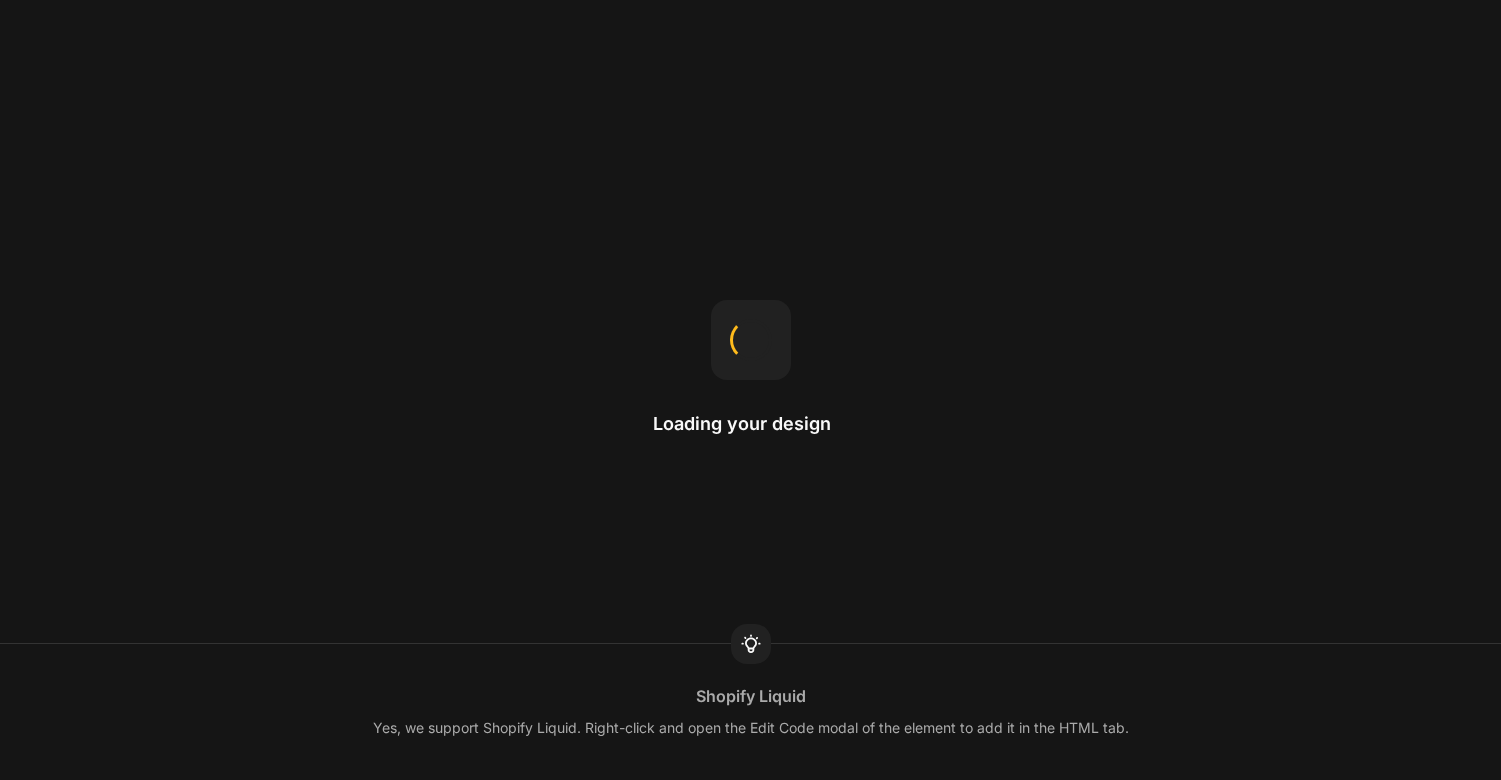 scroll, scrollTop: 0, scrollLeft: 0, axis: both 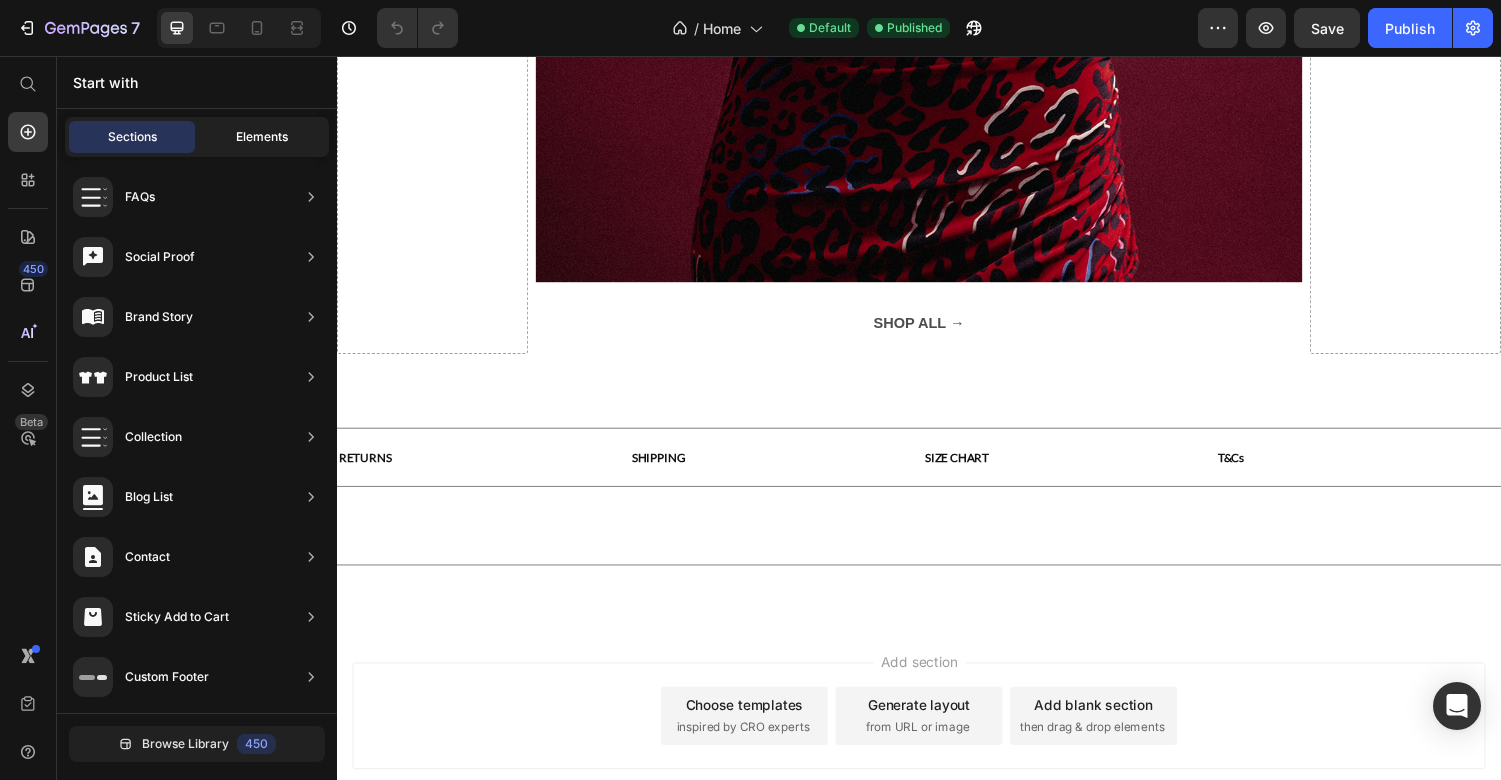click on "Elements" at bounding box center (262, 137) 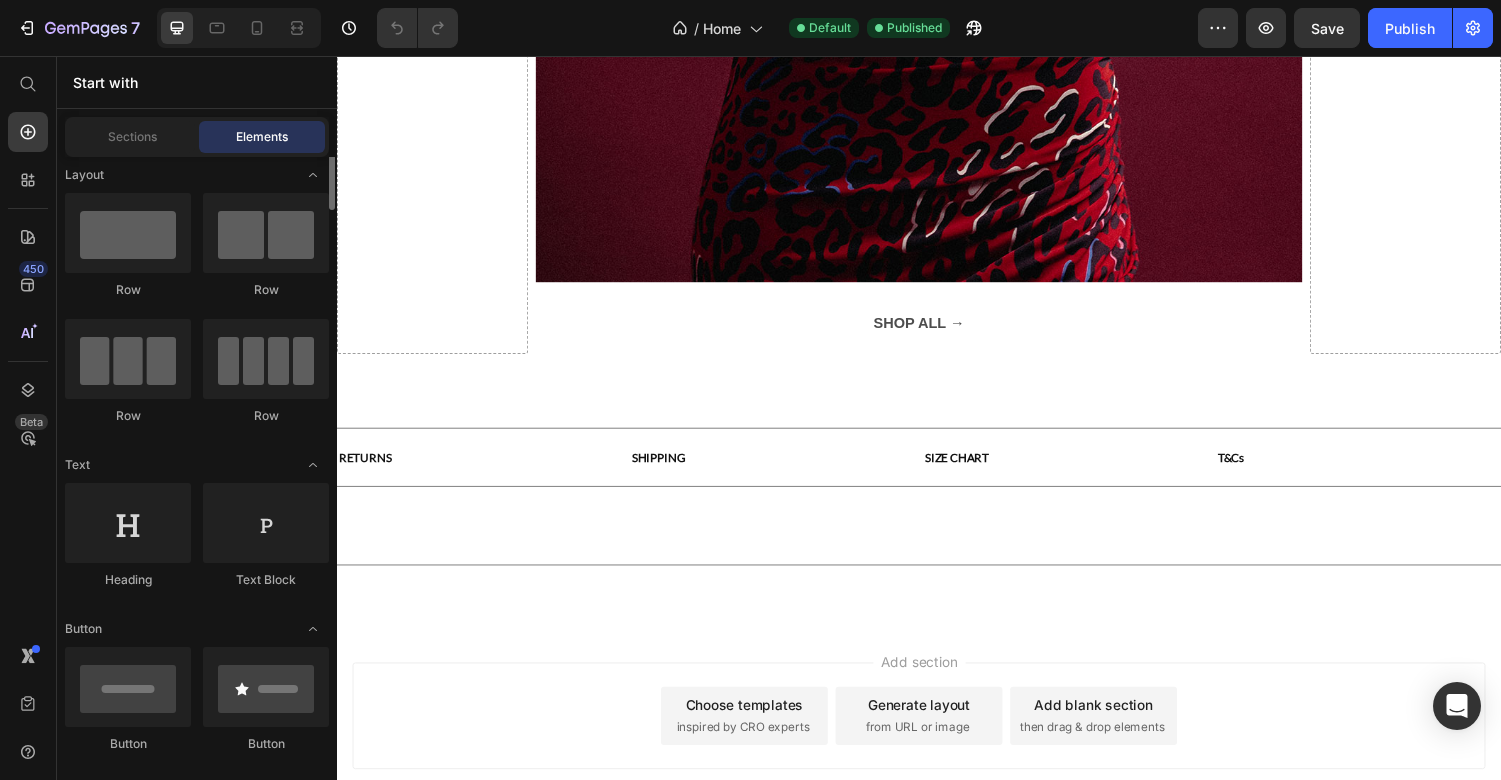 scroll, scrollTop: 0, scrollLeft: 0, axis: both 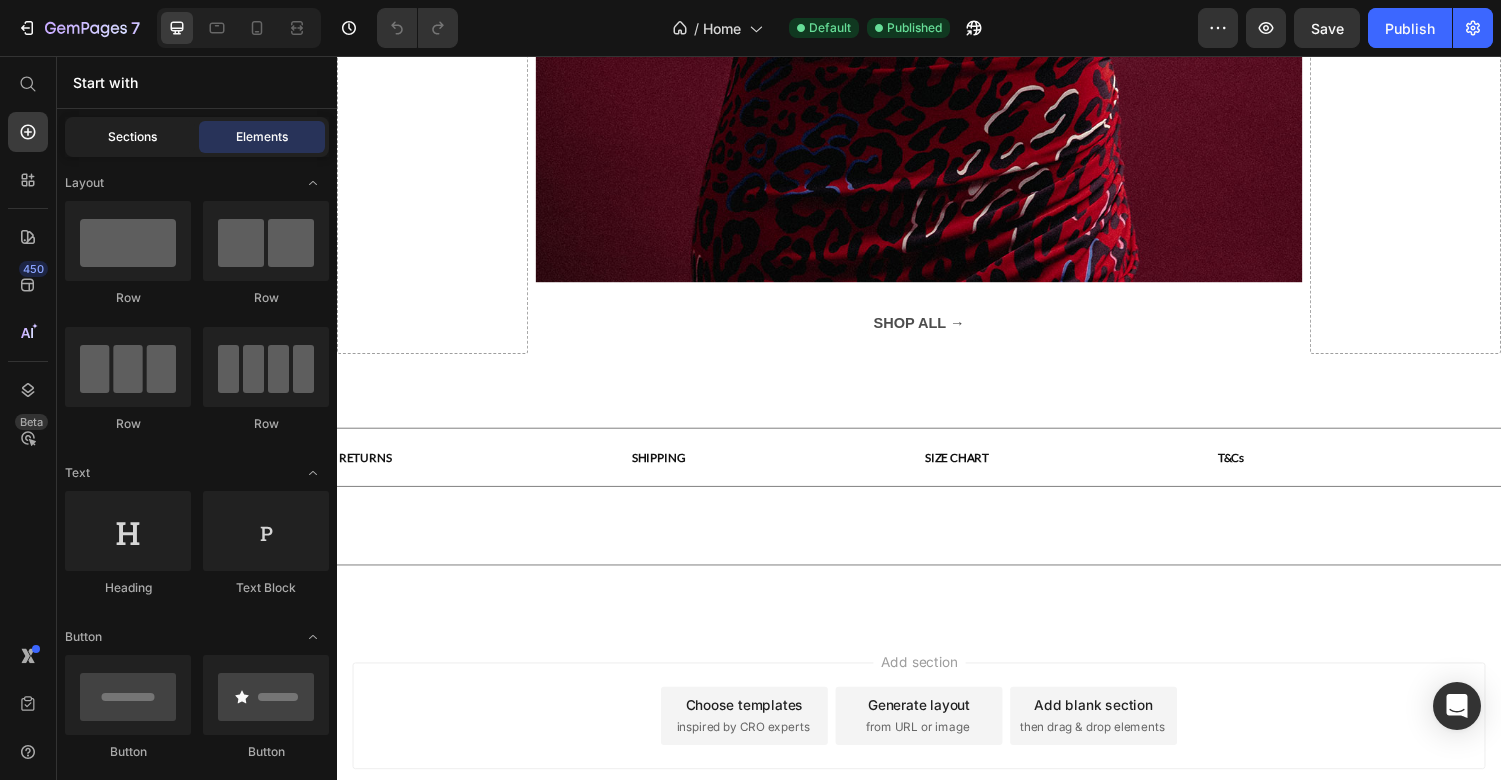 click on "Sections" 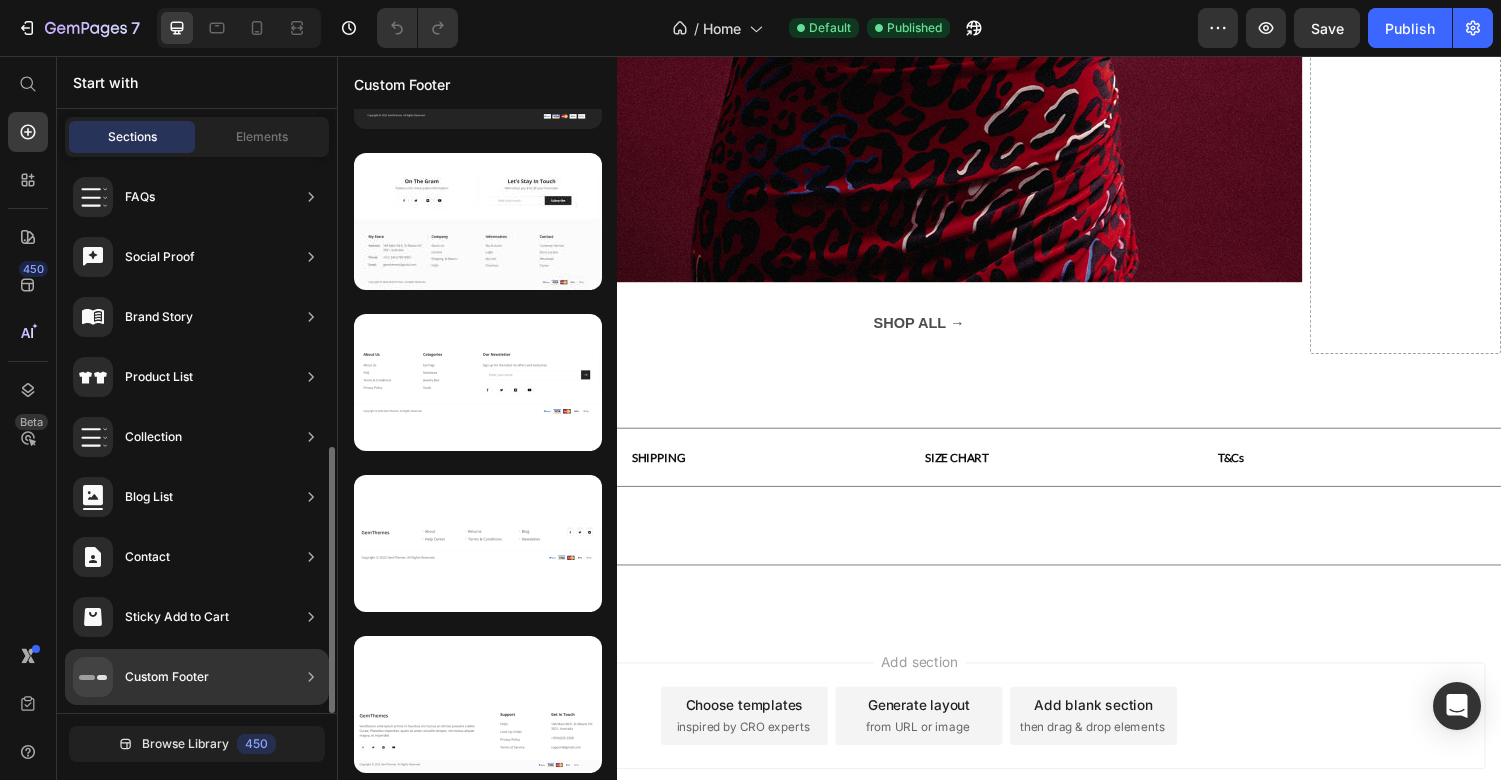 click on "Custom Footer" 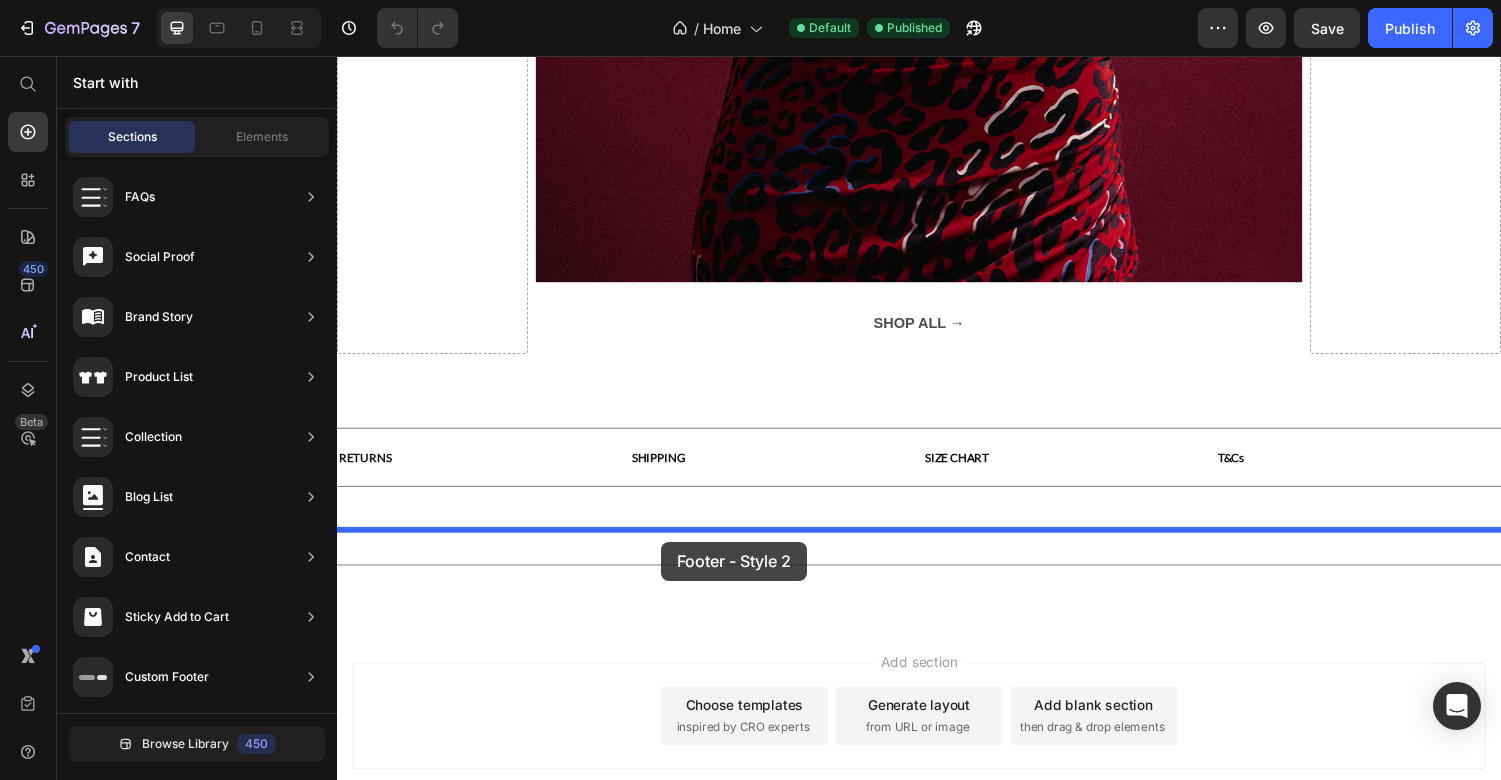 drag, startPoint x: 756, startPoint y: 284, endPoint x: 671, endPoint y: 557, distance: 285.92657 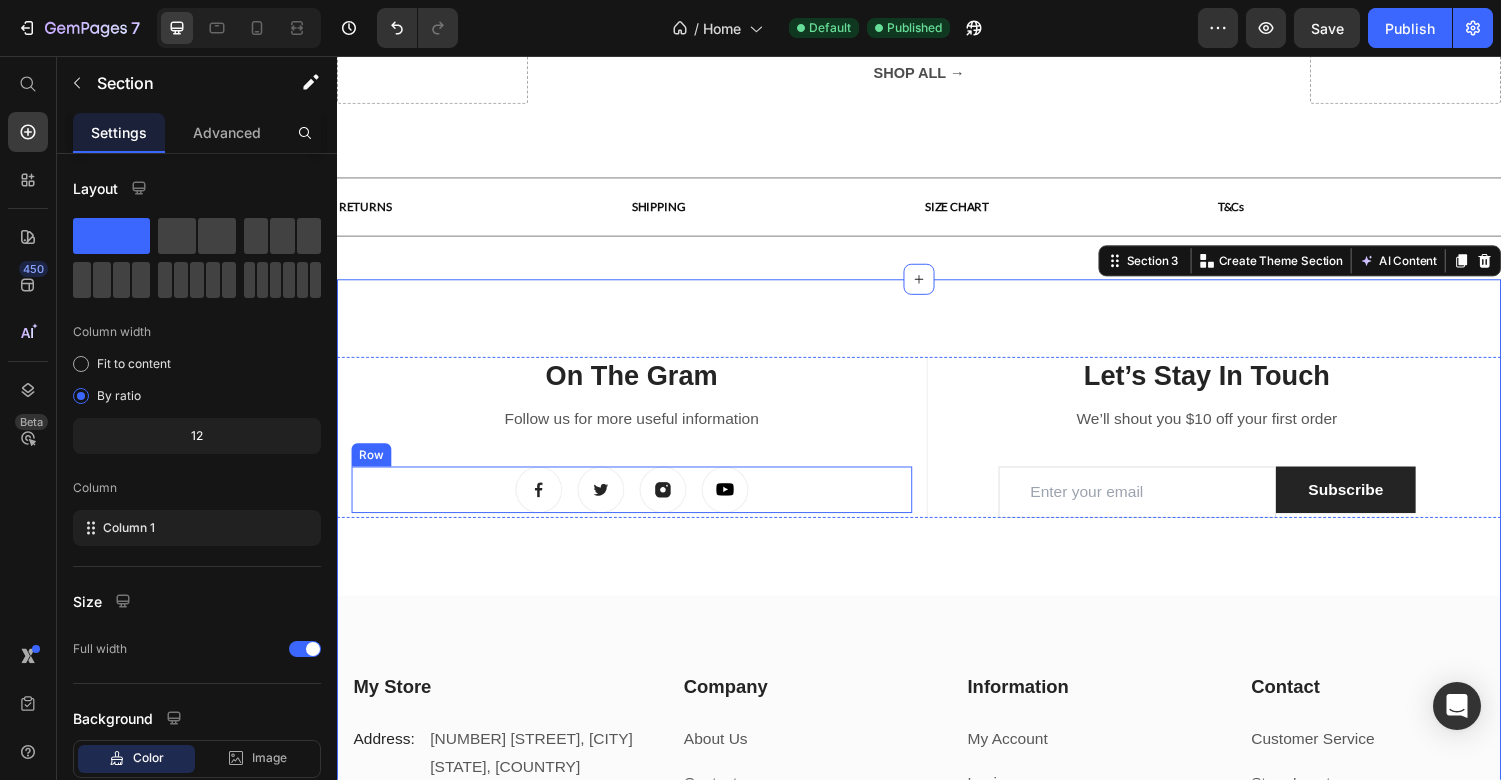 scroll, scrollTop: 2576, scrollLeft: 0, axis: vertical 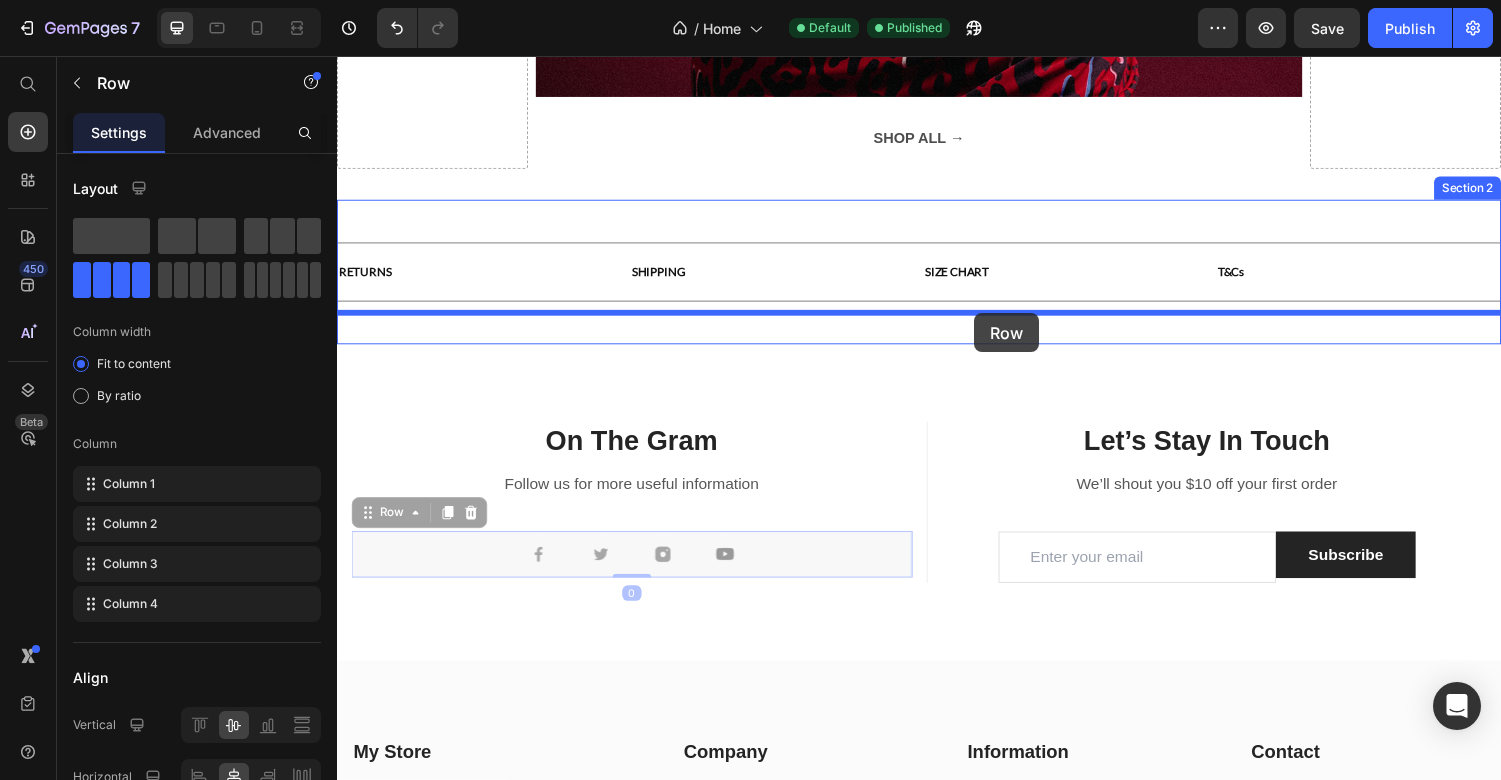 drag, startPoint x: 795, startPoint y: 581, endPoint x: 994, endPoint y: 321, distance: 327.41565 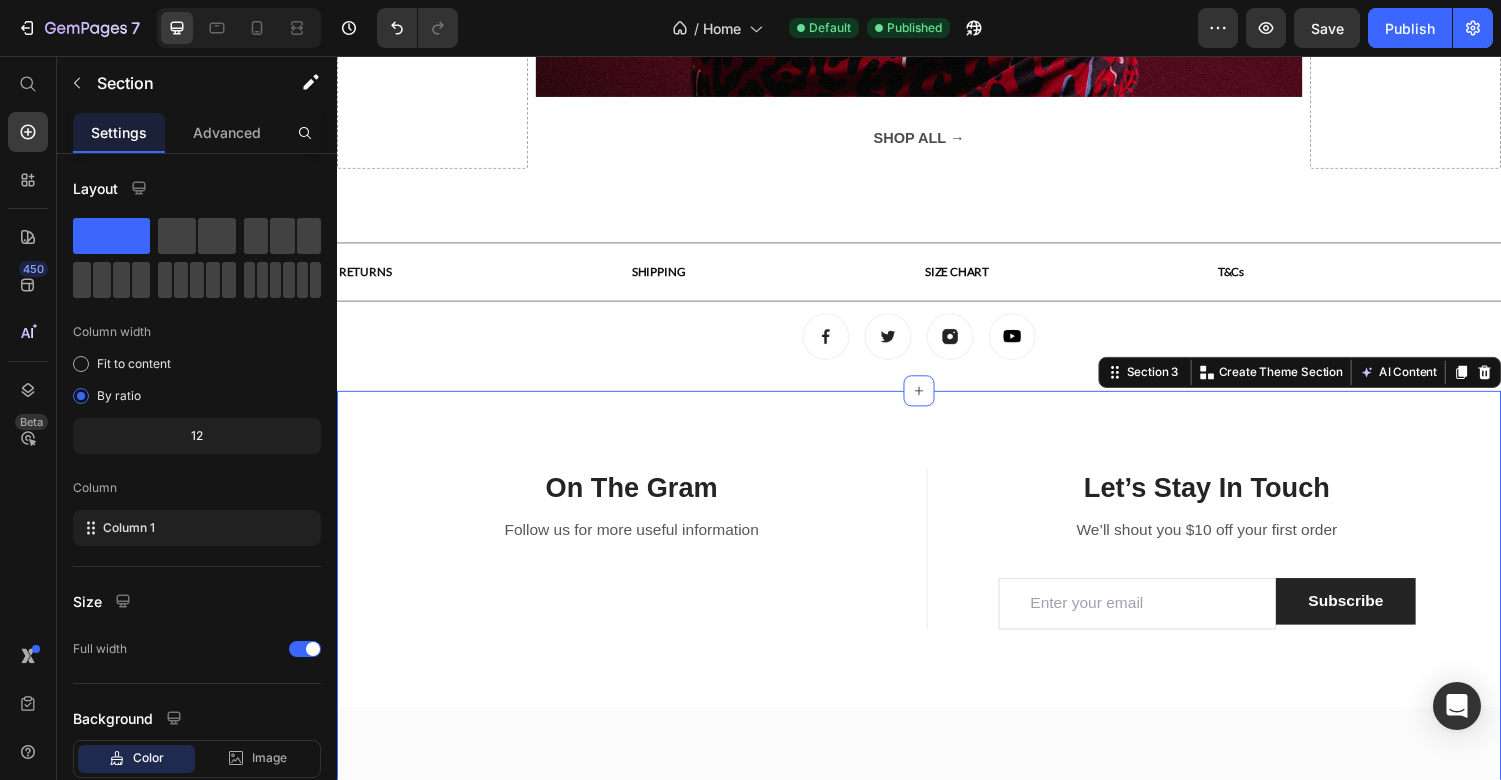 click on "Address: [NUMBER] [STREET], [CITY] [STATE], [COUNTRY] Phone: [PHONE] Email: gemthemes@[EXAMPLE.COM]" at bounding box center (937, 776) 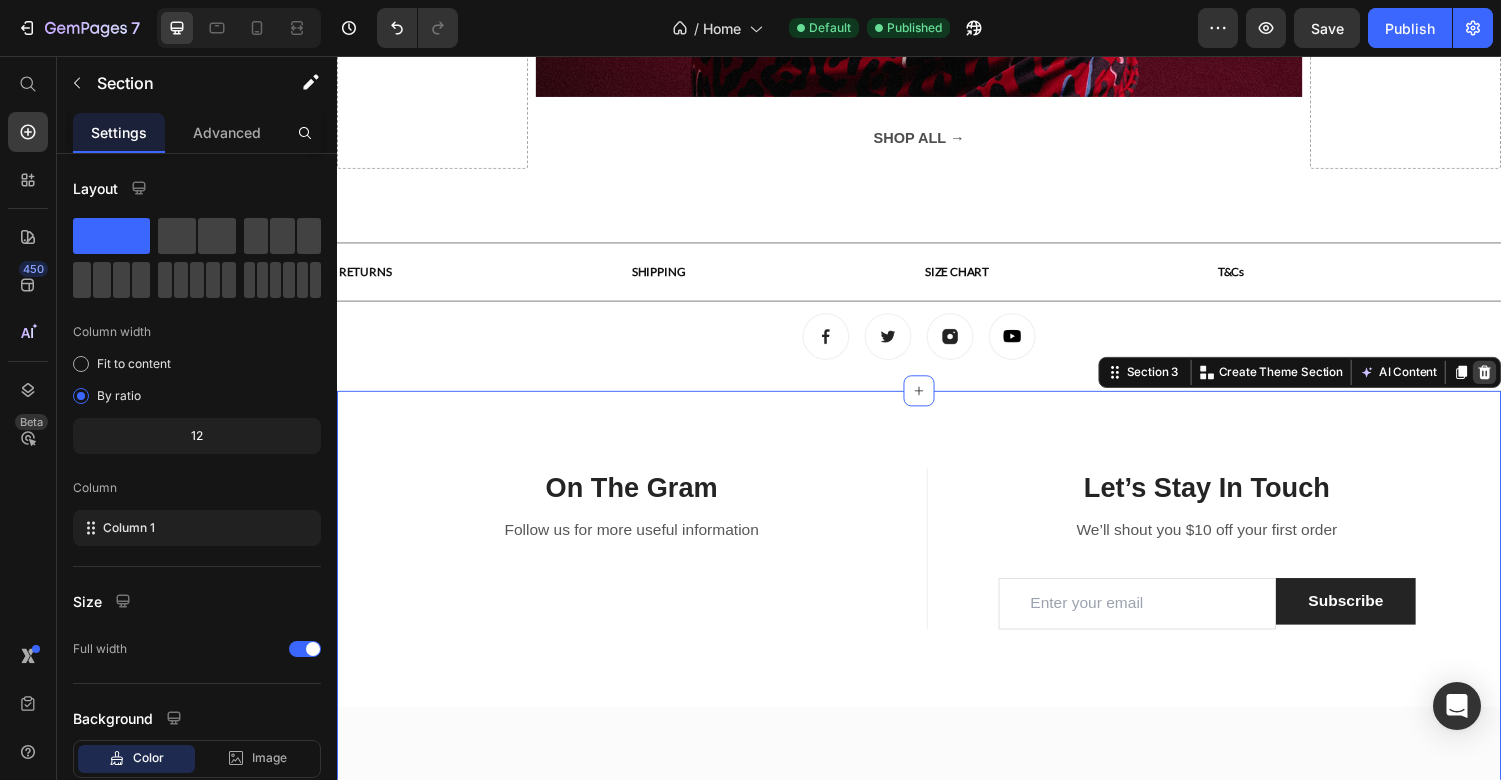 click 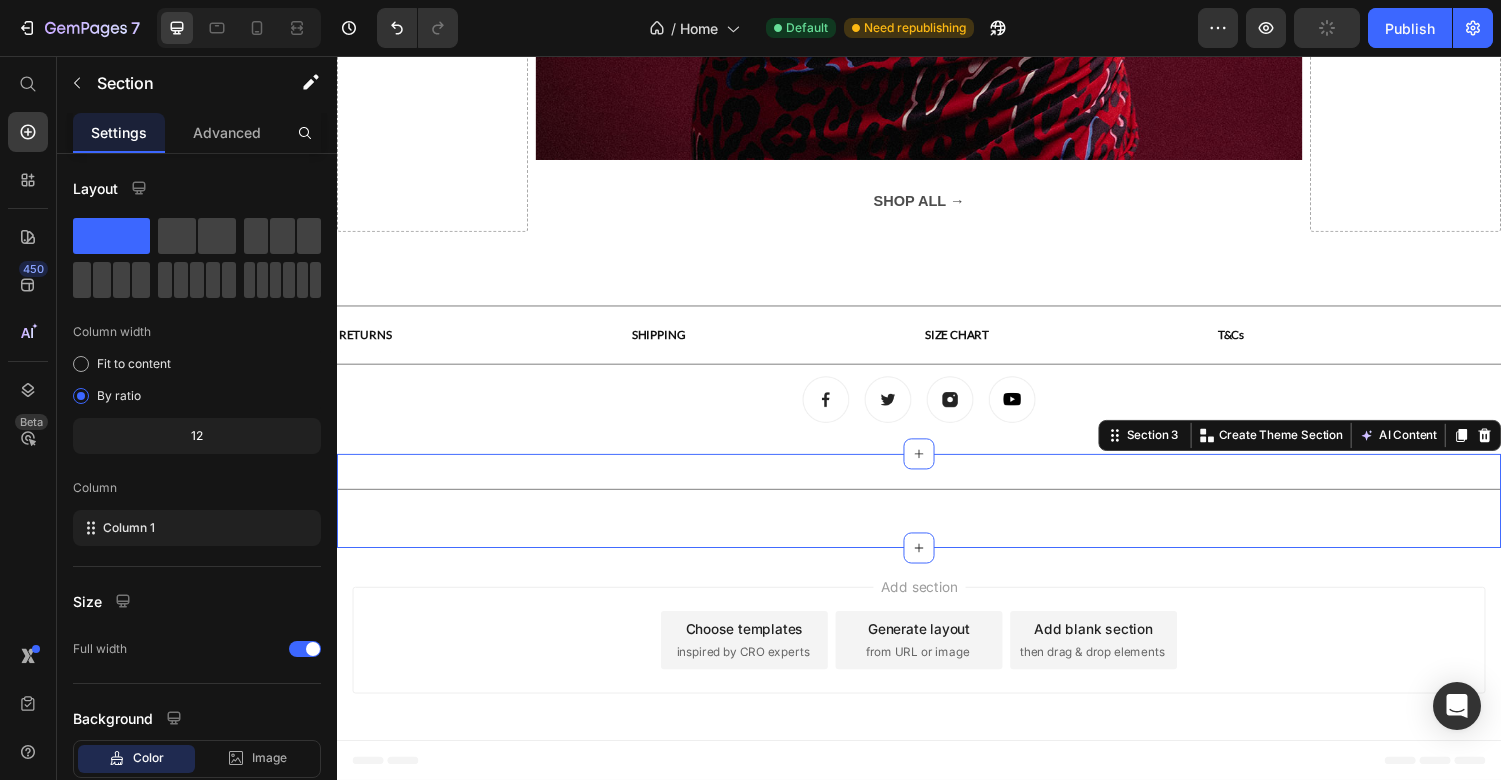 click on "Title Line" at bounding box center [937, 510] 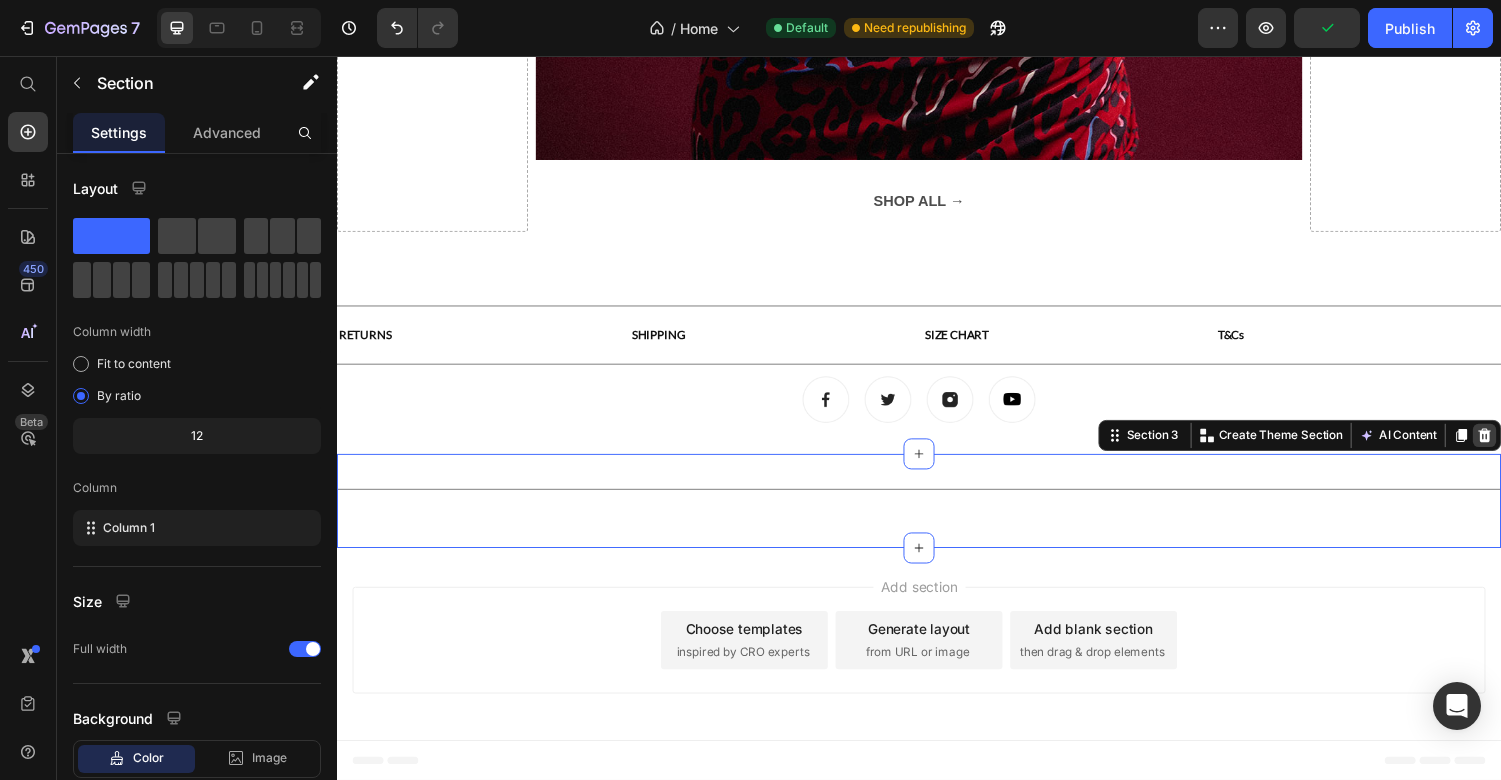 click 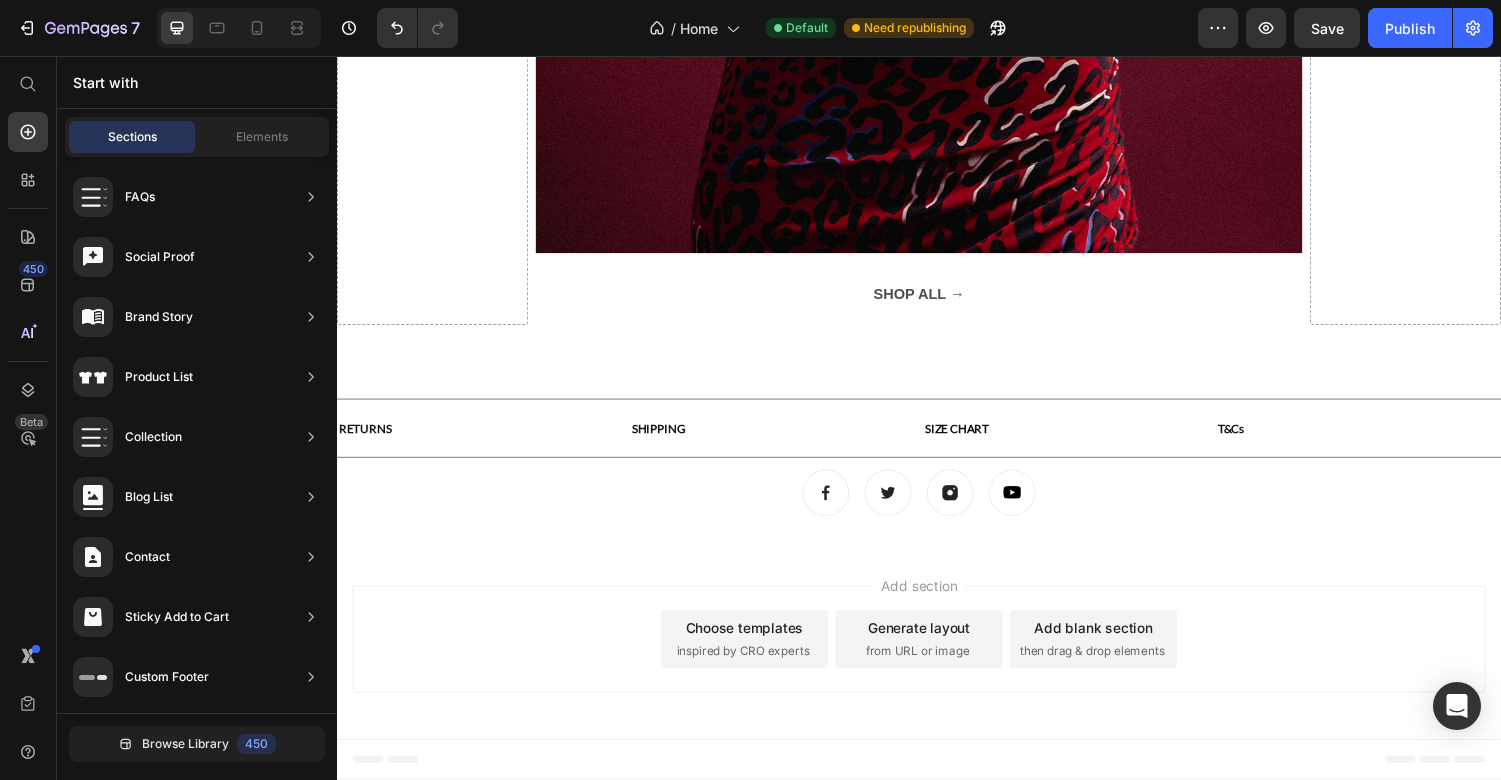 scroll, scrollTop: 2414, scrollLeft: 0, axis: vertical 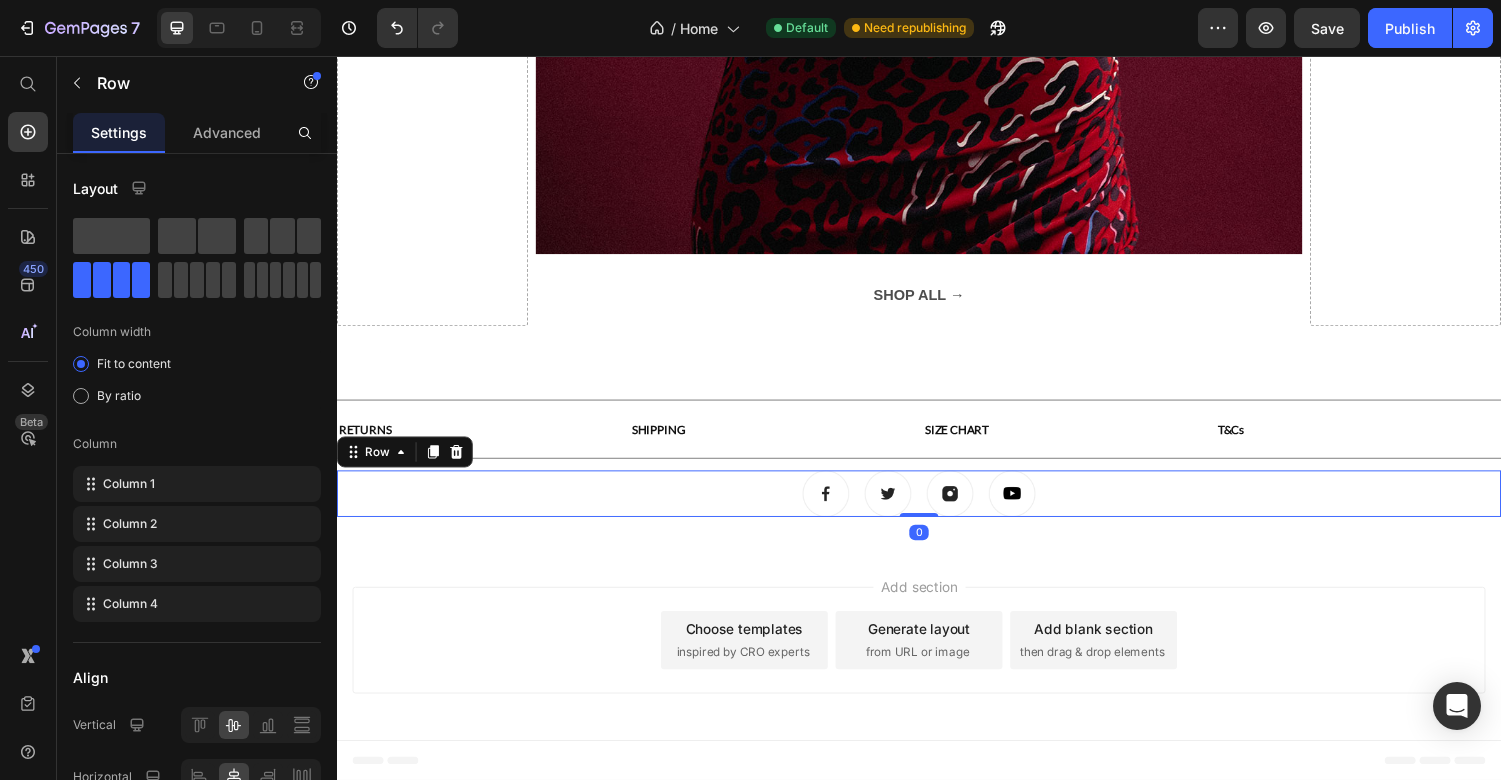 click on "Image Image Image Image Row   0" at bounding box center (937, 507) 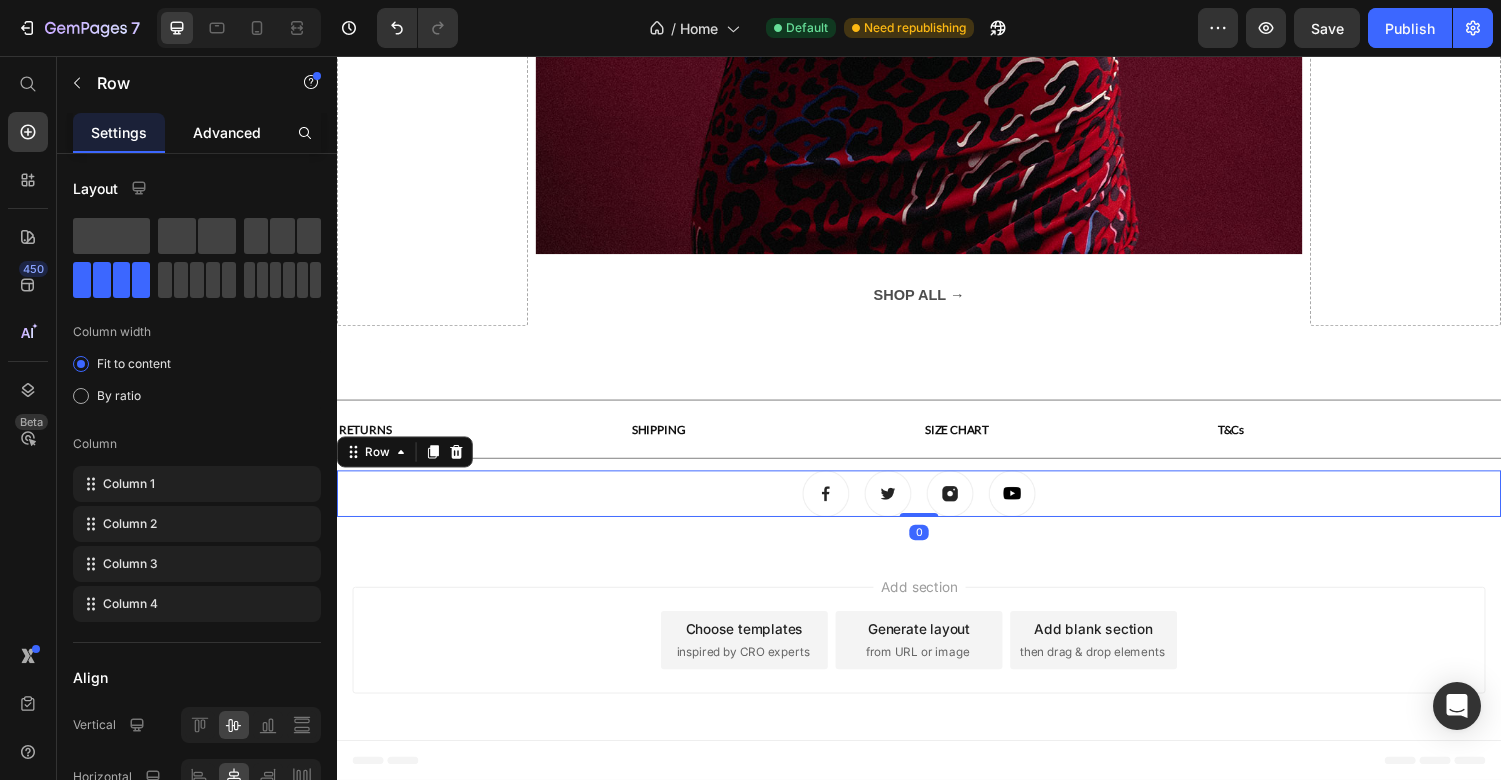 click on "Advanced" at bounding box center (227, 132) 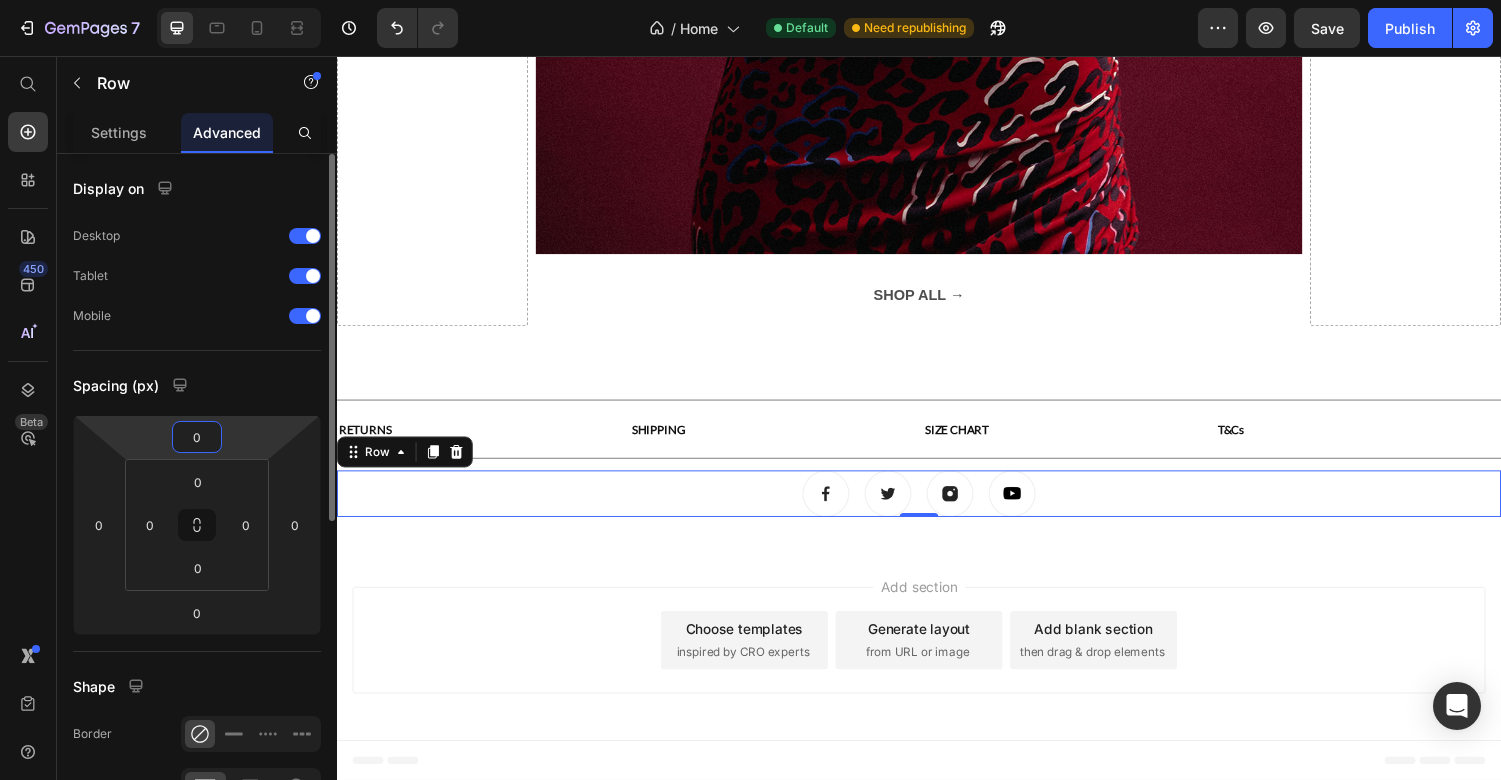 click on "0" at bounding box center [197, 437] 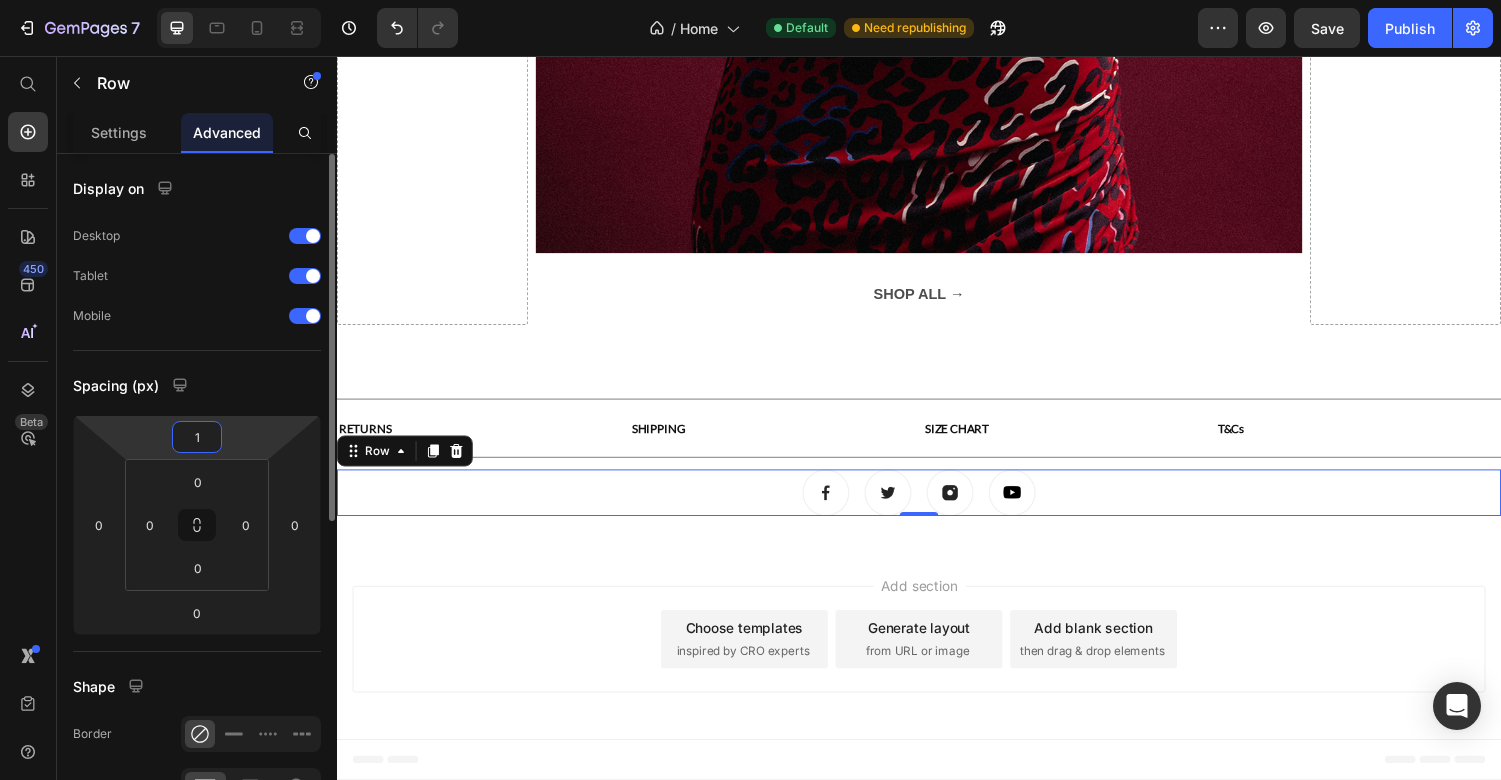 type on "10" 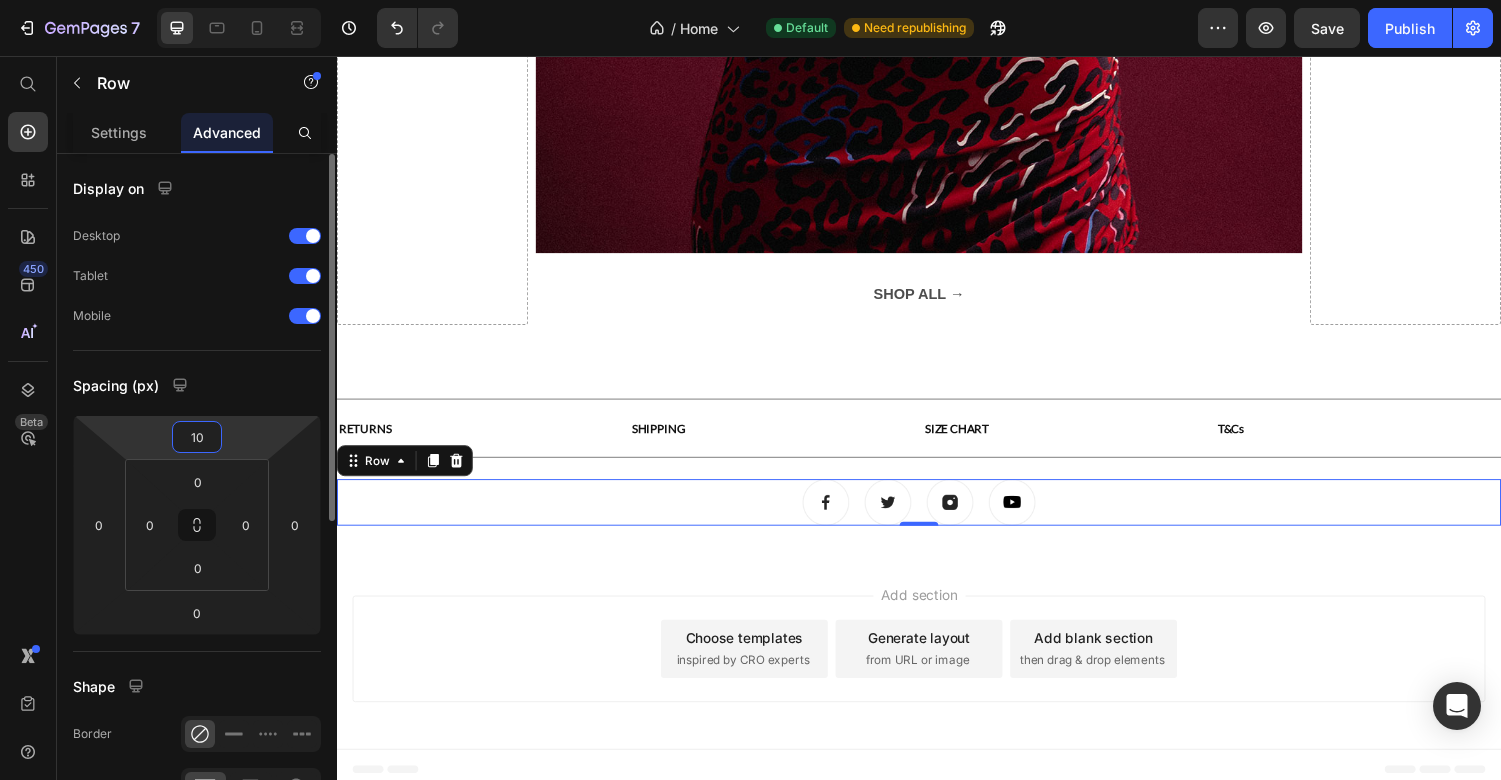 scroll, scrollTop: 2424, scrollLeft: 0, axis: vertical 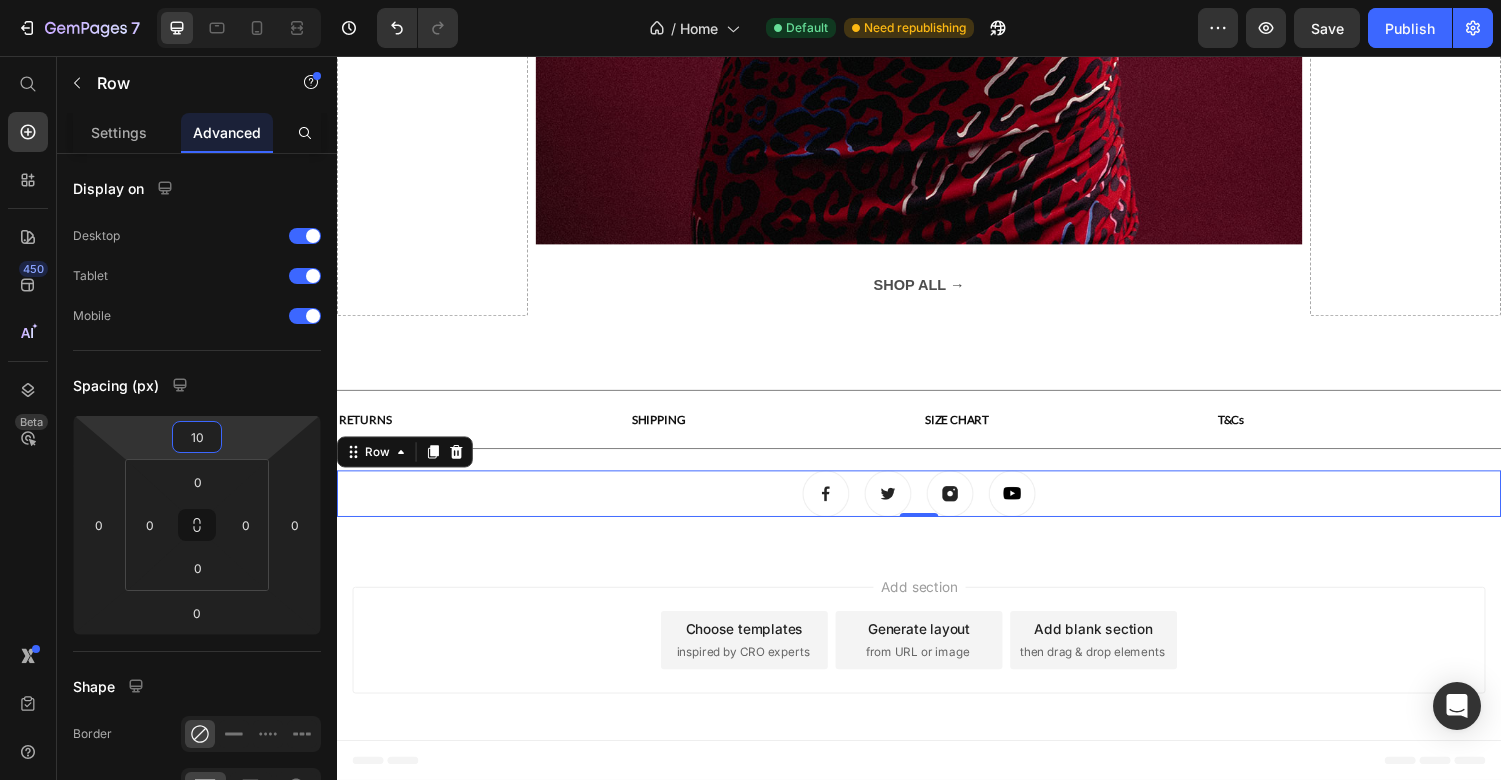 click on "Add section Choose templates inspired by CRO experts Generate layout from URL or image Add blank section then drag & drop elements" at bounding box center [937, 662] 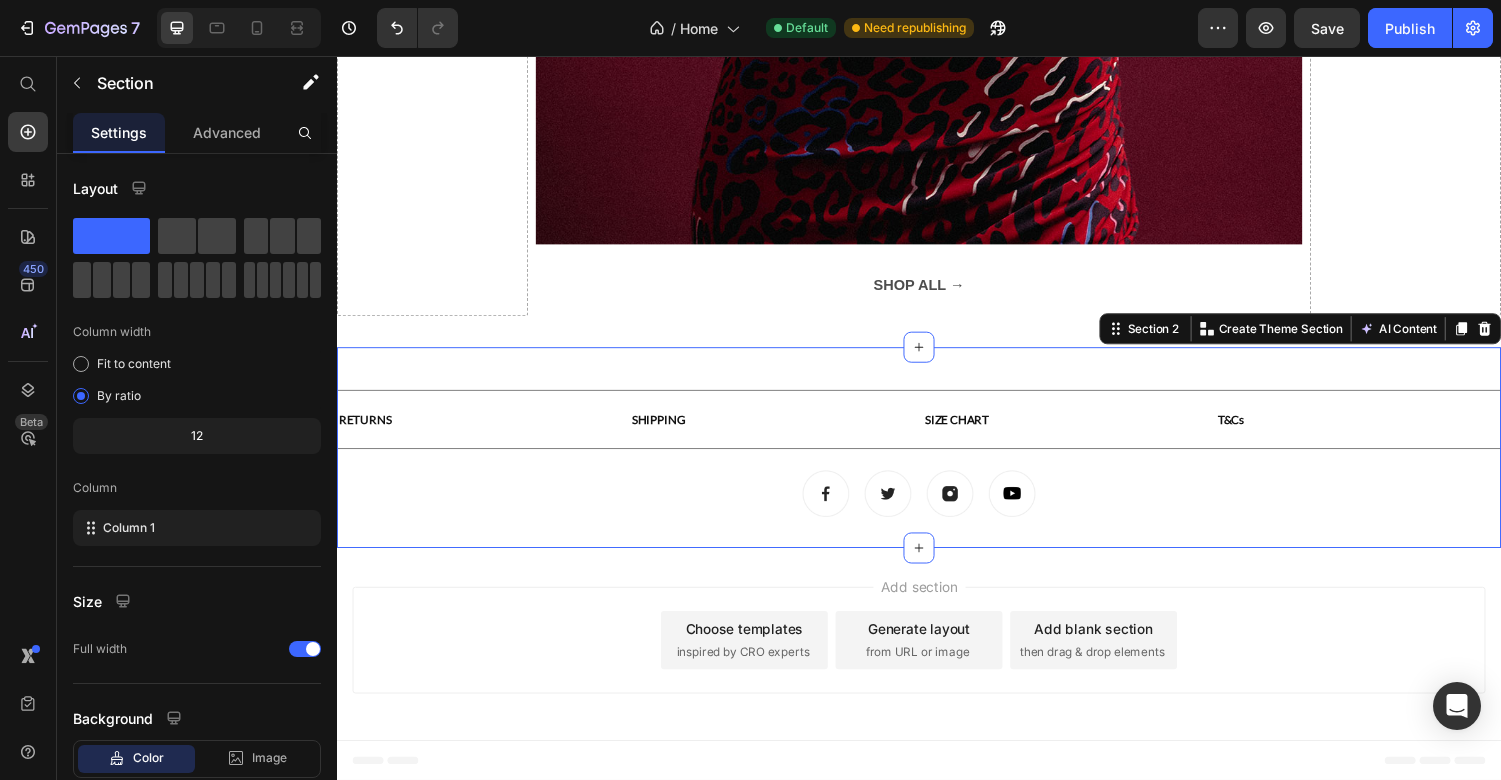 click on "Title Line RETURNS Text Block SHIPPING Text Block SIZE CHART Text Block T&Cs Text Block Row                Title Line Image Image Image Image Row" at bounding box center (937, 459) 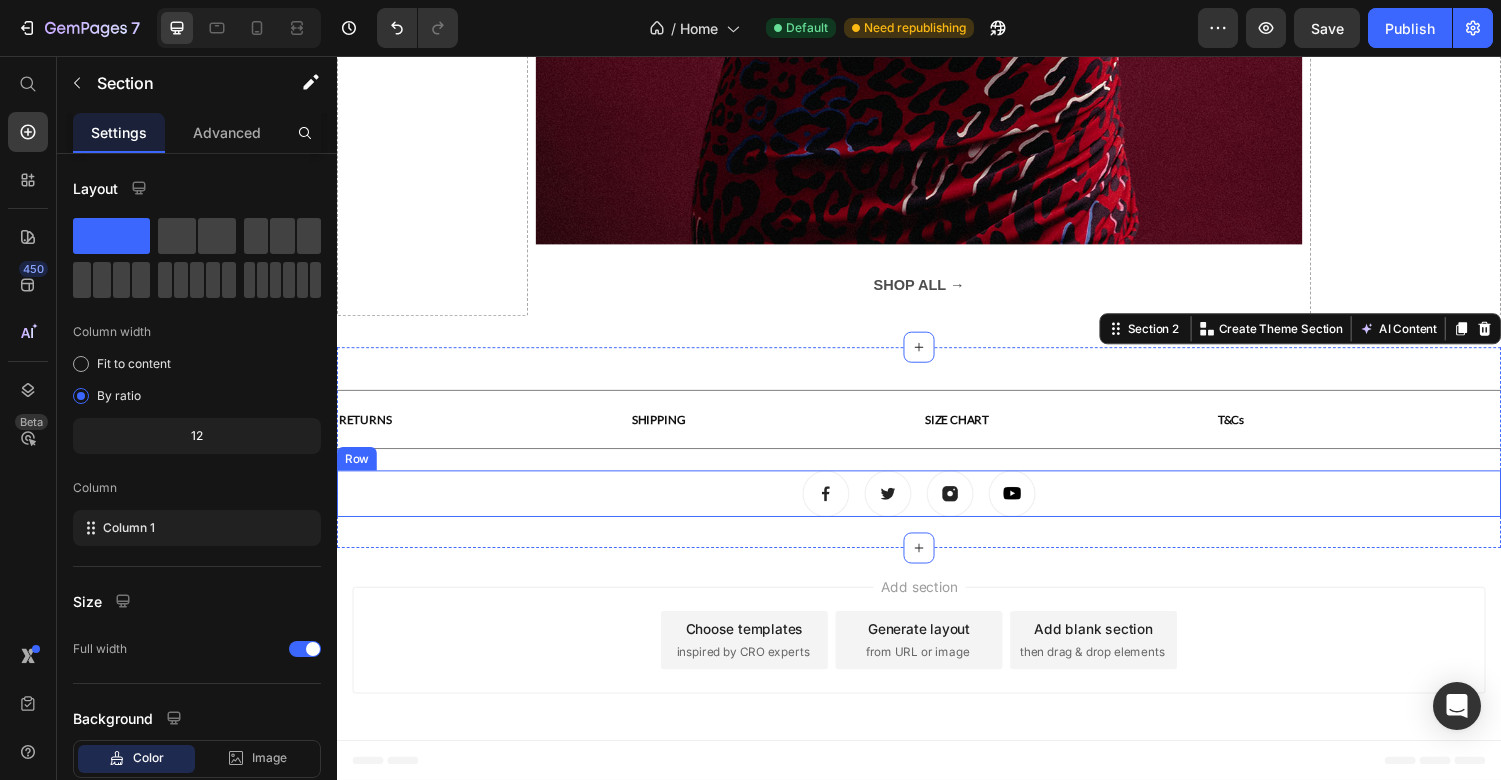 click on "Image Image Image Image Row" at bounding box center (937, 507) 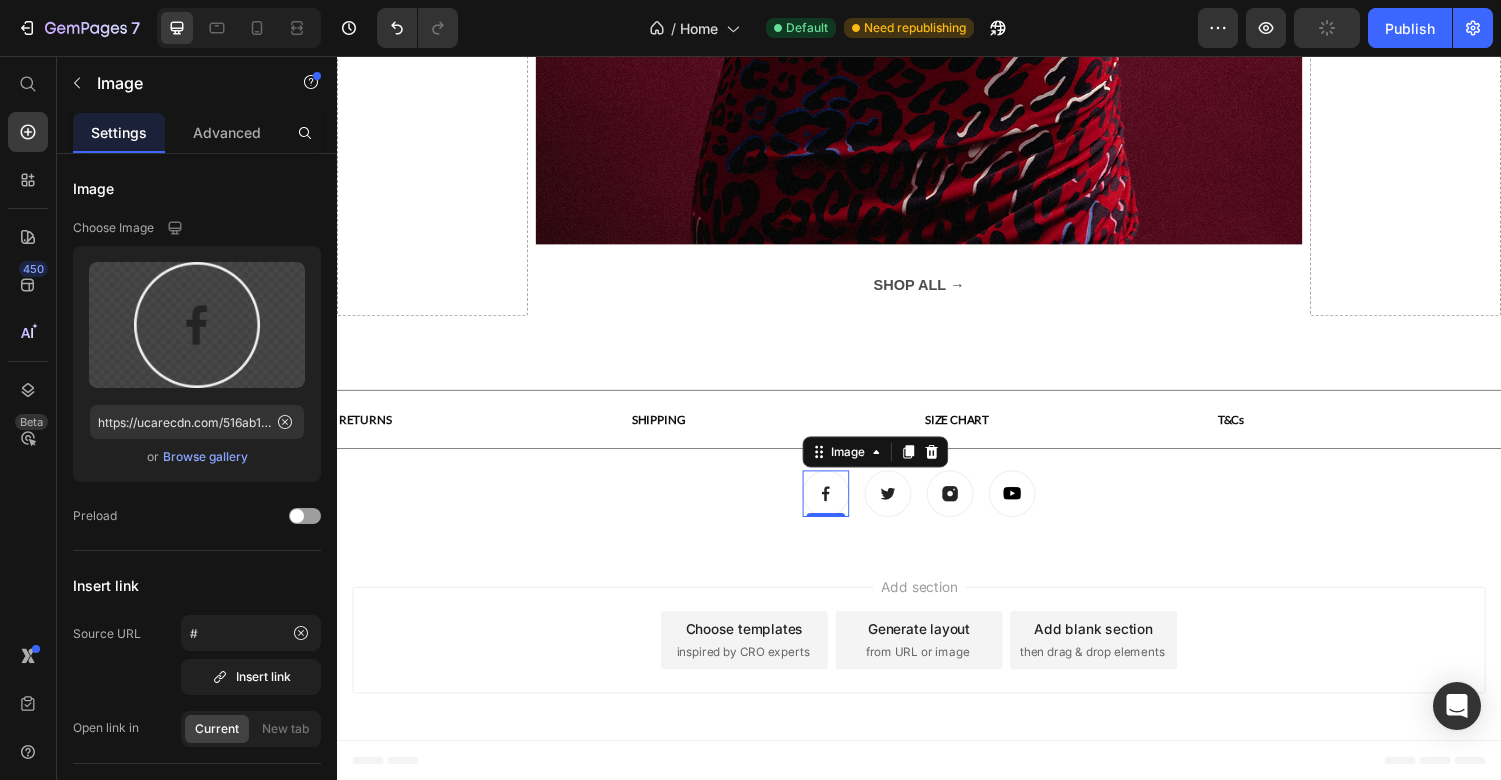 click at bounding box center [841, 507] 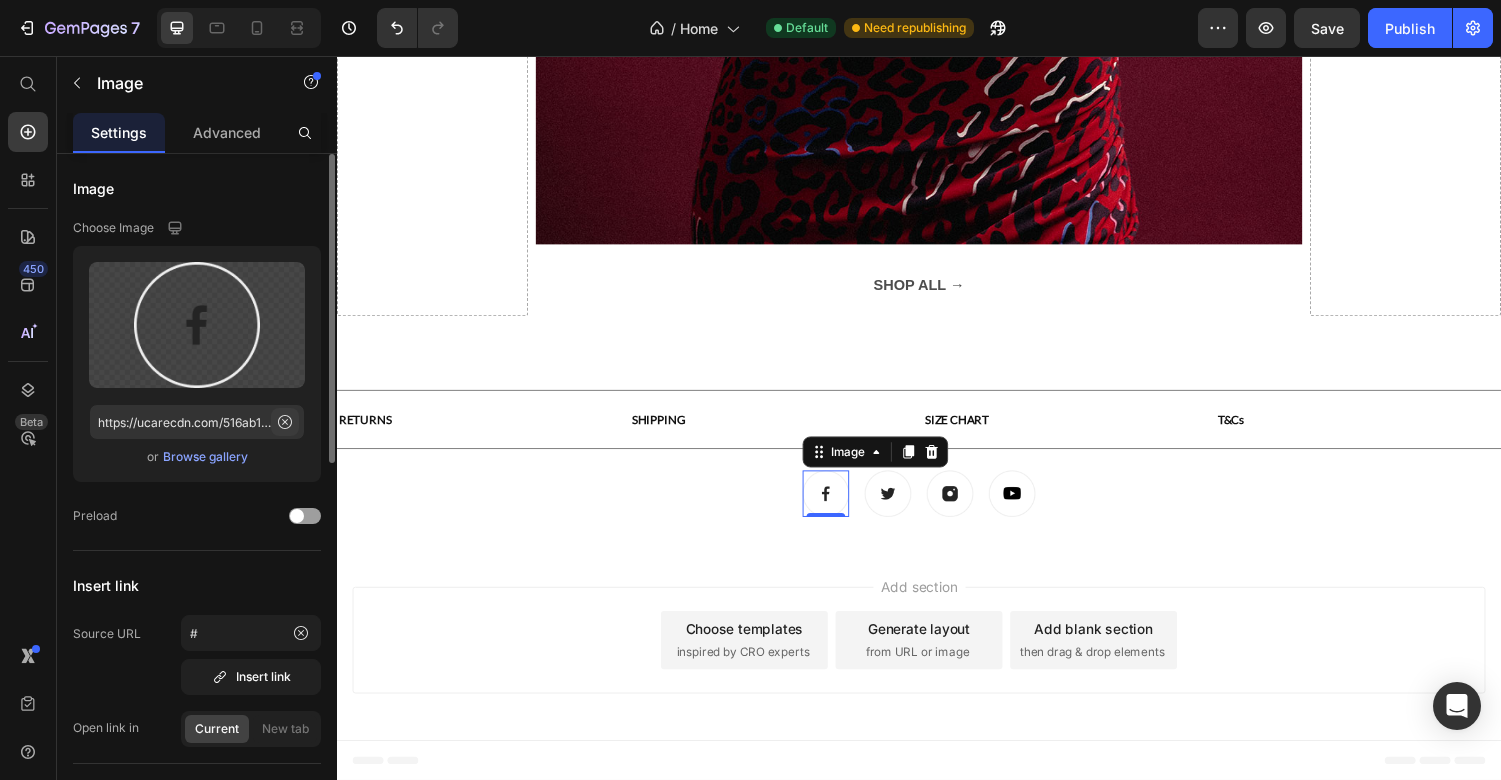 click 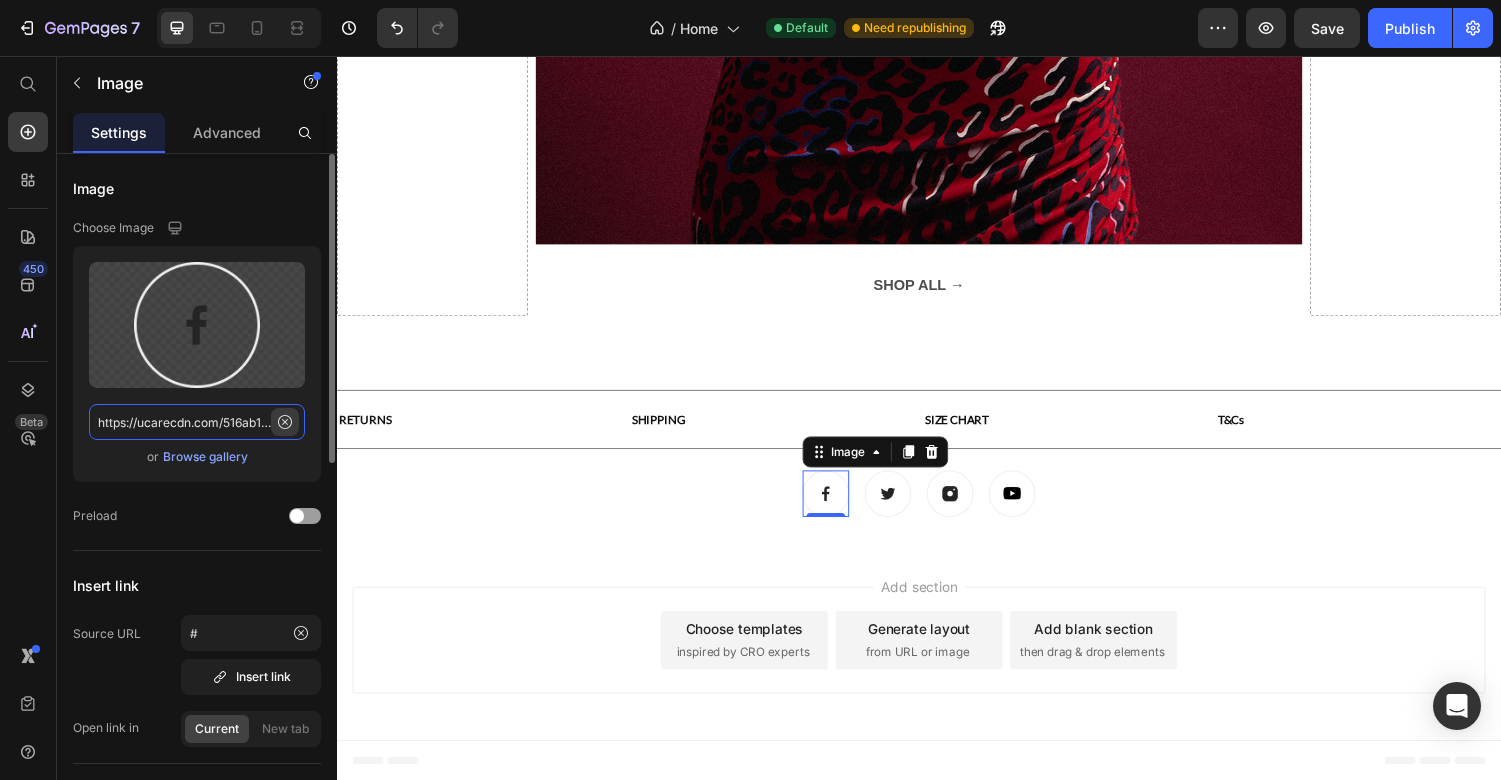 type 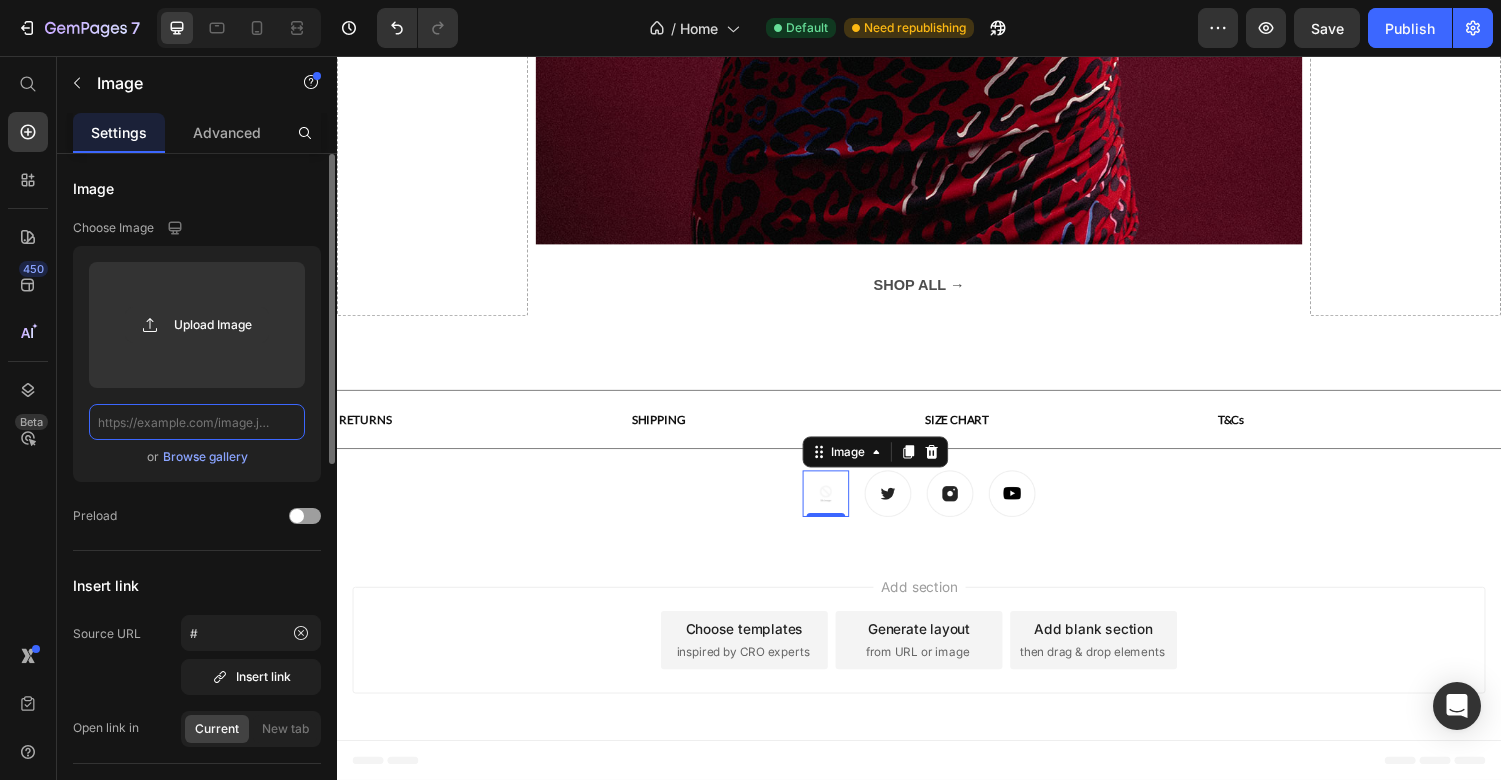 scroll, scrollTop: 0, scrollLeft: 0, axis: both 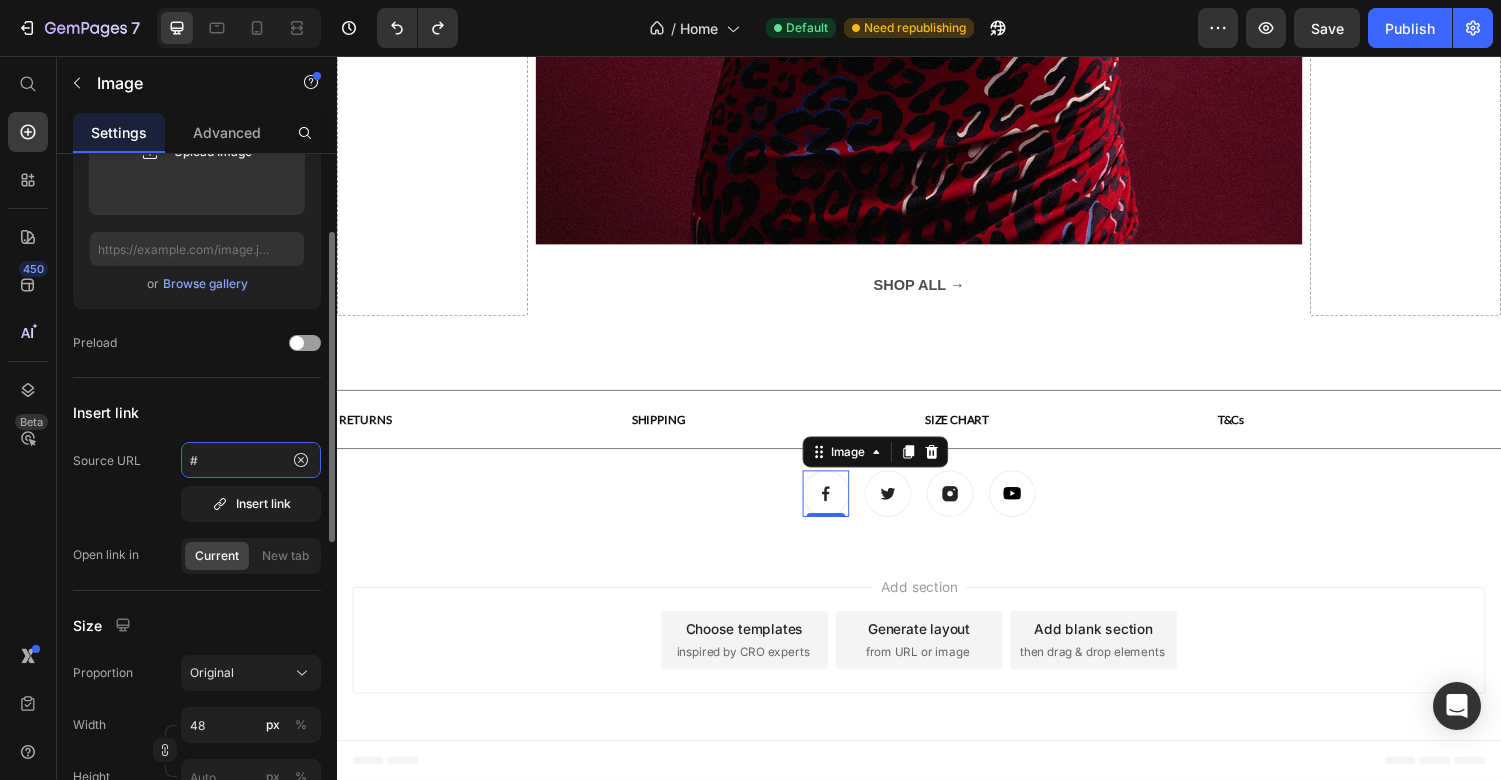 click on "#" 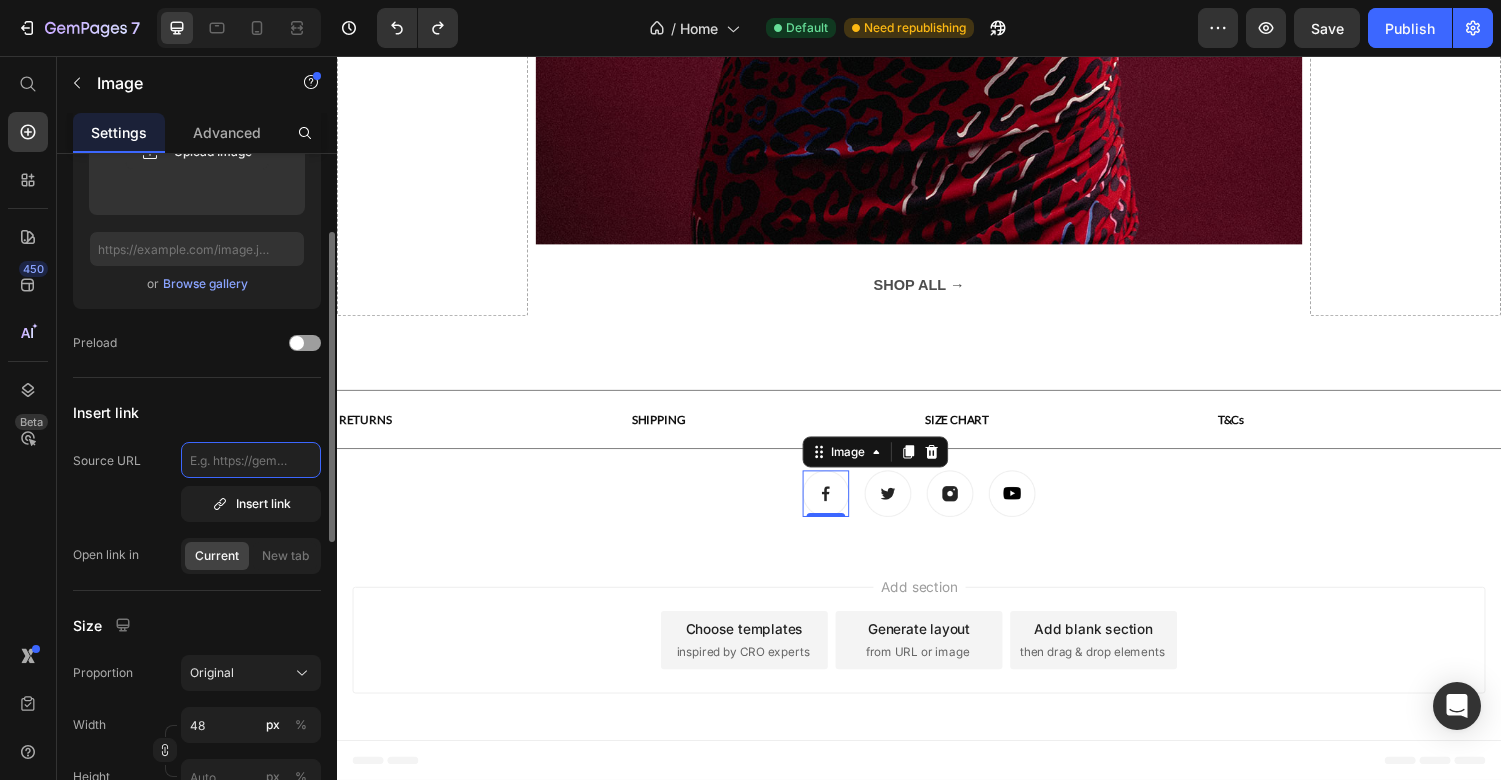 paste on "https://www.facebook.com/merakiofficialau/" 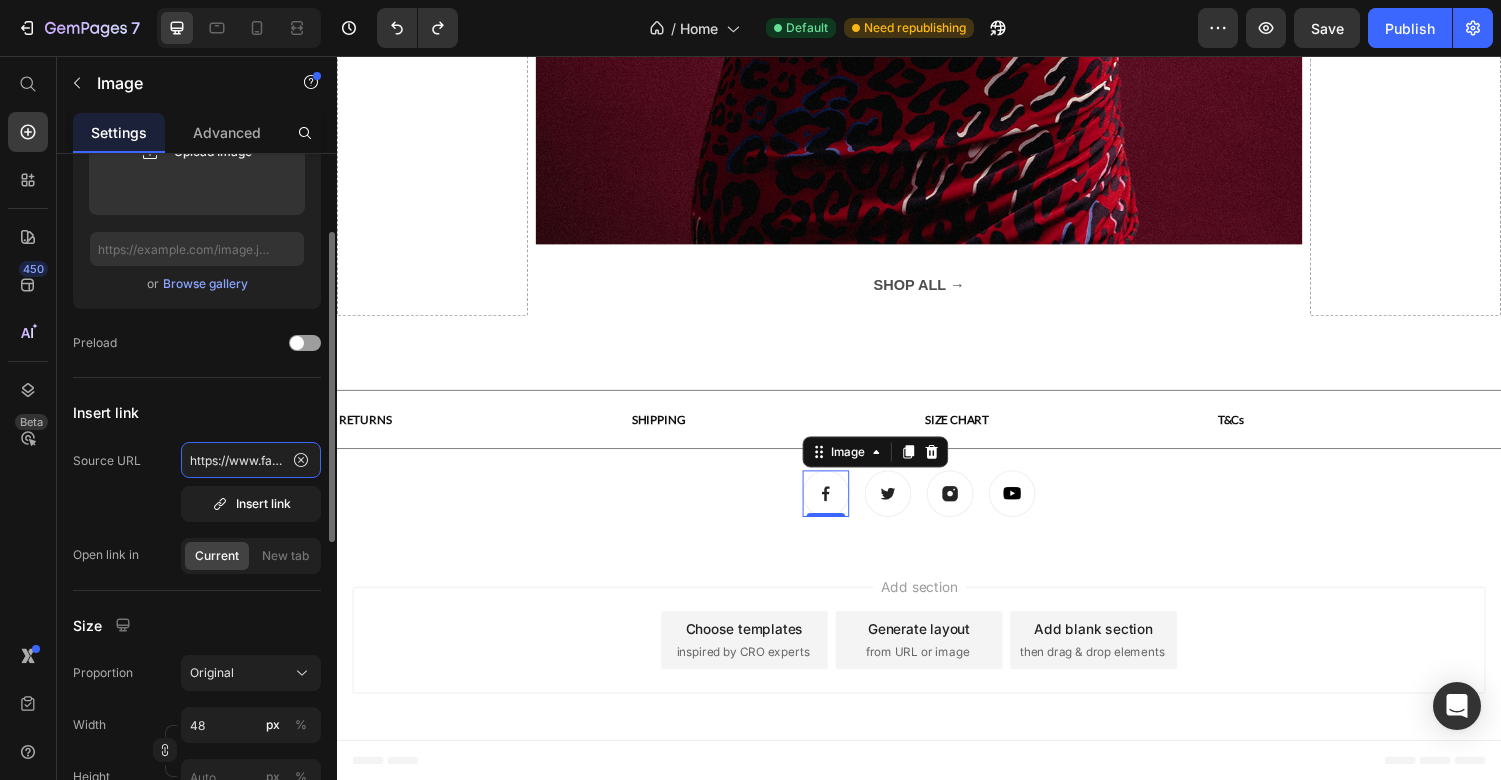 scroll, scrollTop: 0, scrollLeft: 154, axis: horizontal 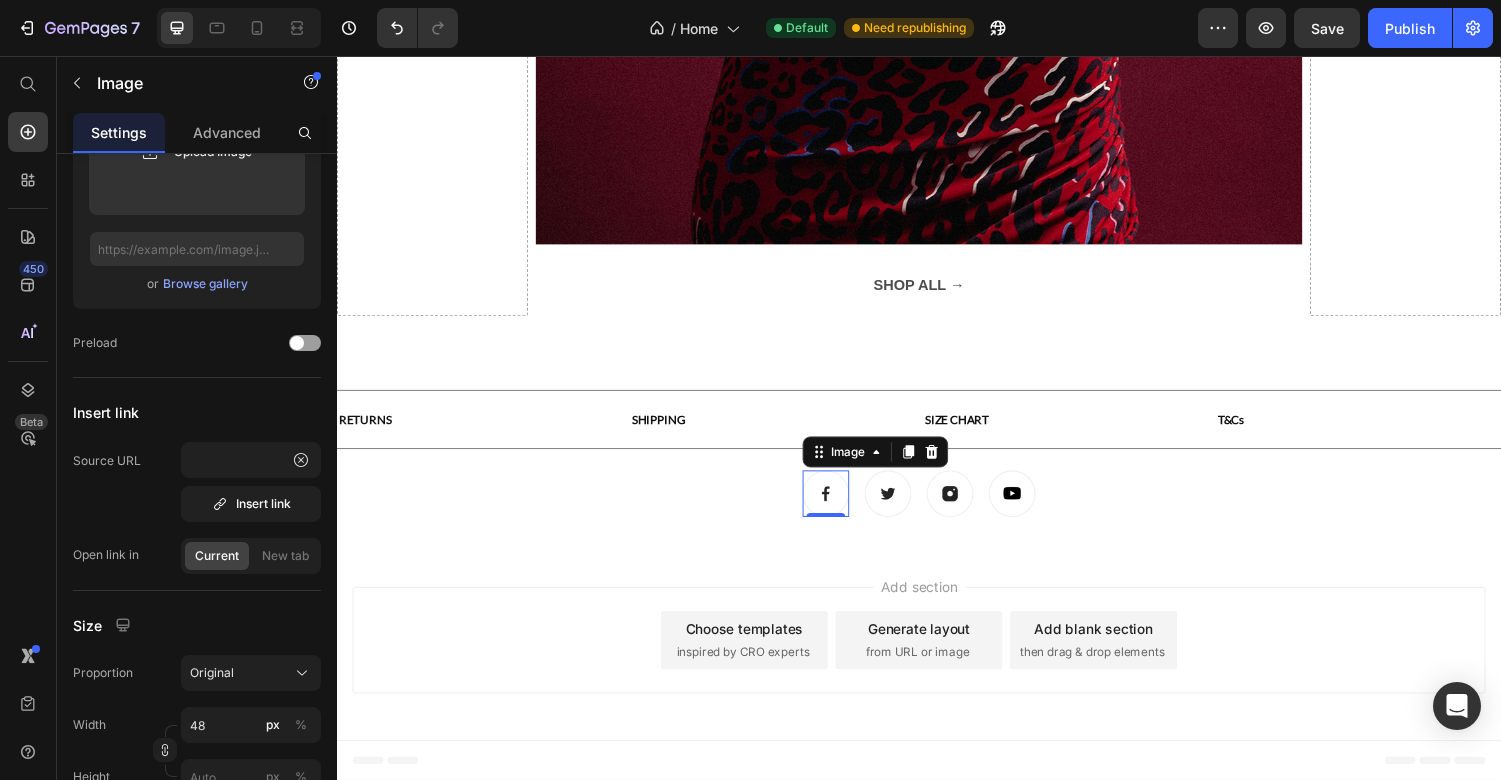 click on "Add section Choose templates inspired by CRO experts Generate layout from URL or image Add blank section then drag & drop elements" at bounding box center (937, 662) 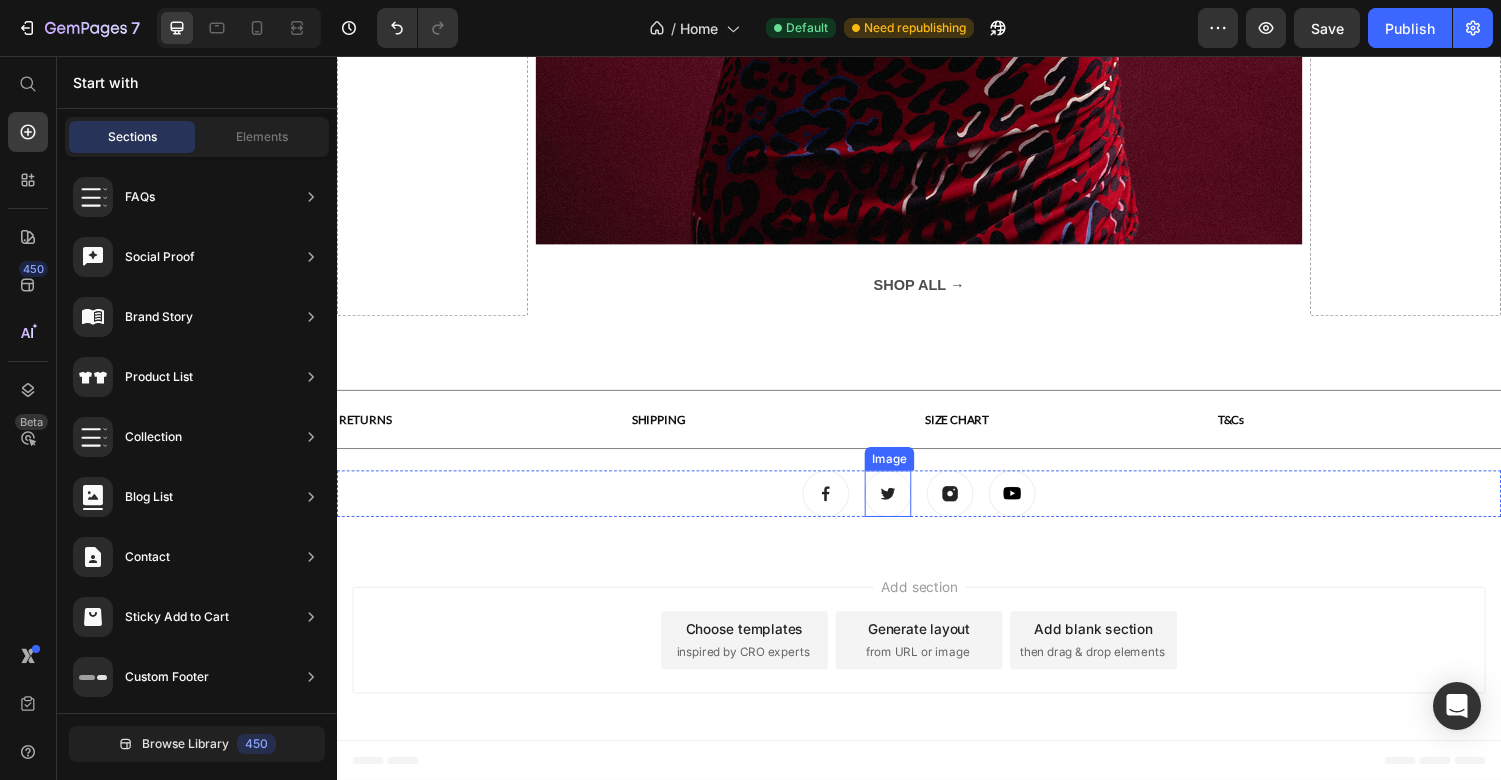 click at bounding box center (905, 507) 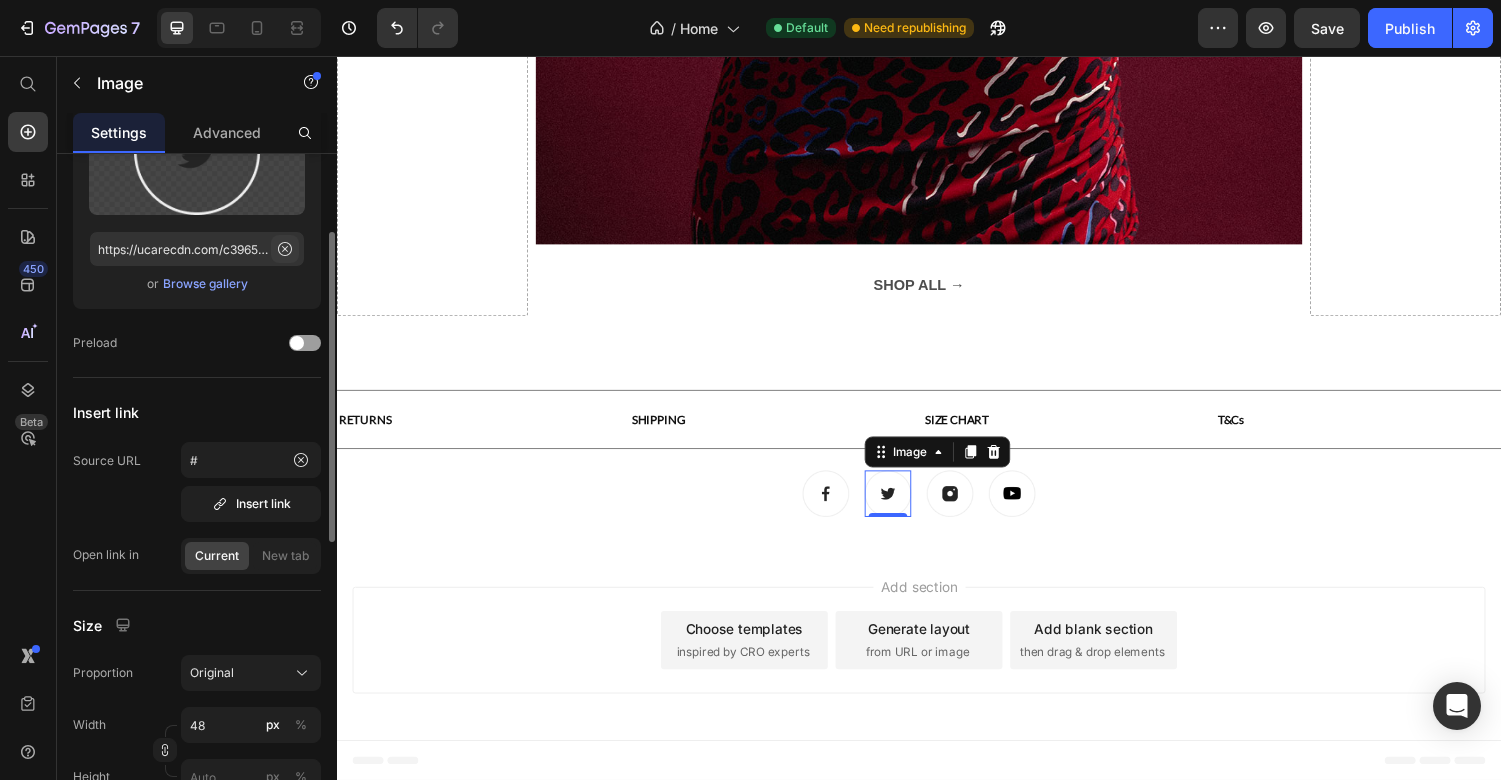 click 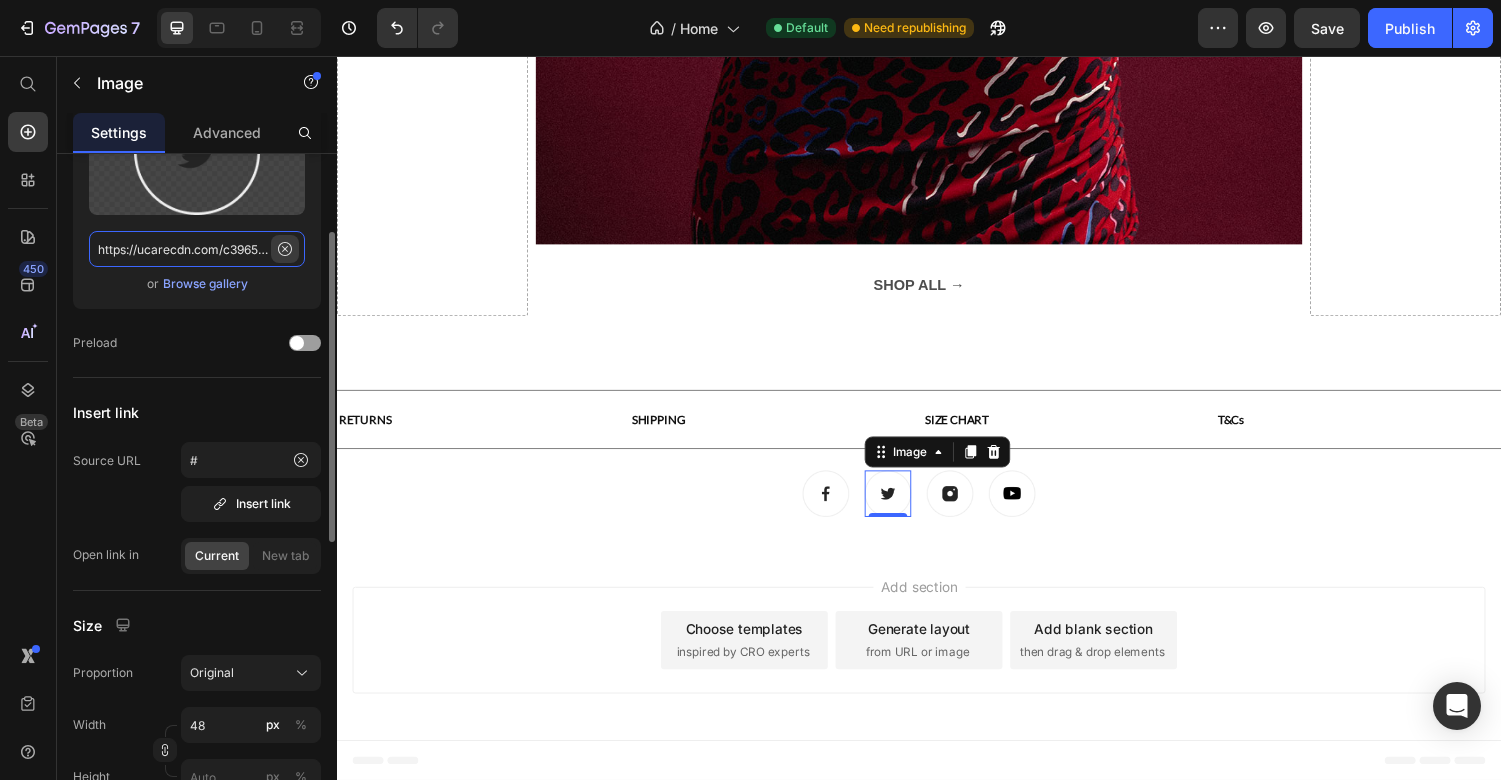 type 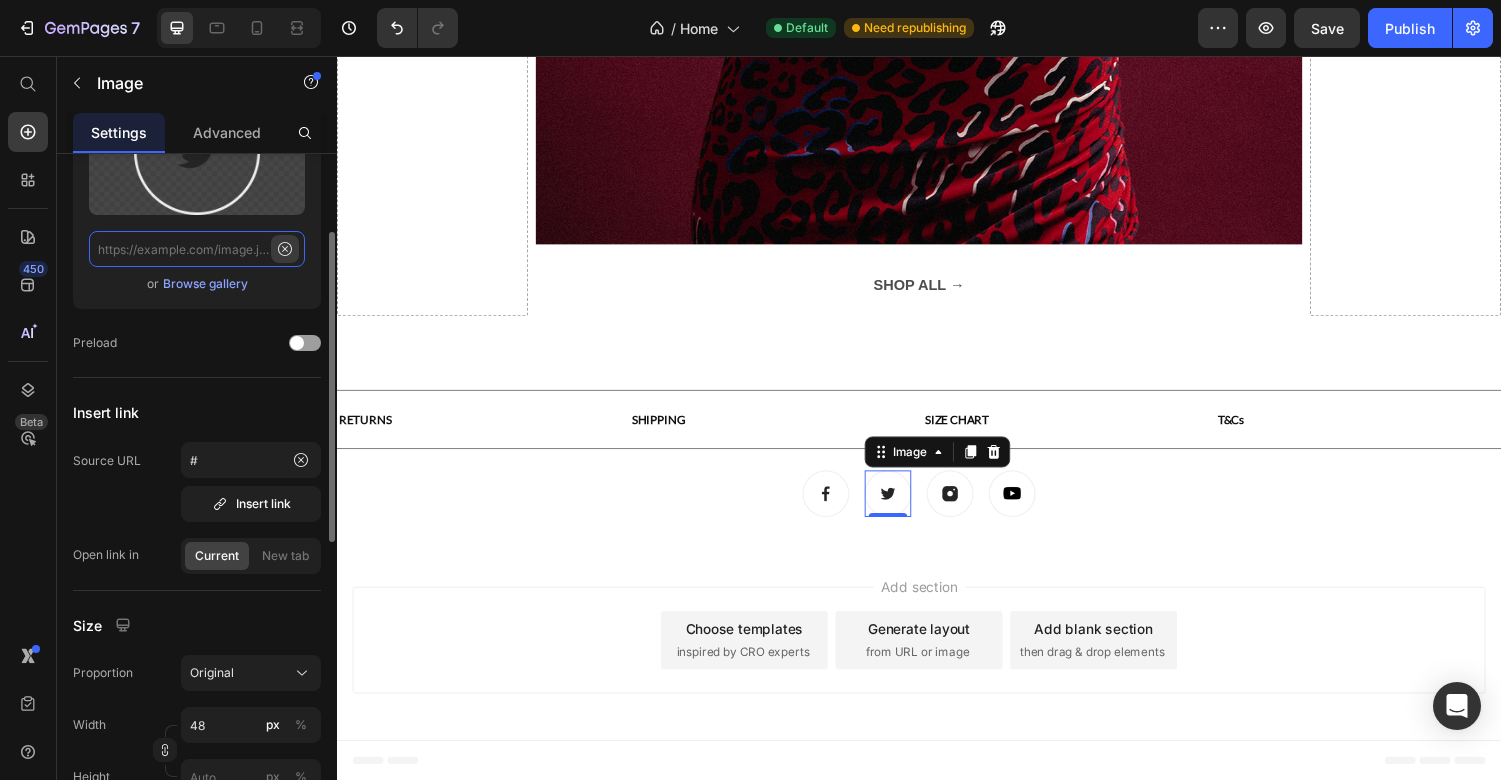 scroll, scrollTop: 0, scrollLeft: 0, axis: both 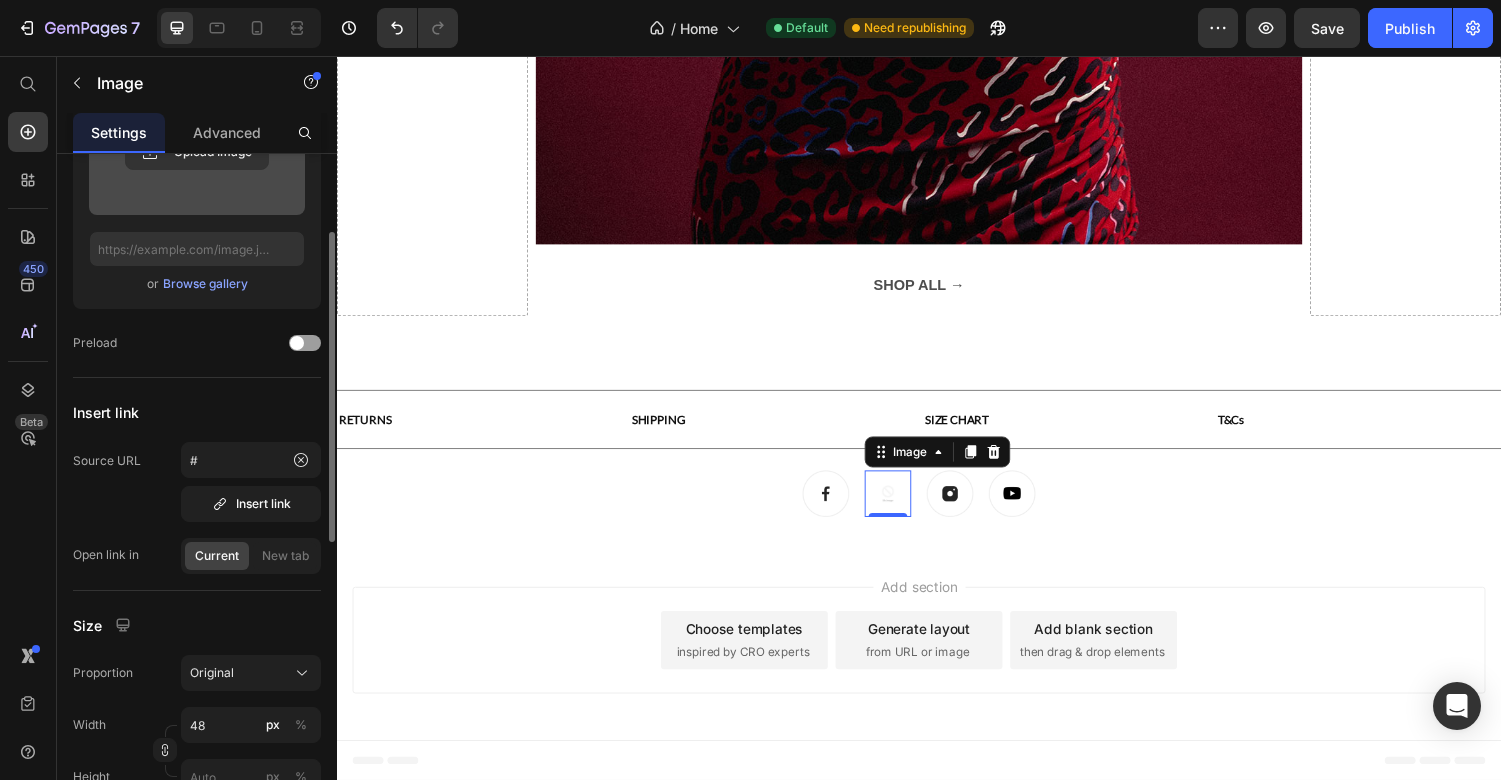 click at bounding box center (197, 152) 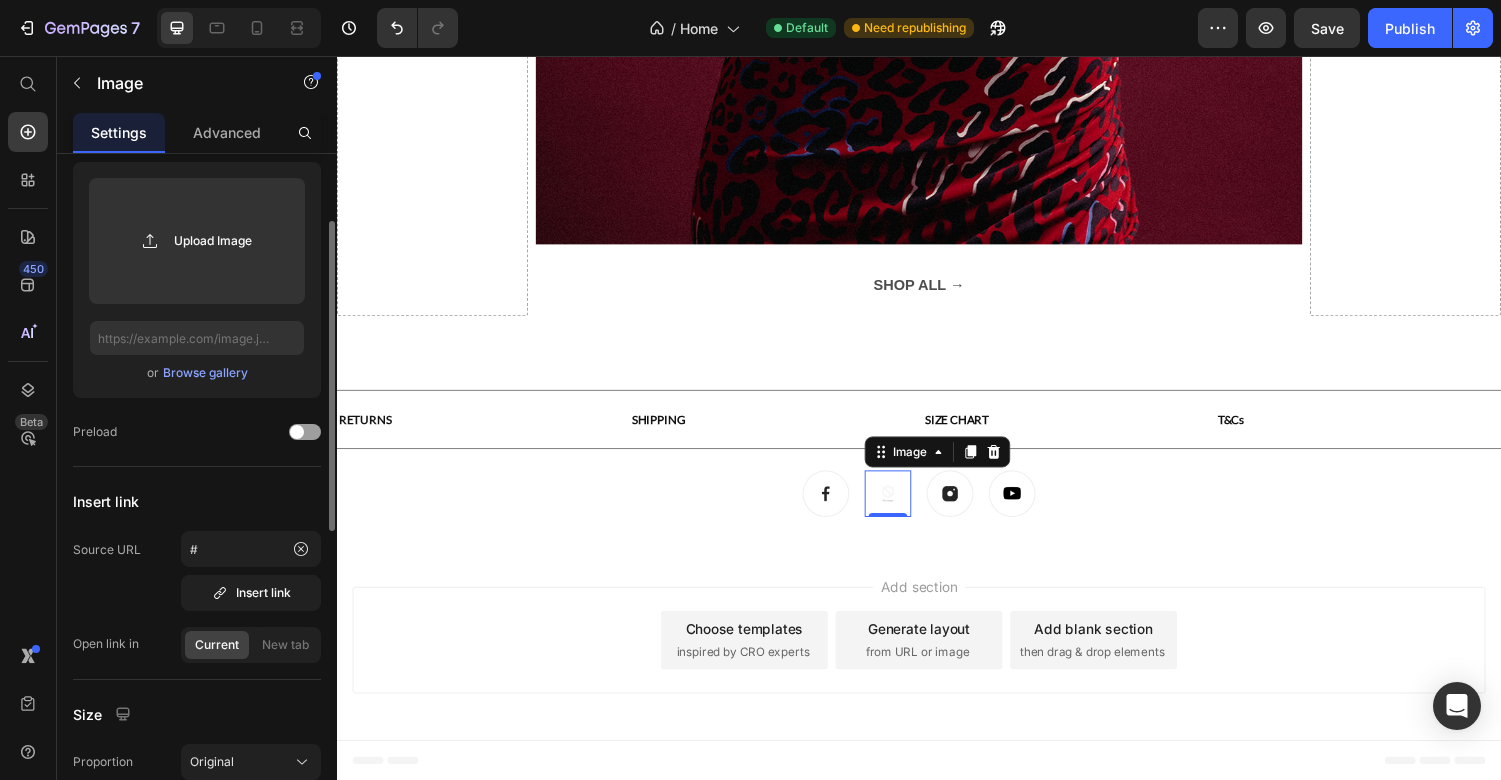 scroll, scrollTop: 57, scrollLeft: 0, axis: vertical 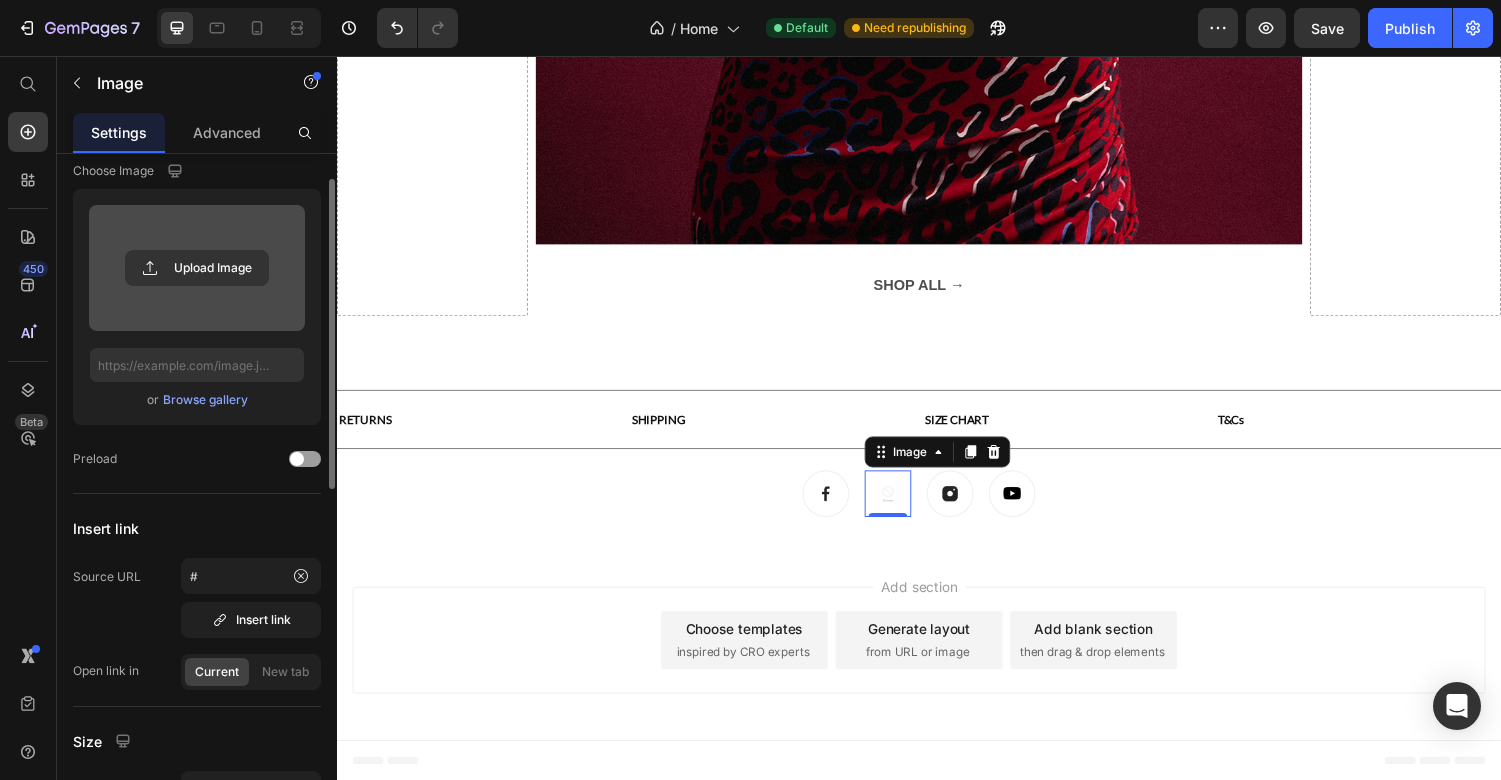 click at bounding box center (197, 268) 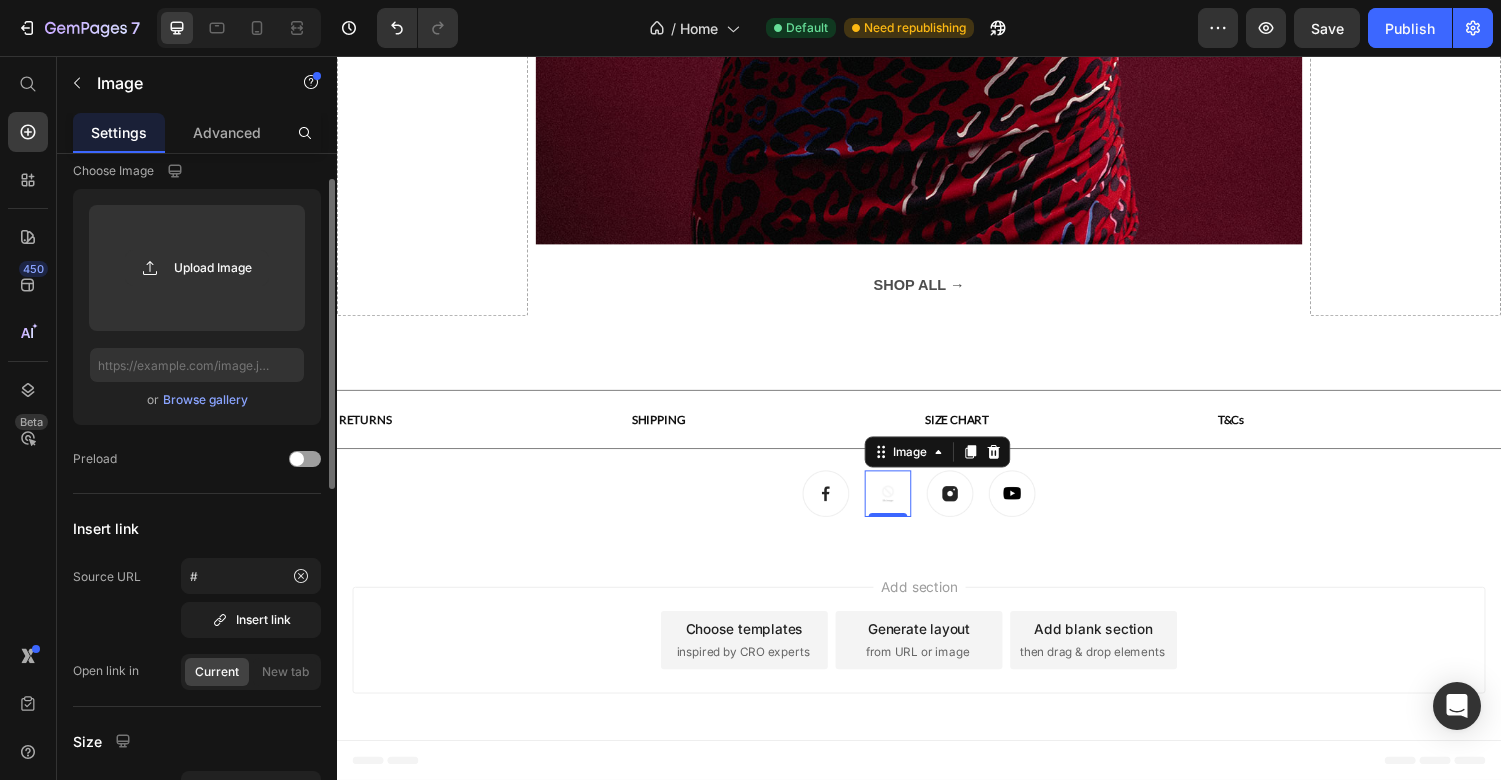 click on "Browse gallery" at bounding box center (205, 400) 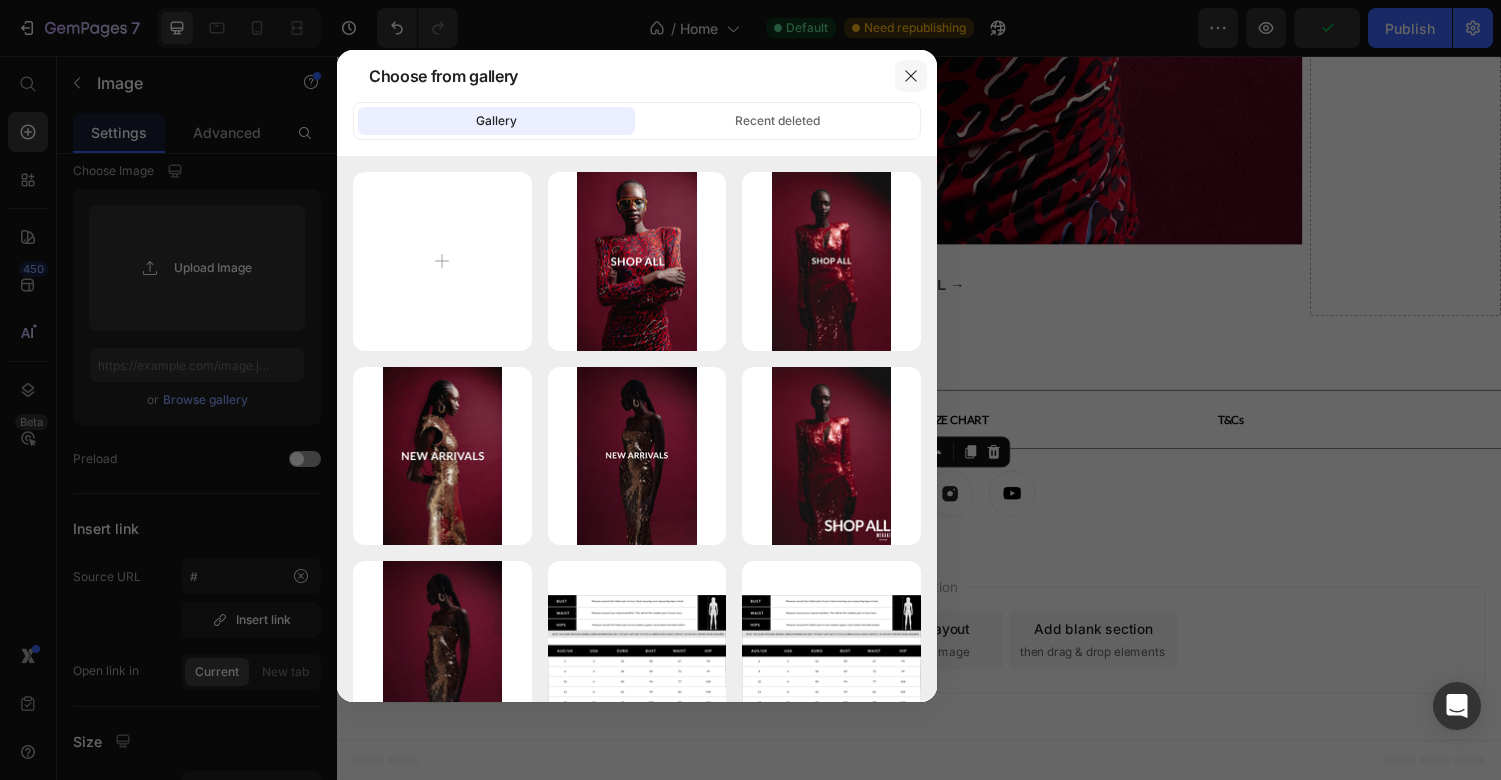click 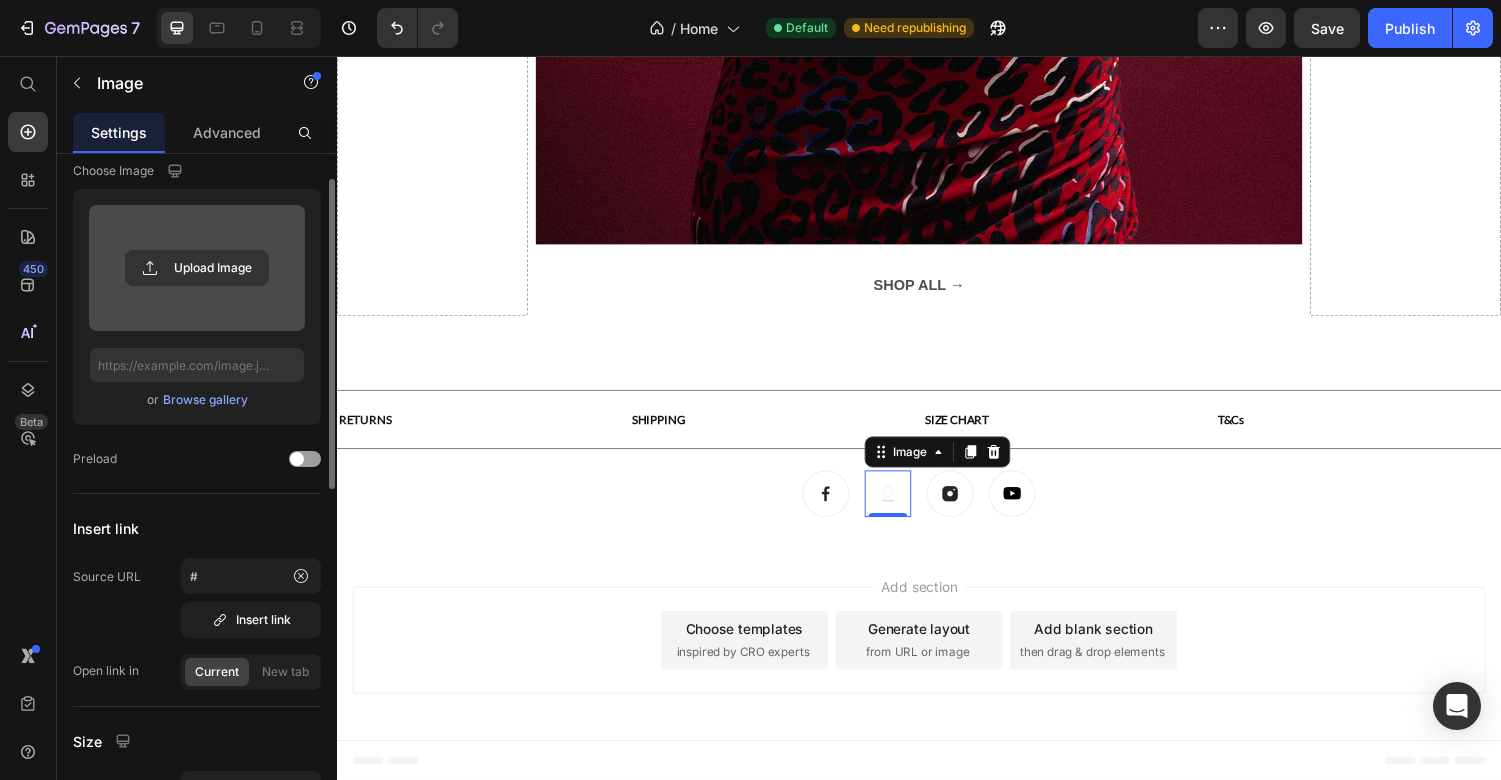 click at bounding box center (197, 268) 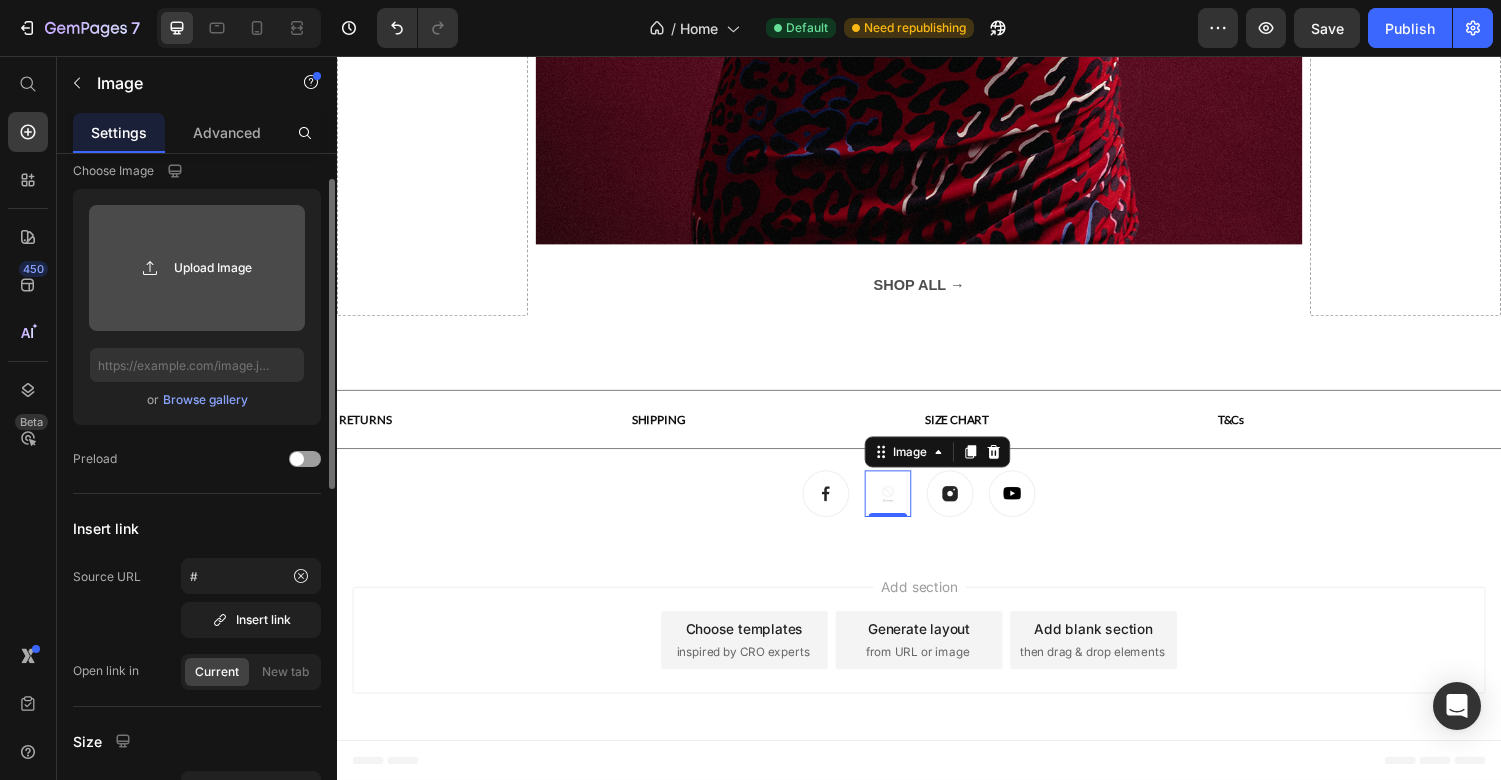 click 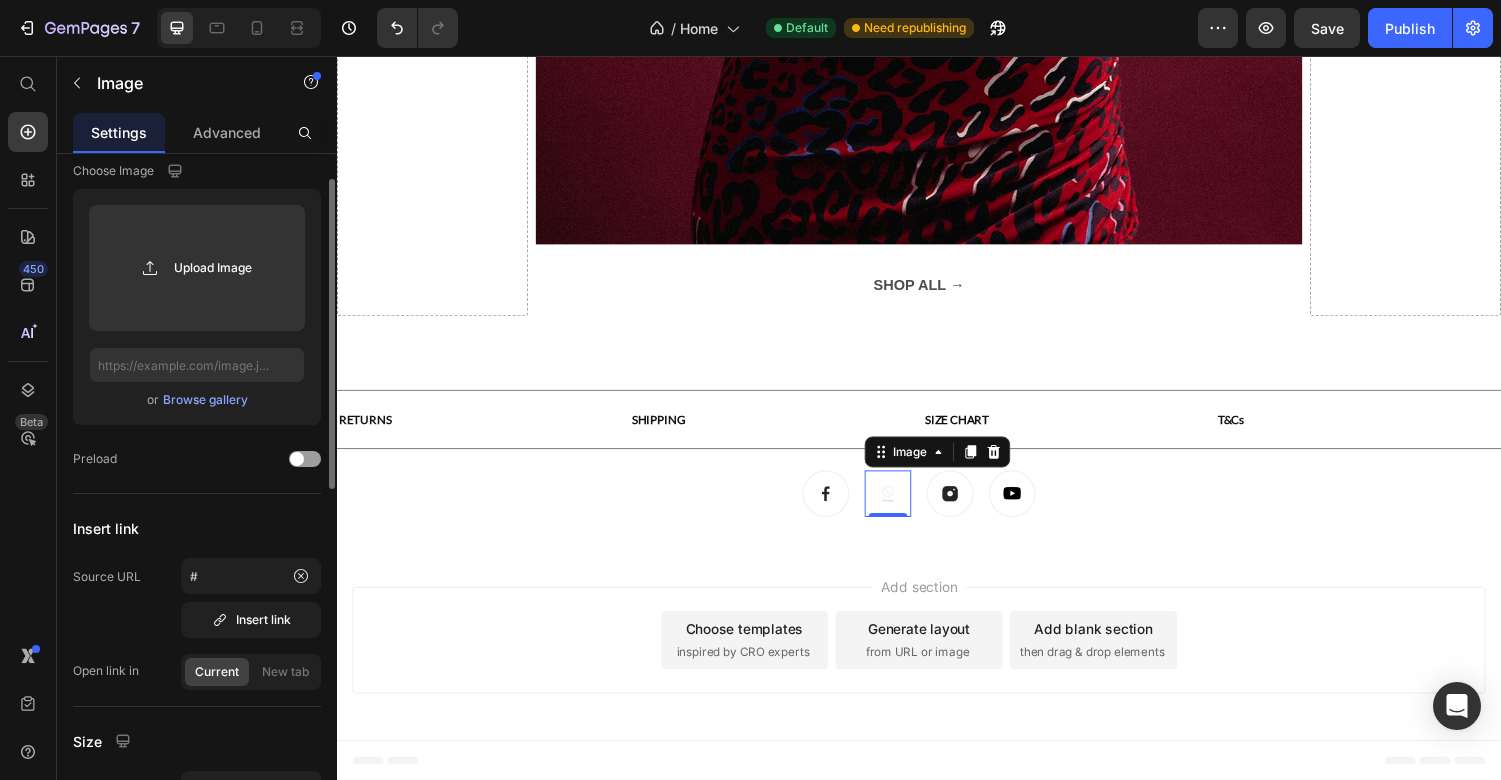 click on "Browse gallery" at bounding box center (205, 400) 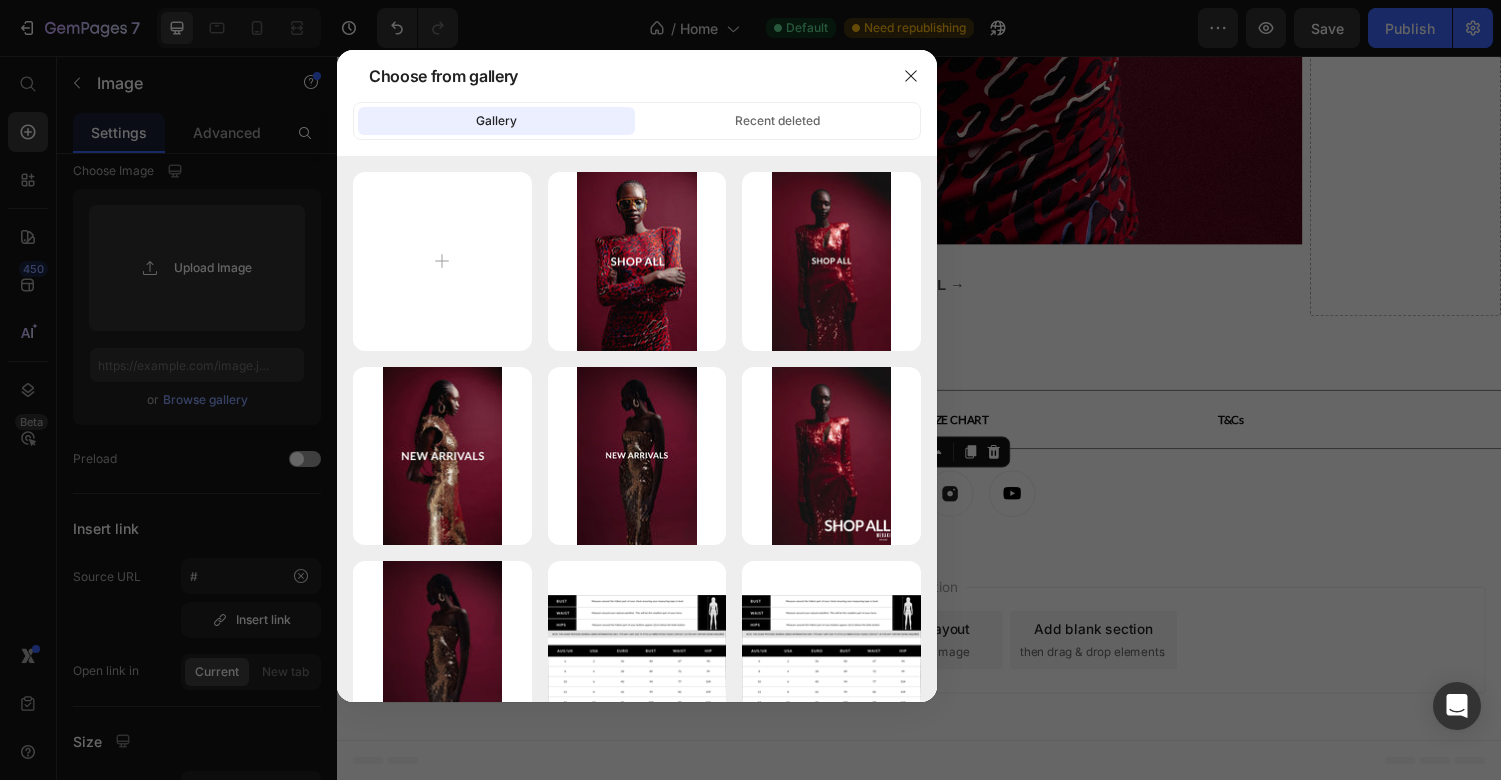 click on "Gallery Recent deleted" 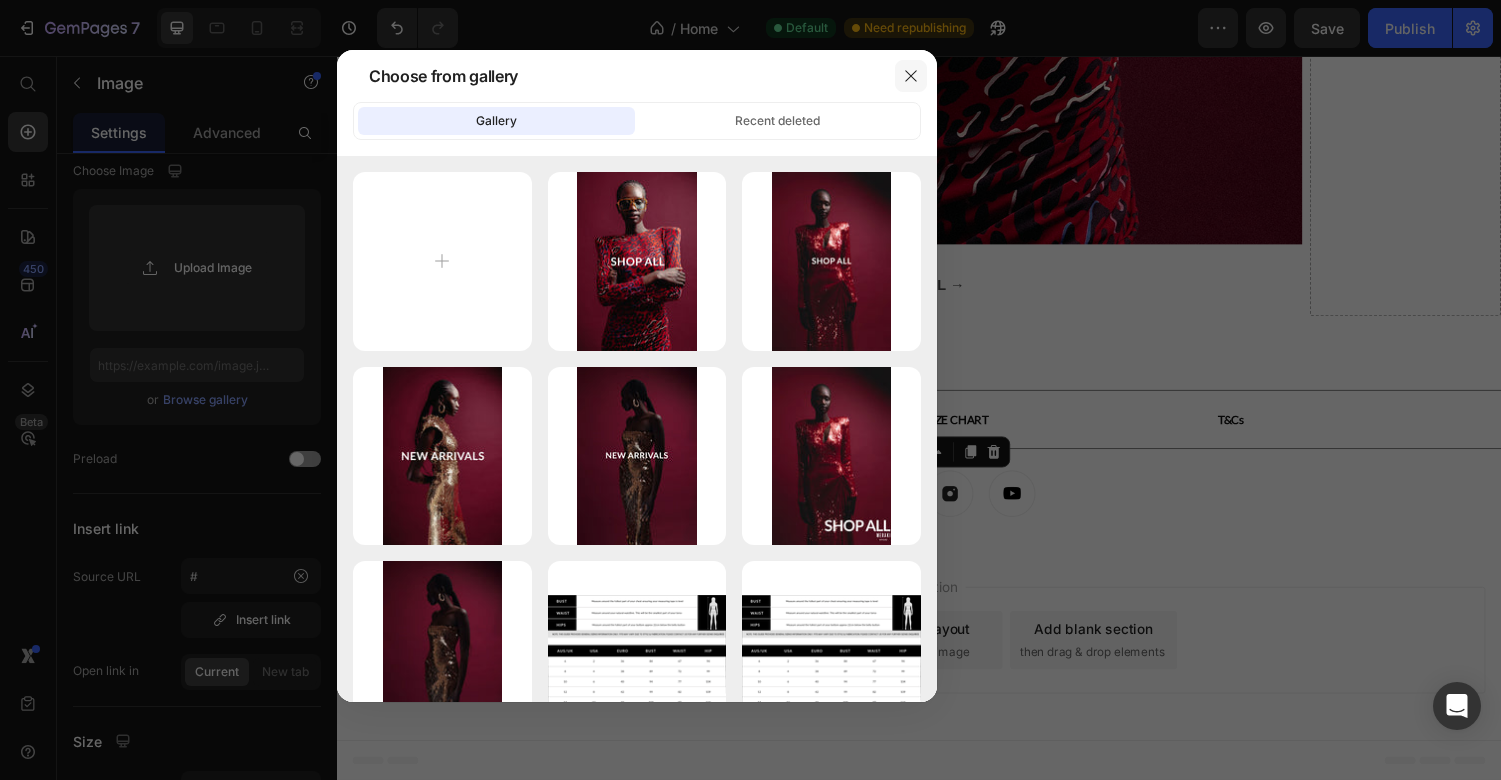 click 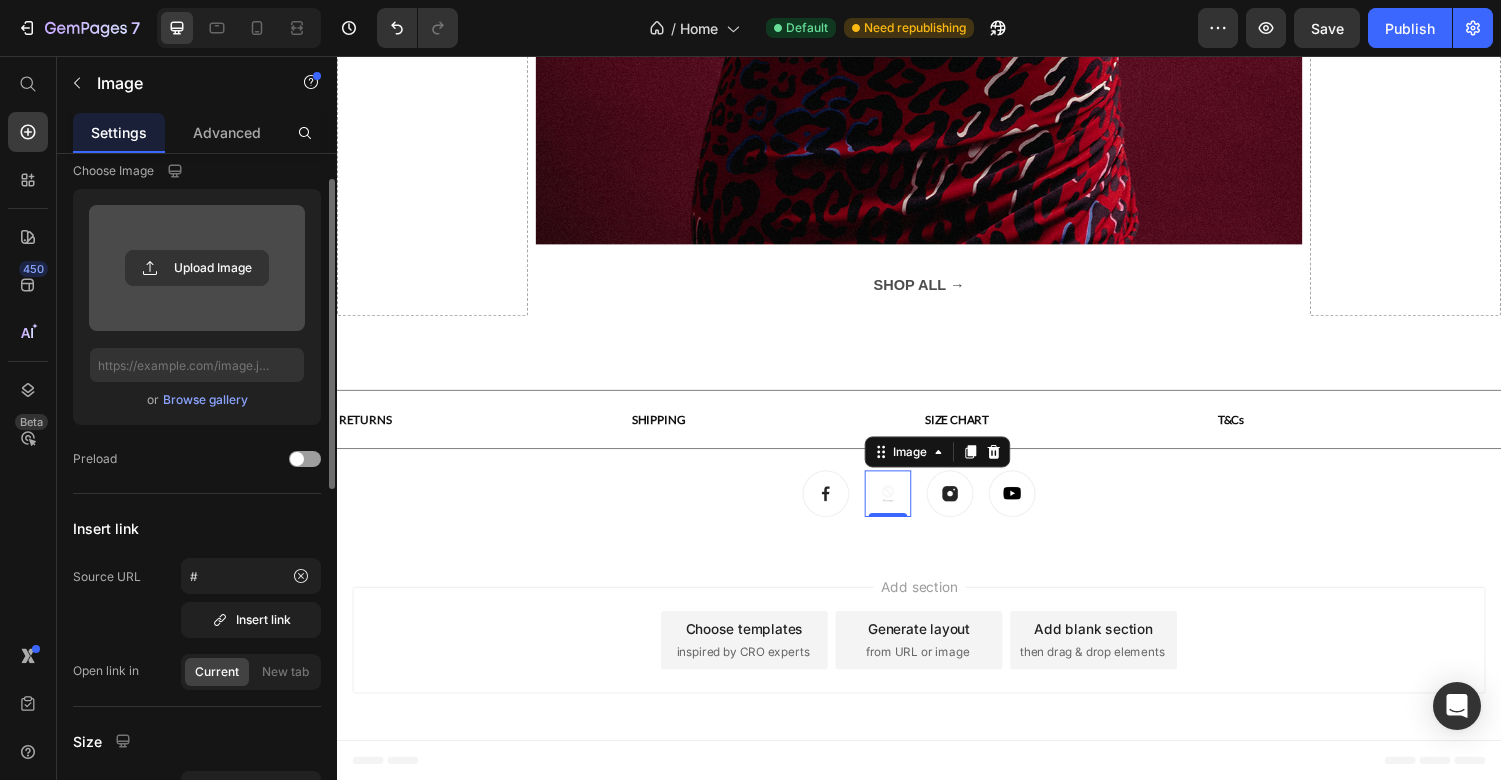 scroll, scrollTop: 0, scrollLeft: 0, axis: both 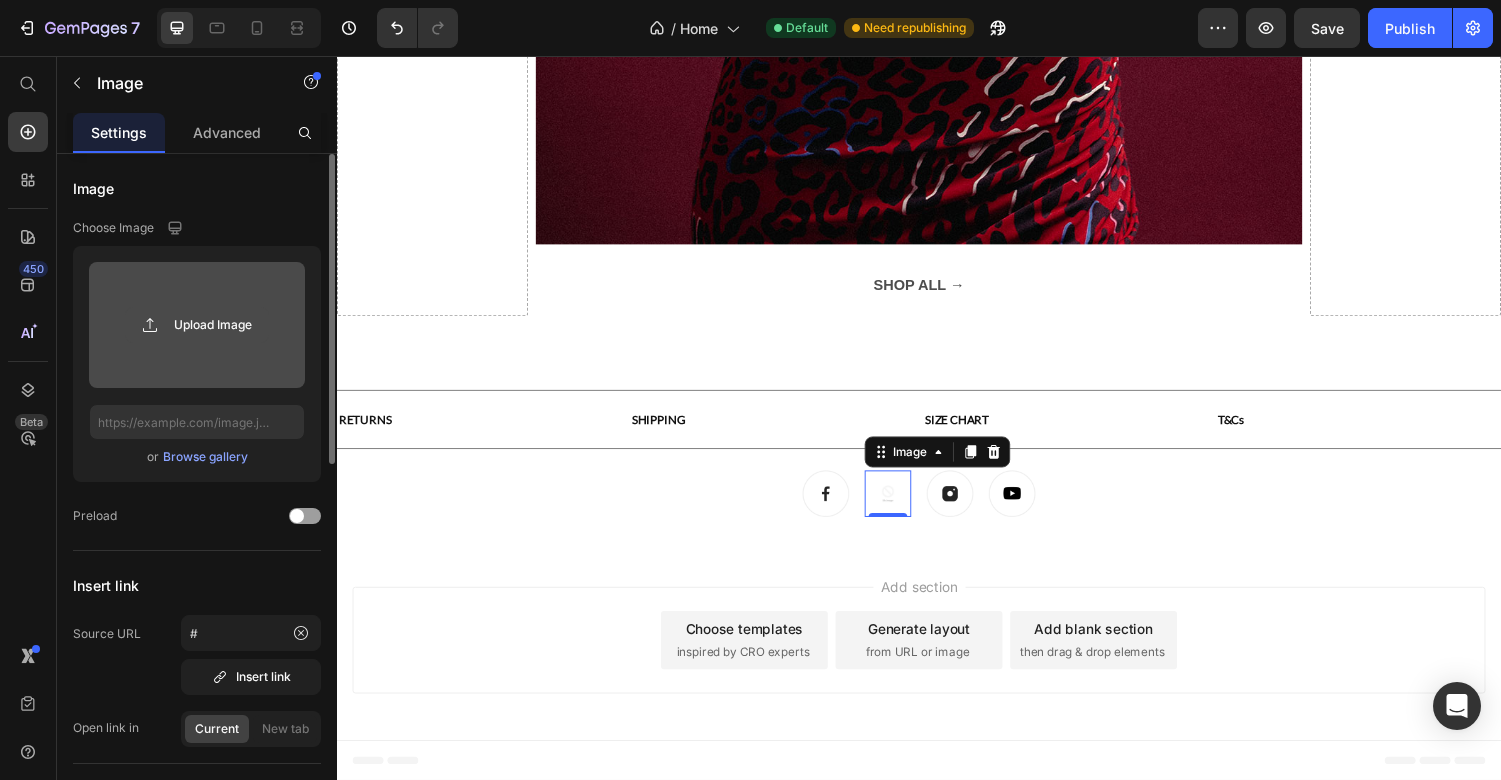 click 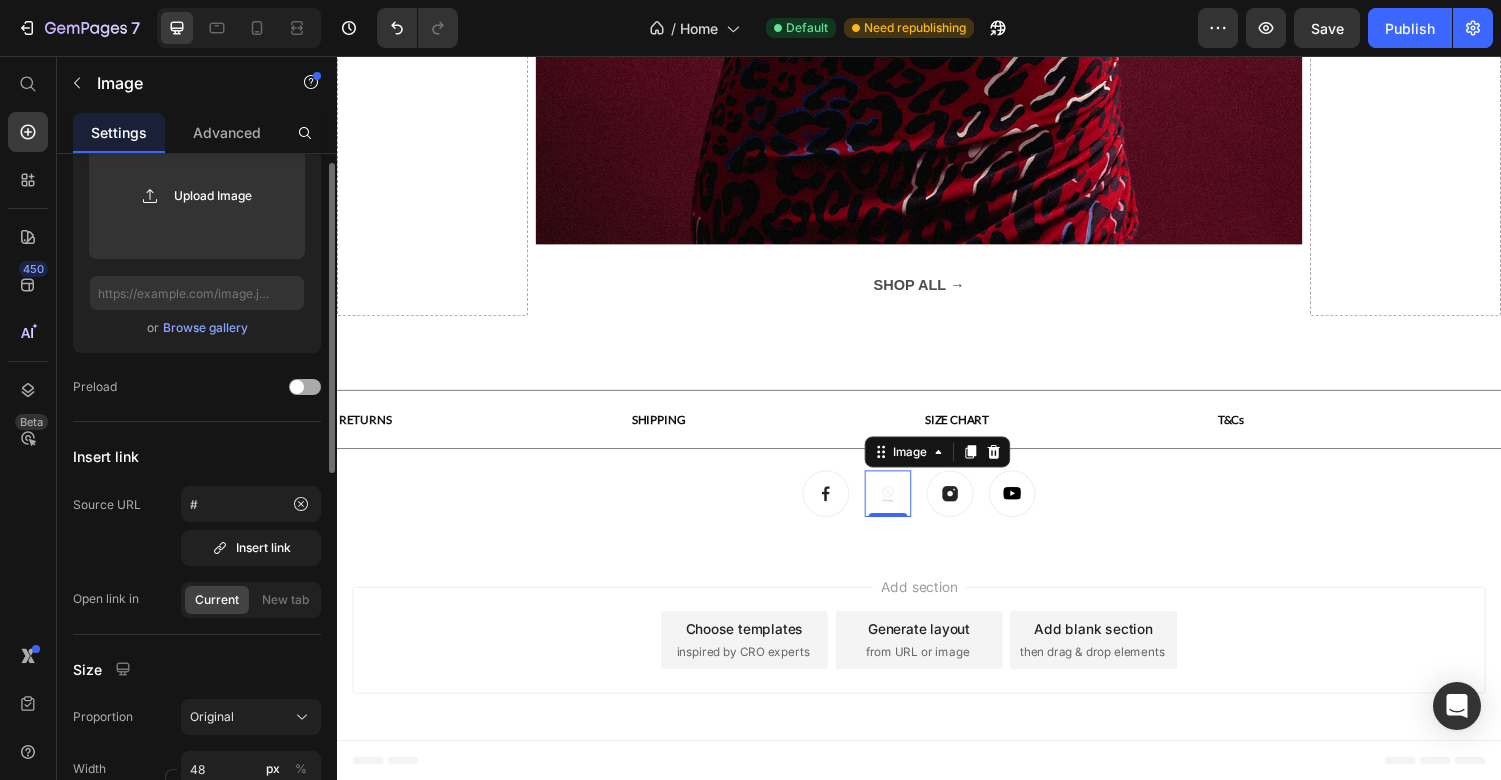 scroll, scrollTop: 328, scrollLeft: 0, axis: vertical 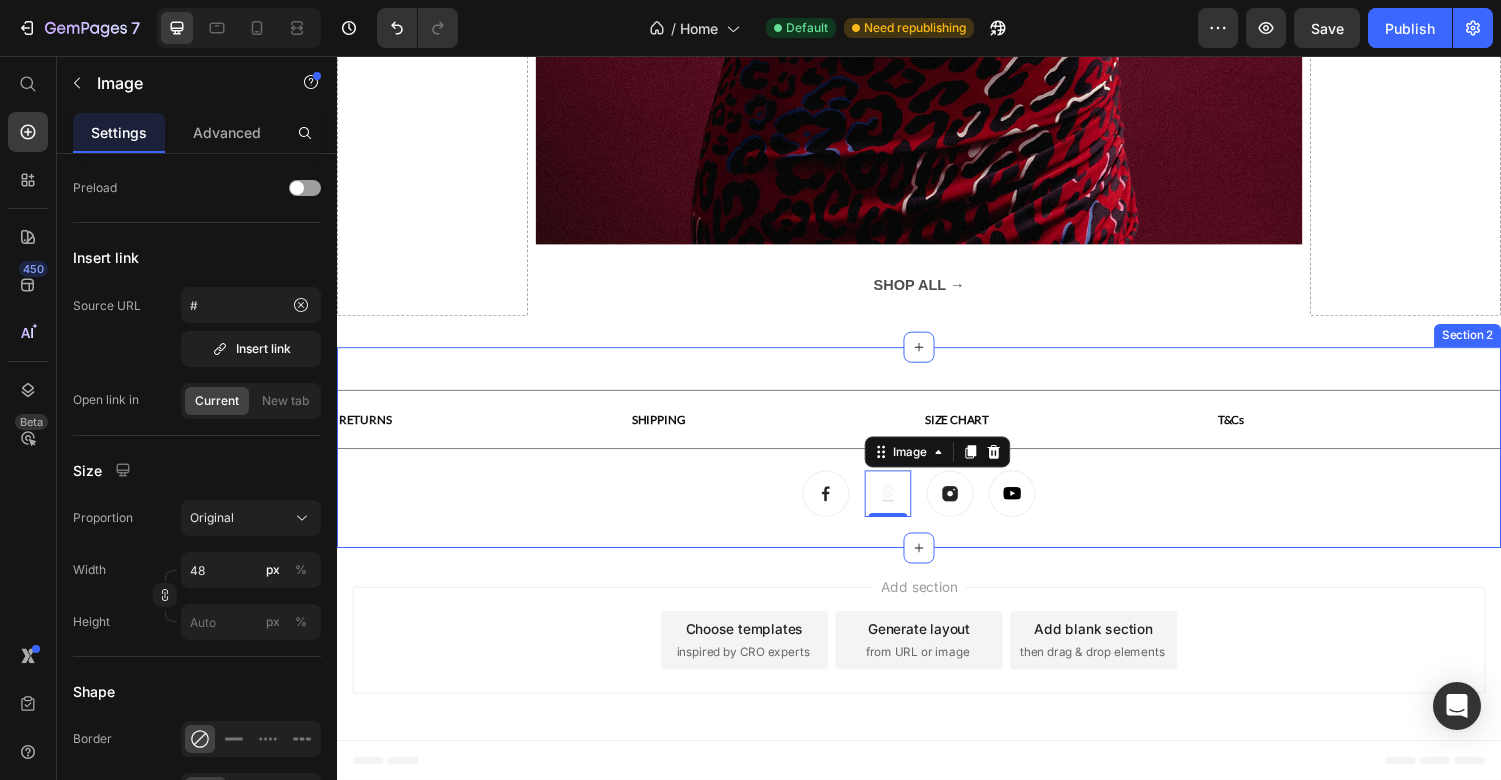 click on "Add section Choose templates inspired by CRO experts Generate layout from URL or image Add blank section then drag & drop elements" at bounding box center (937, 662) 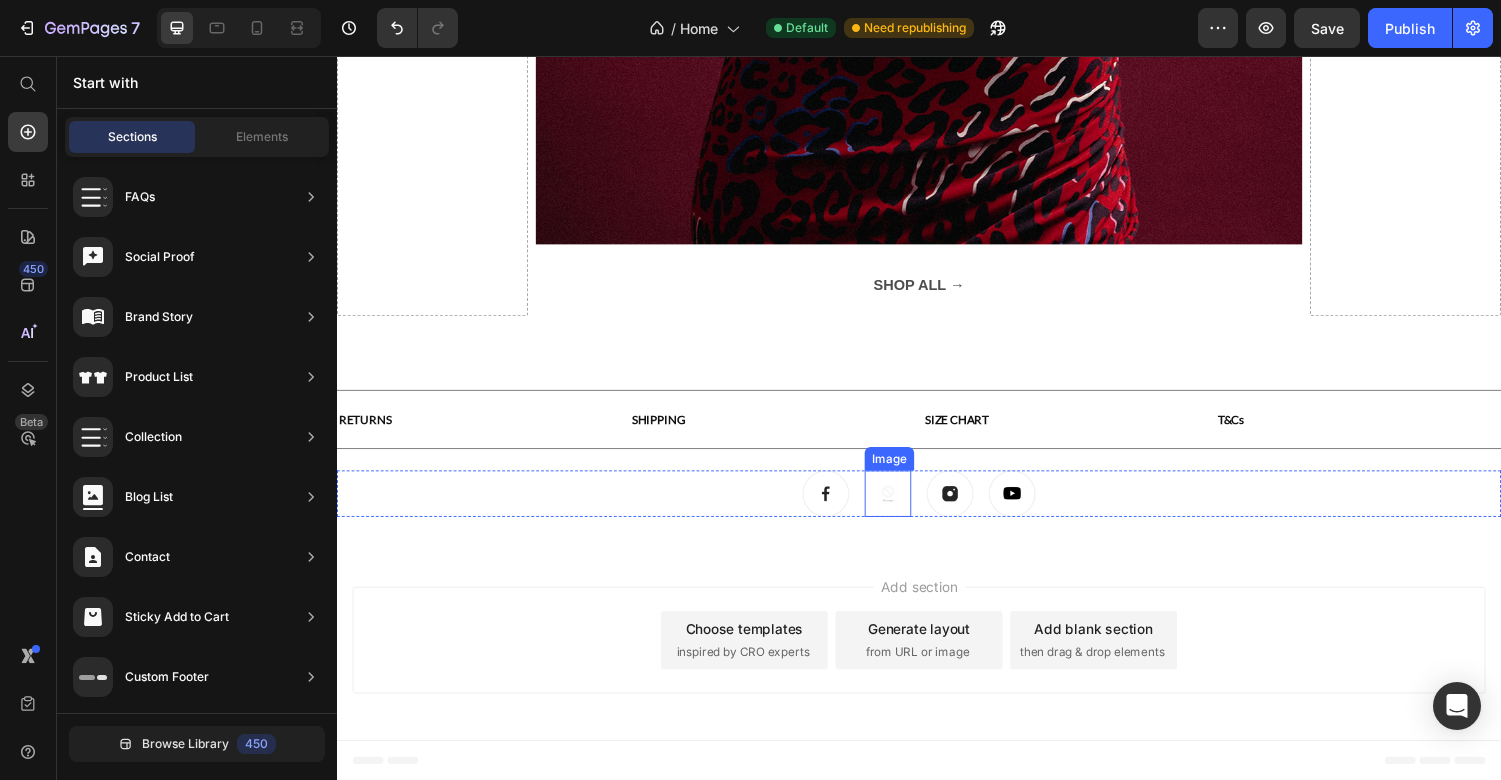 click at bounding box center (905, 507) 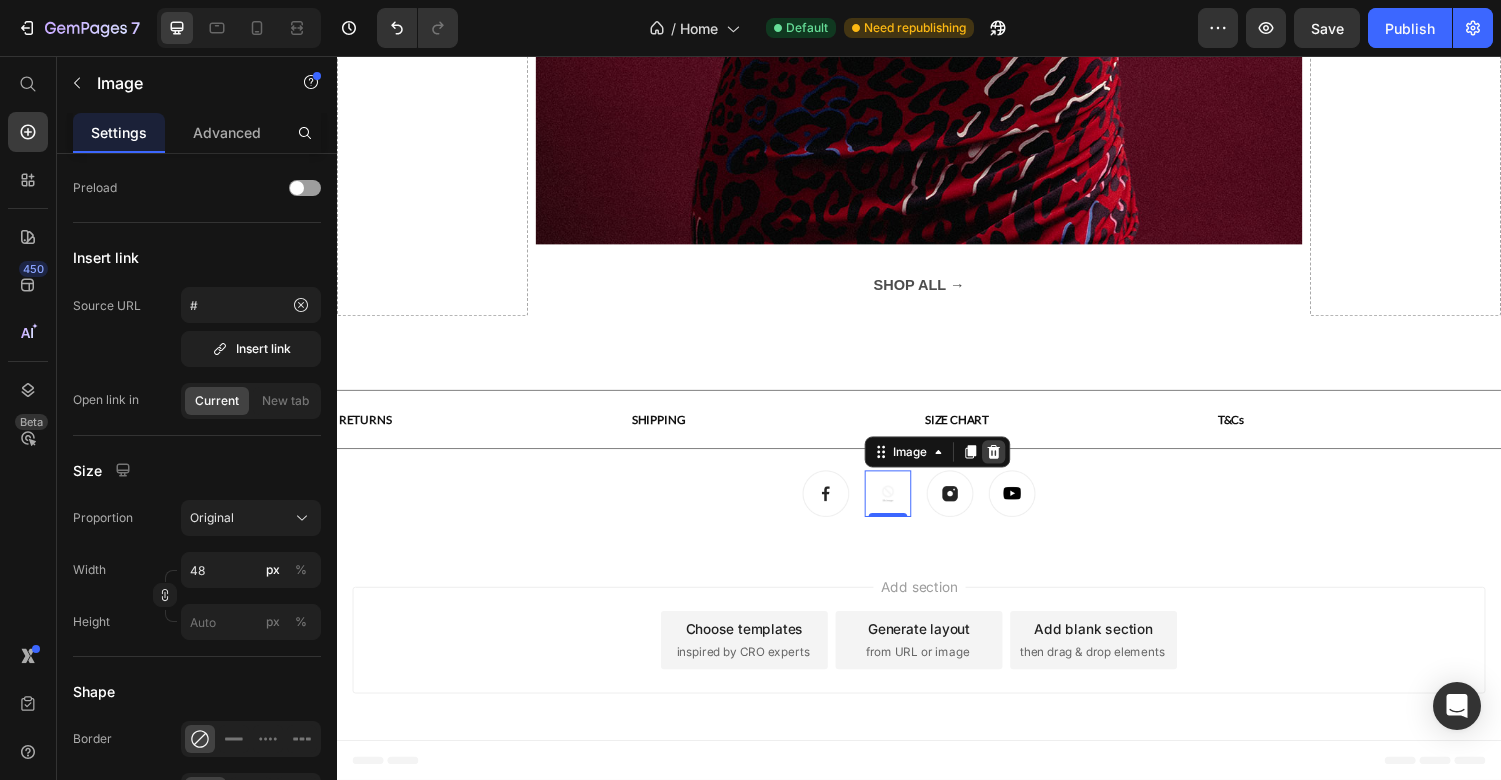 click 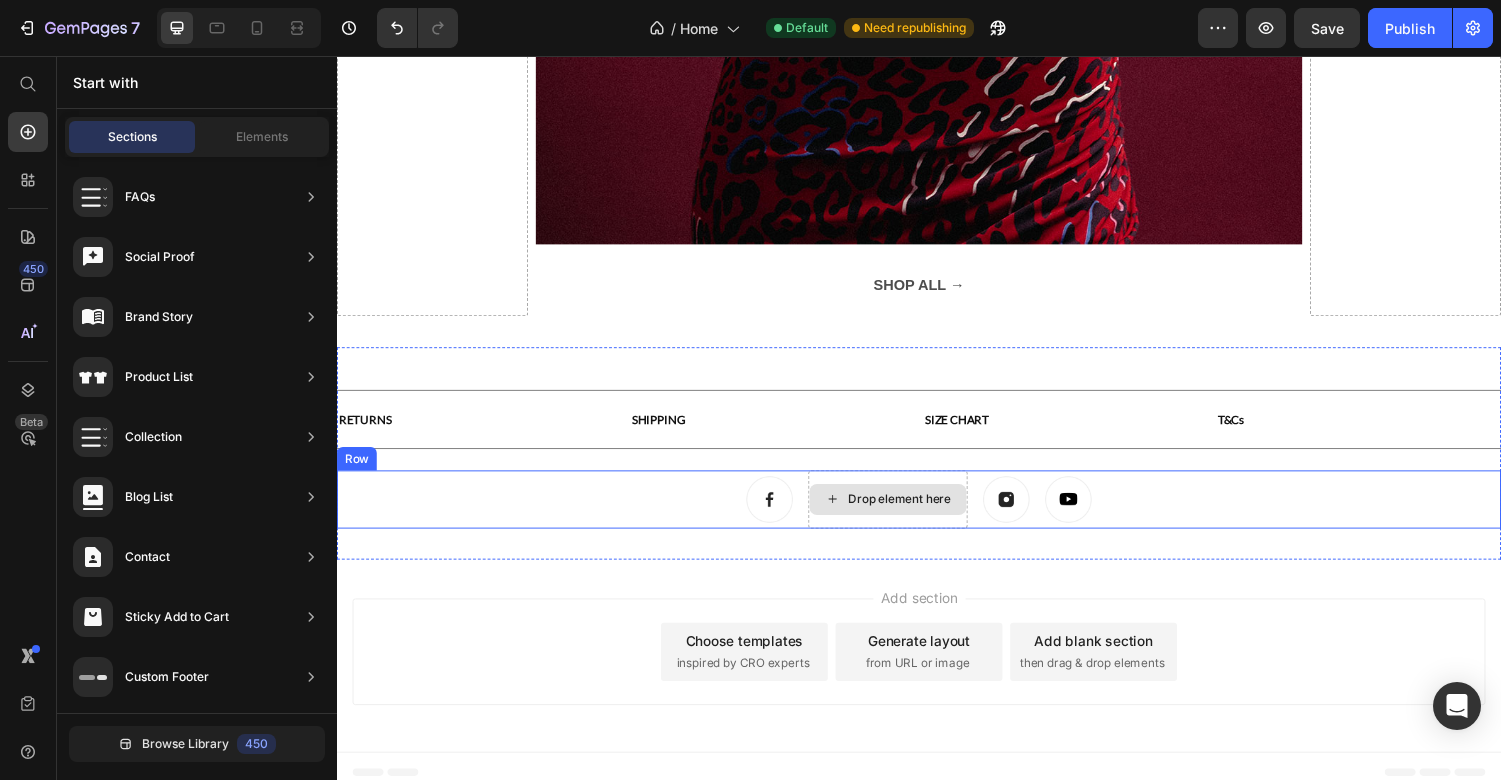 click on "Drop element here" at bounding box center [905, 513] 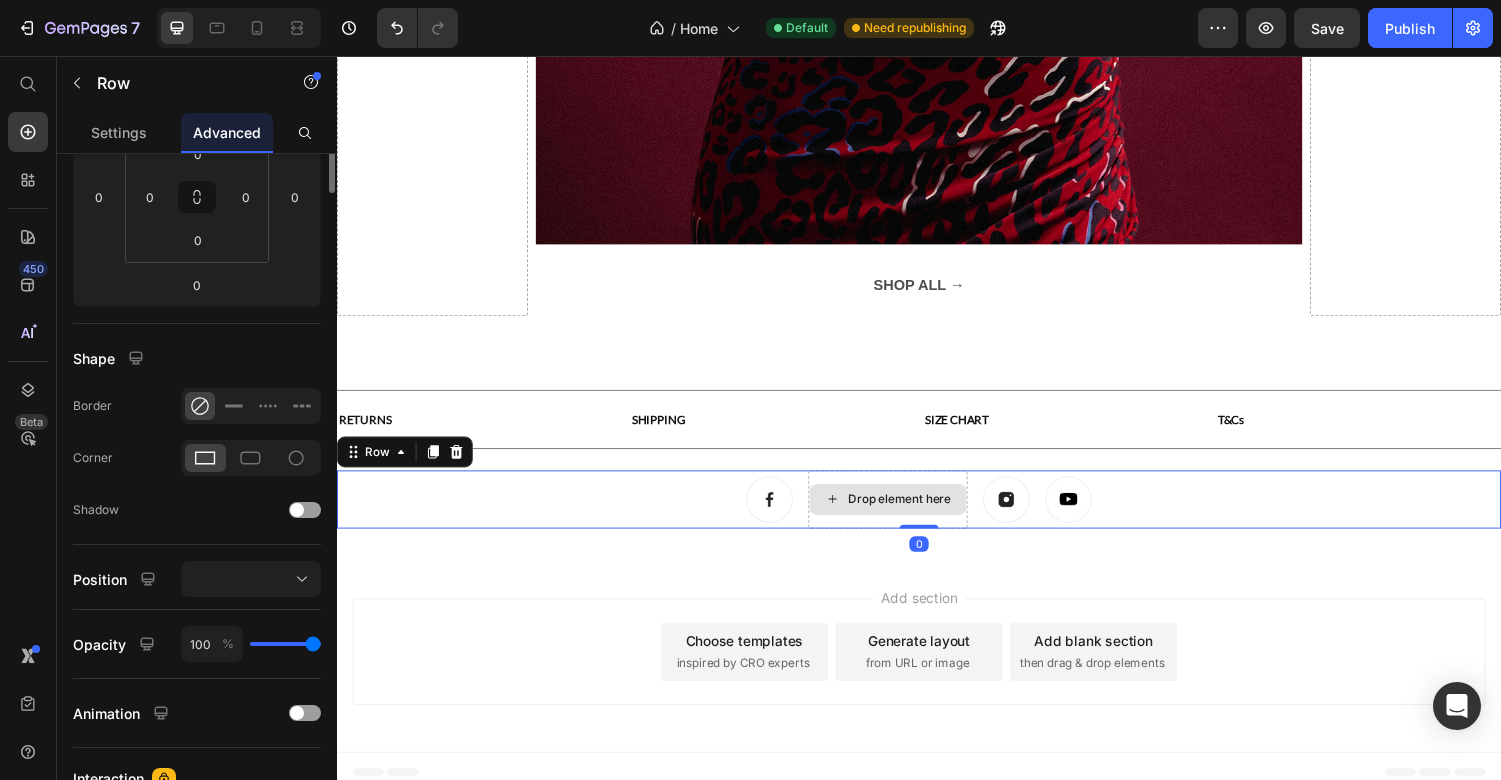 click on "Drop element here" at bounding box center (905, 513) 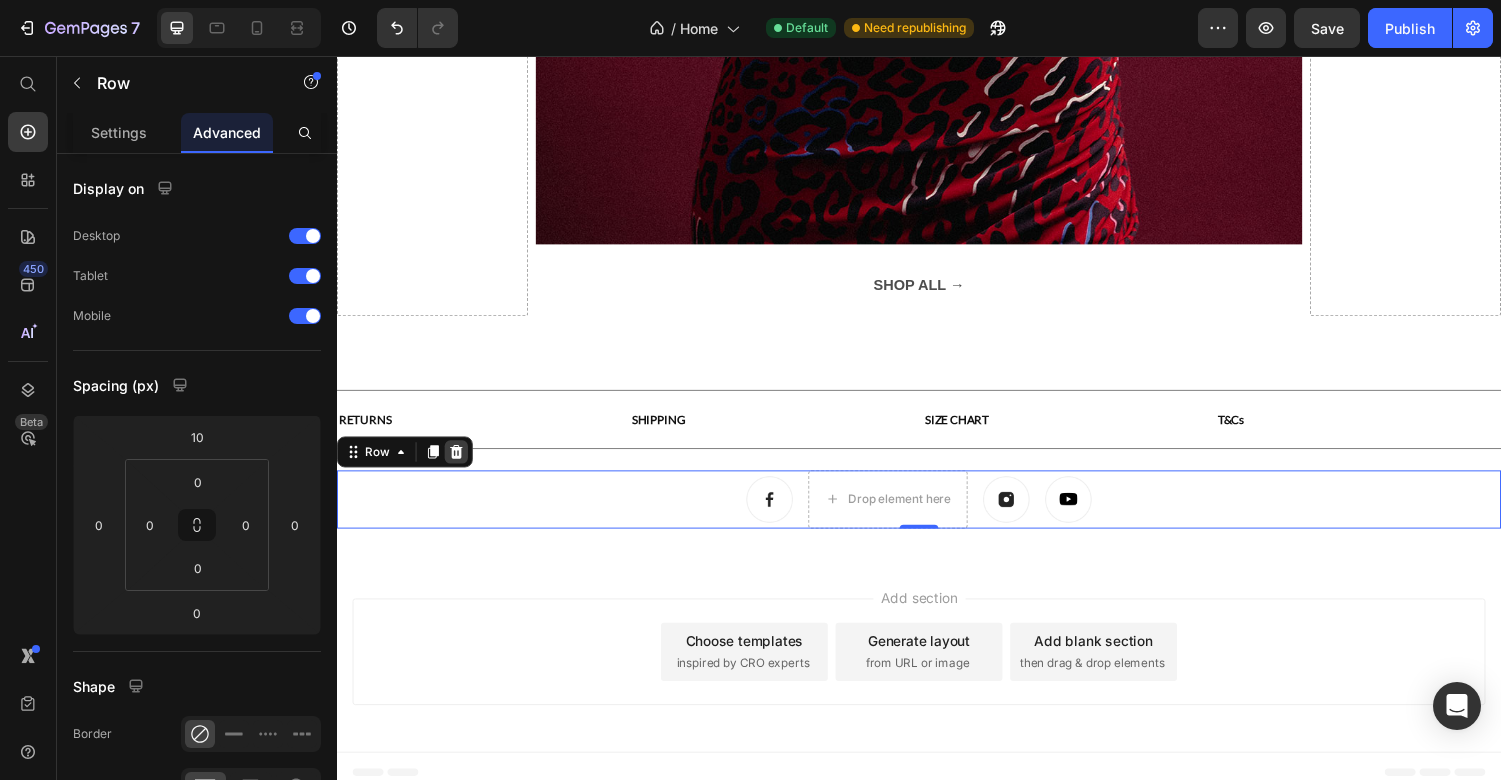 click 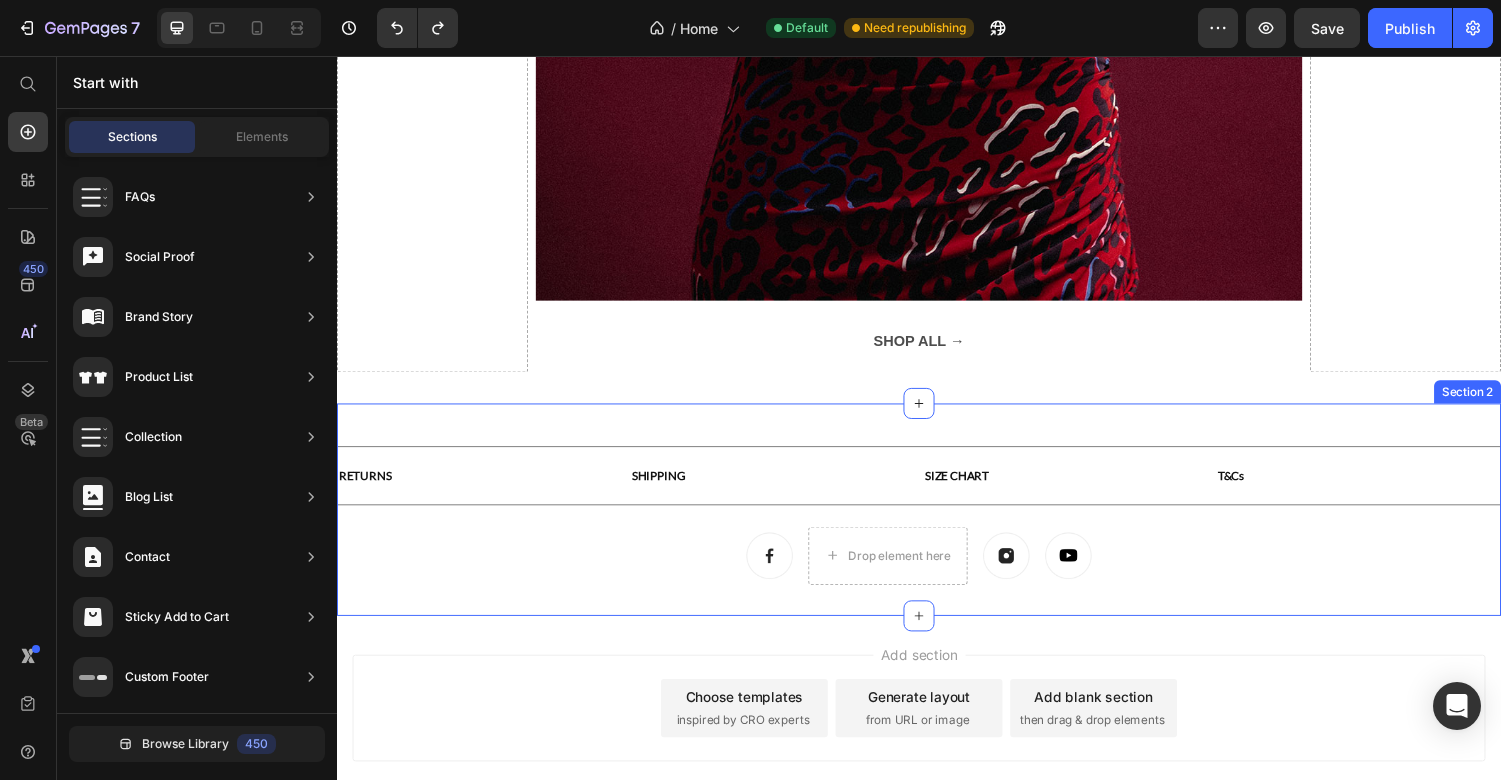 scroll, scrollTop: 2424, scrollLeft: 0, axis: vertical 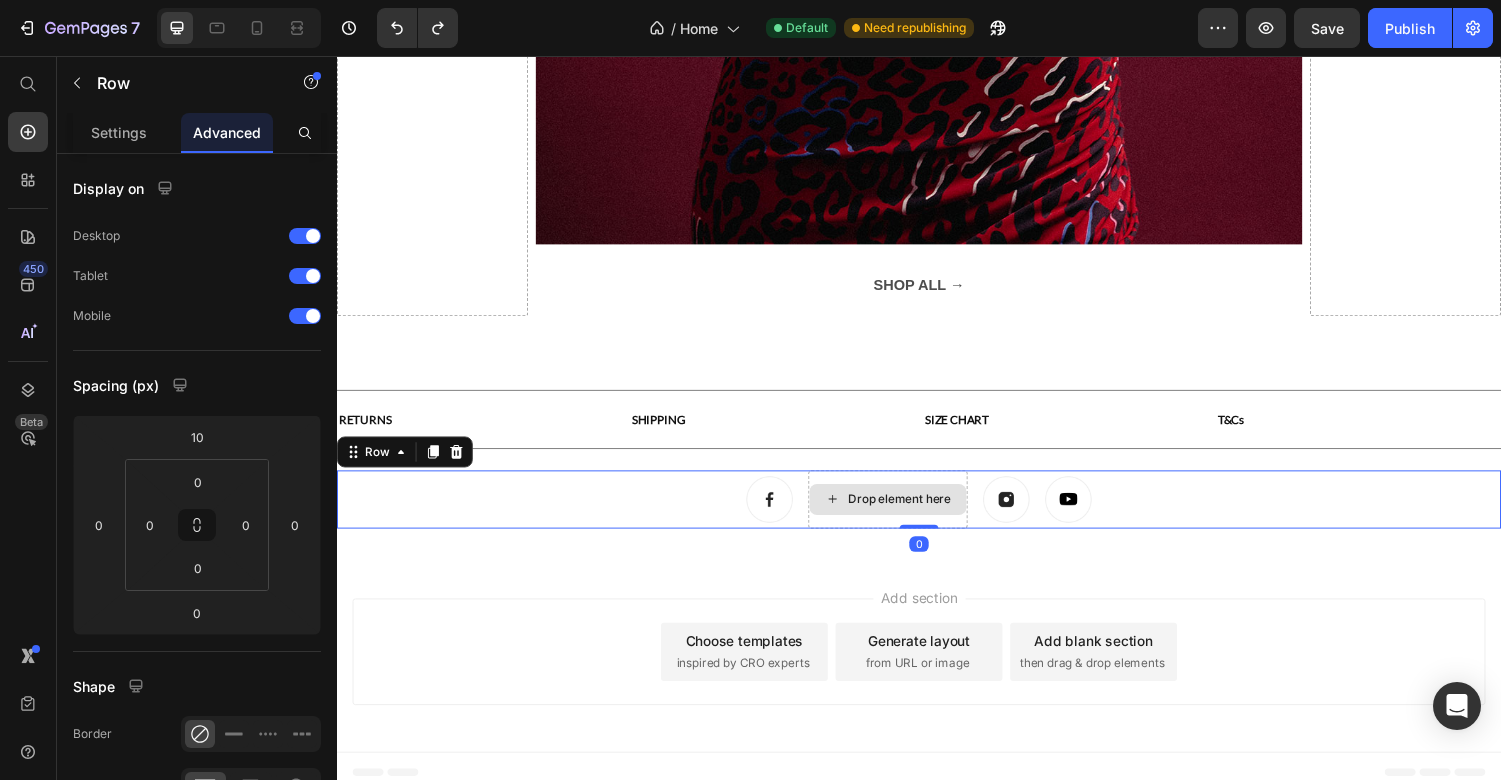 click on "Drop element here" at bounding box center (905, 513) 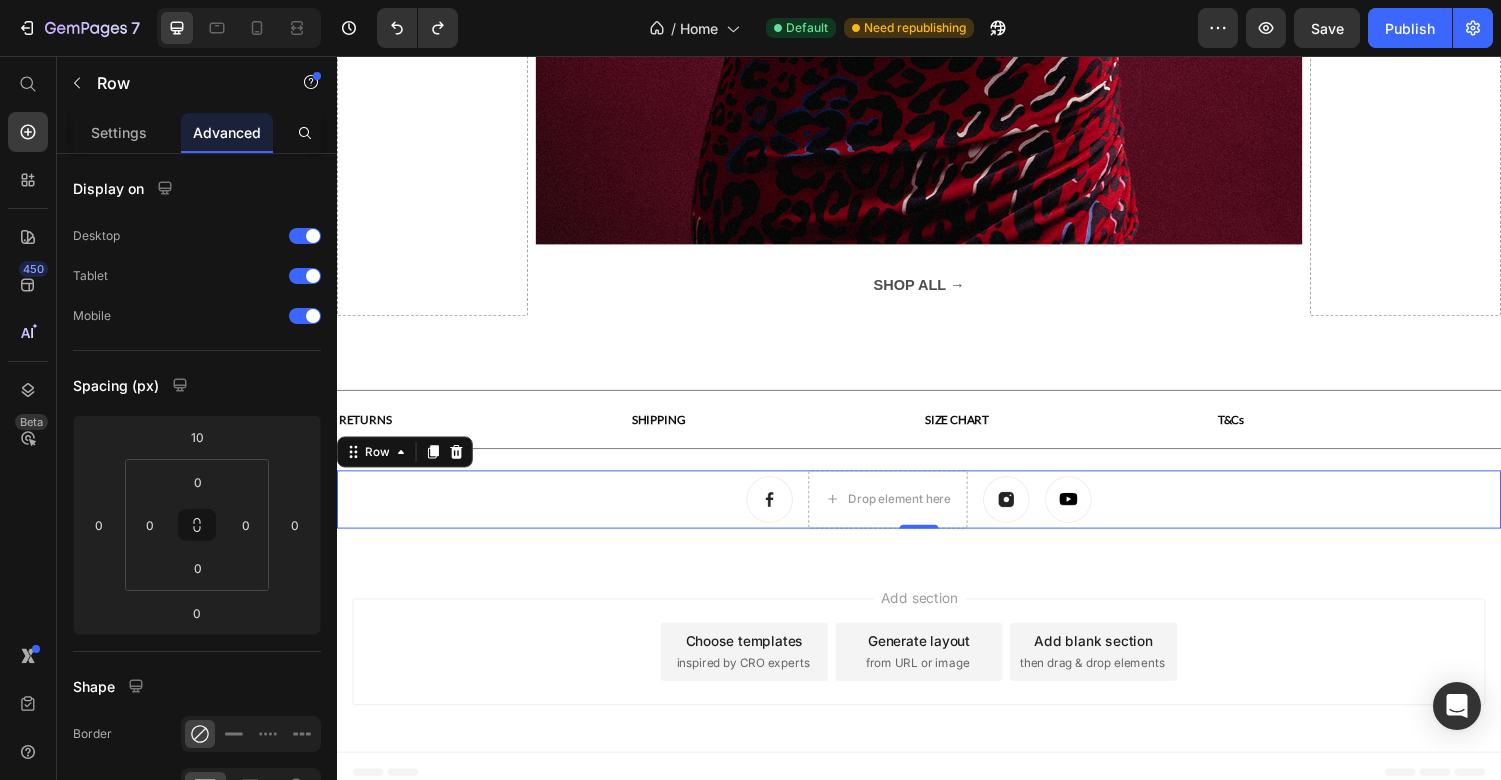 click on "Image
Drop element here Image Image Row   0" at bounding box center (937, 513) 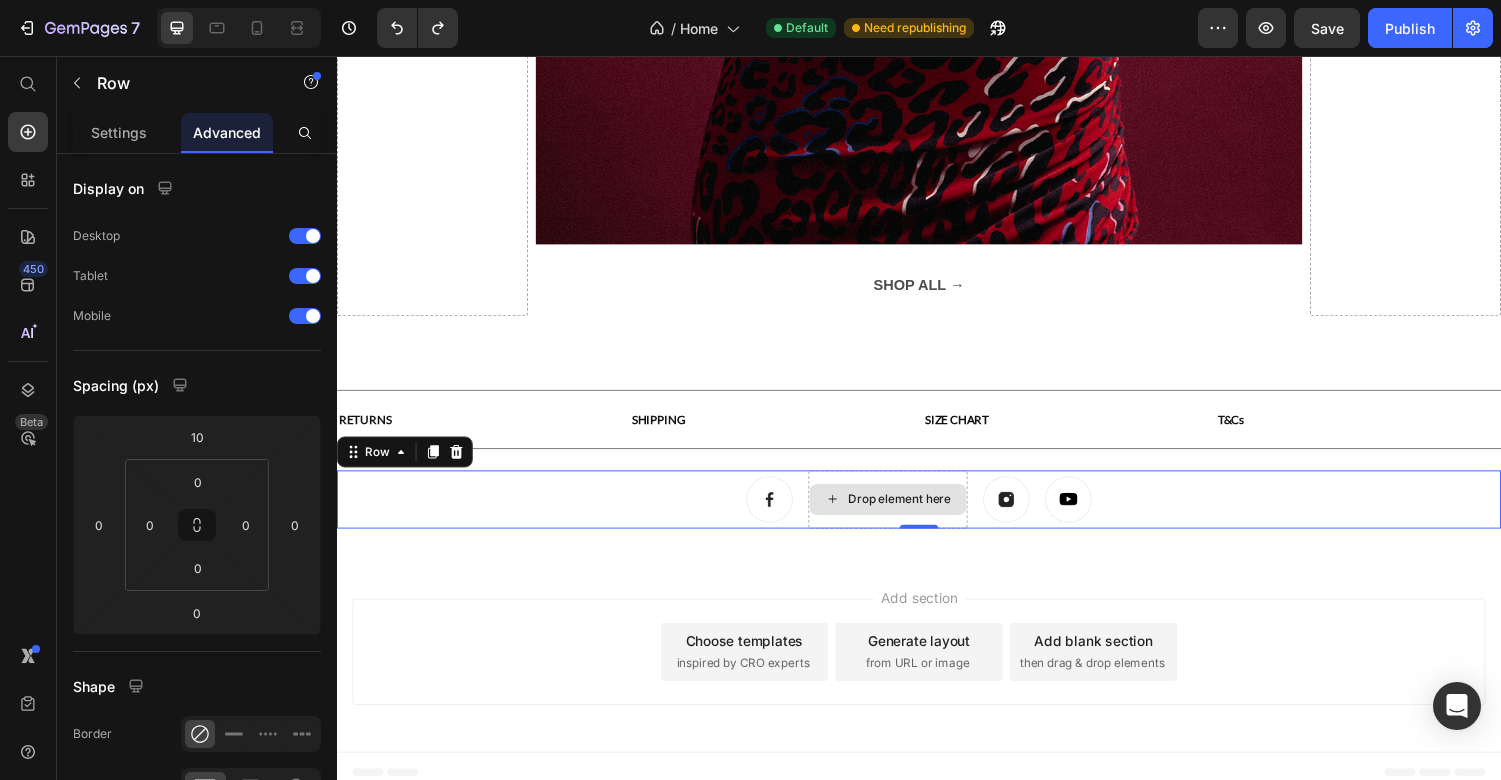 click on "Drop element here" at bounding box center (905, 513) 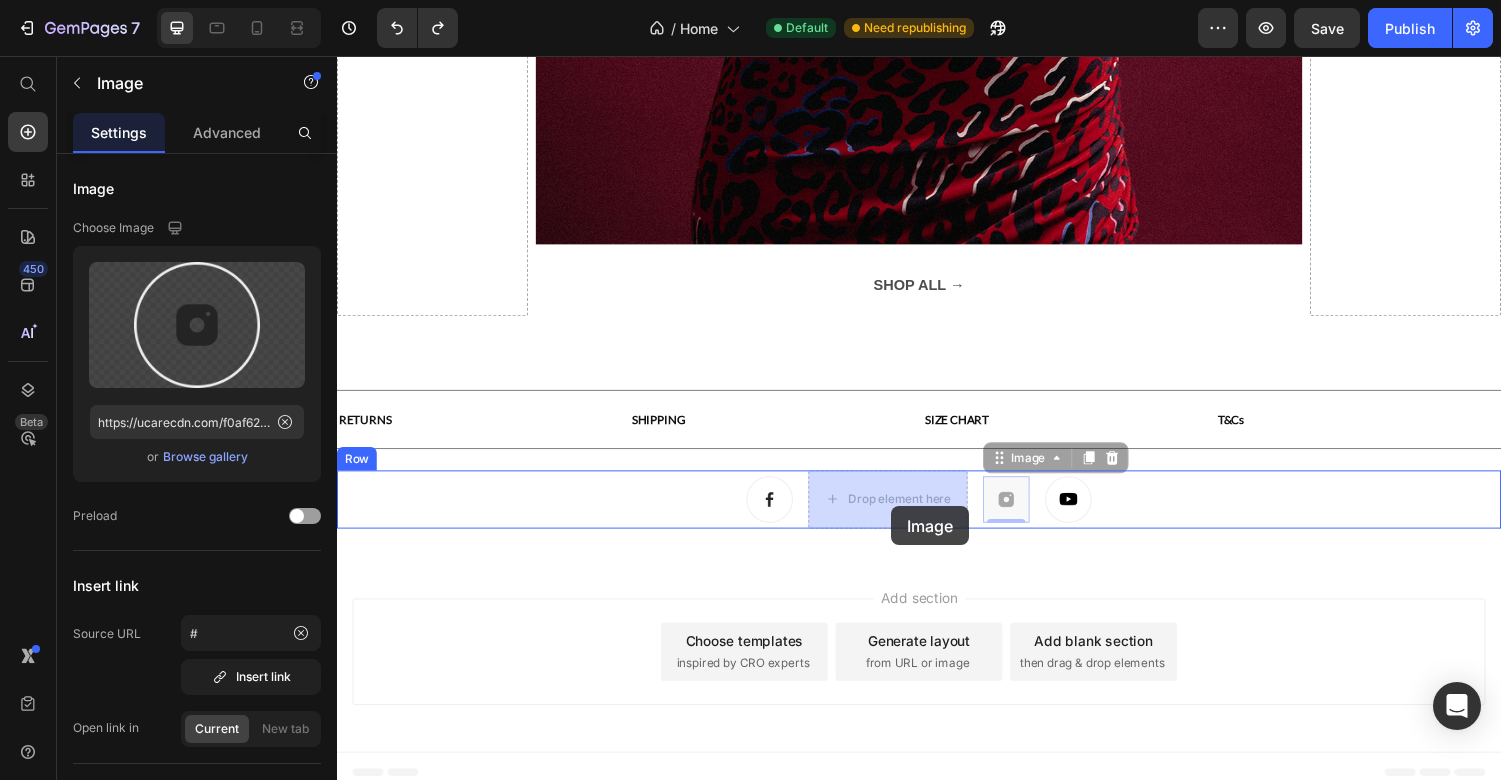 drag, startPoint x: 1026, startPoint y: 520, endPoint x: 909, endPoint y: 521, distance: 117.00427 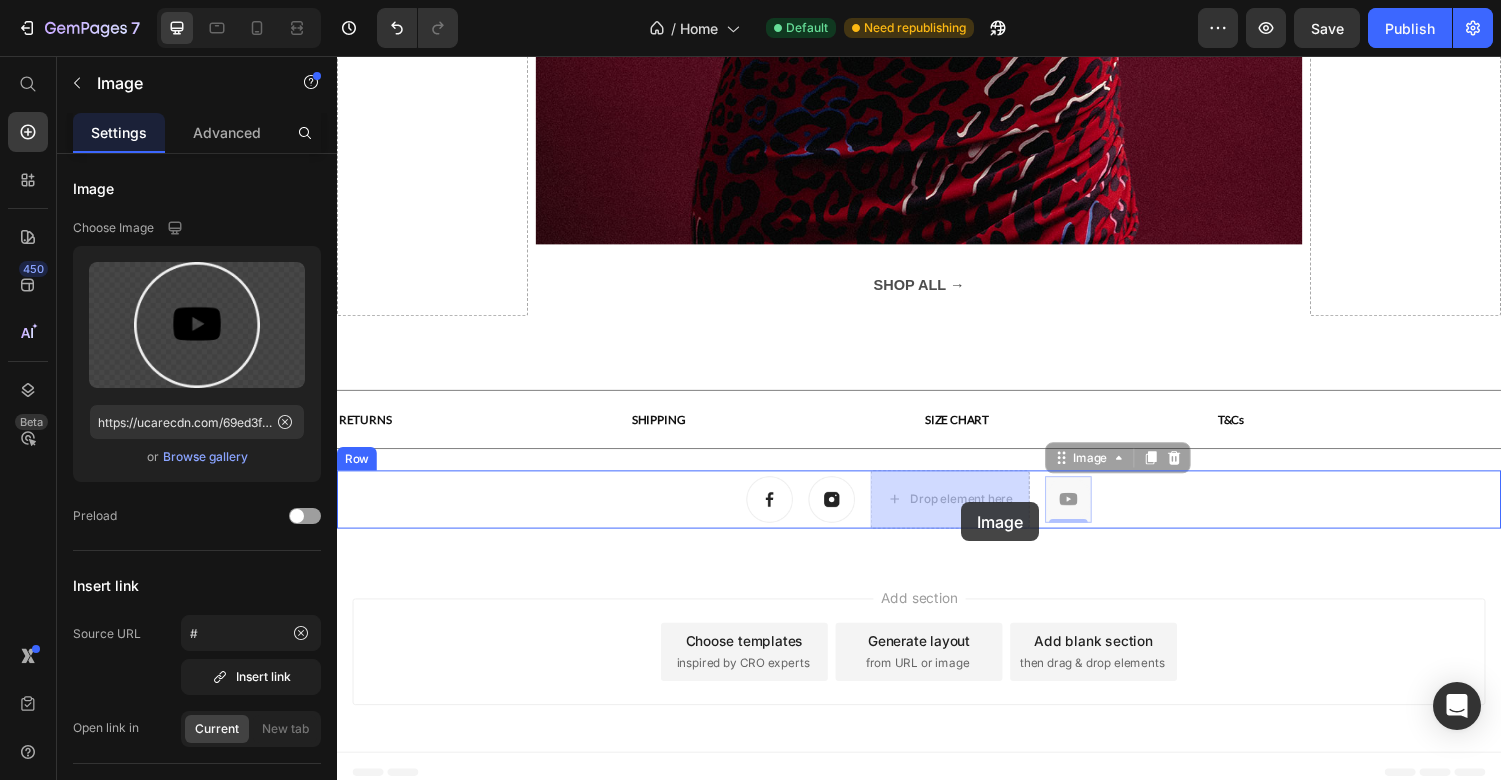 drag, startPoint x: 1100, startPoint y: 518, endPoint x: 980, endPoint y: 517, distance: 120.004166 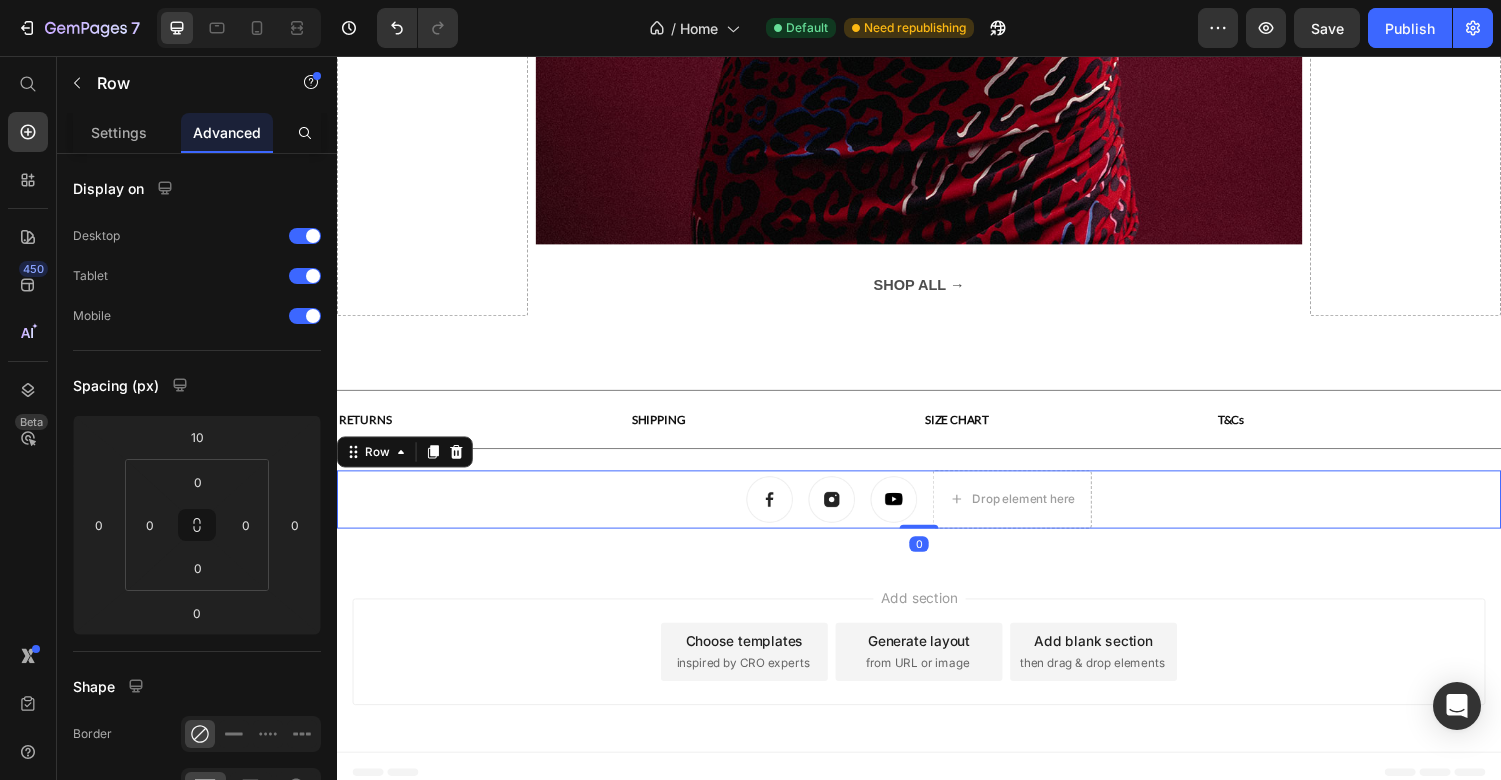 click on "Image Image Image
Drop element here Row   0" at bounding box center (937, 513) 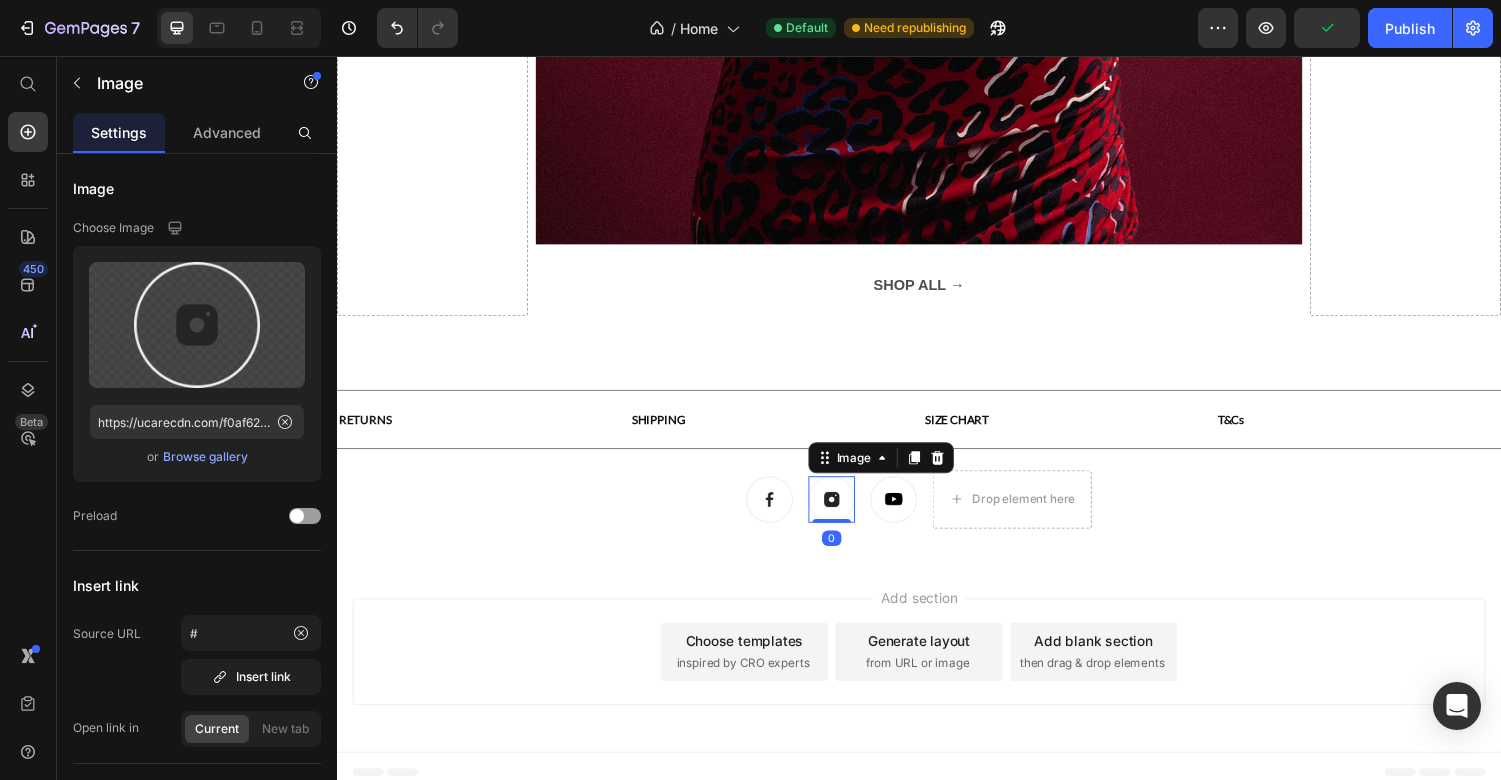click at bounding box center [847, 513] 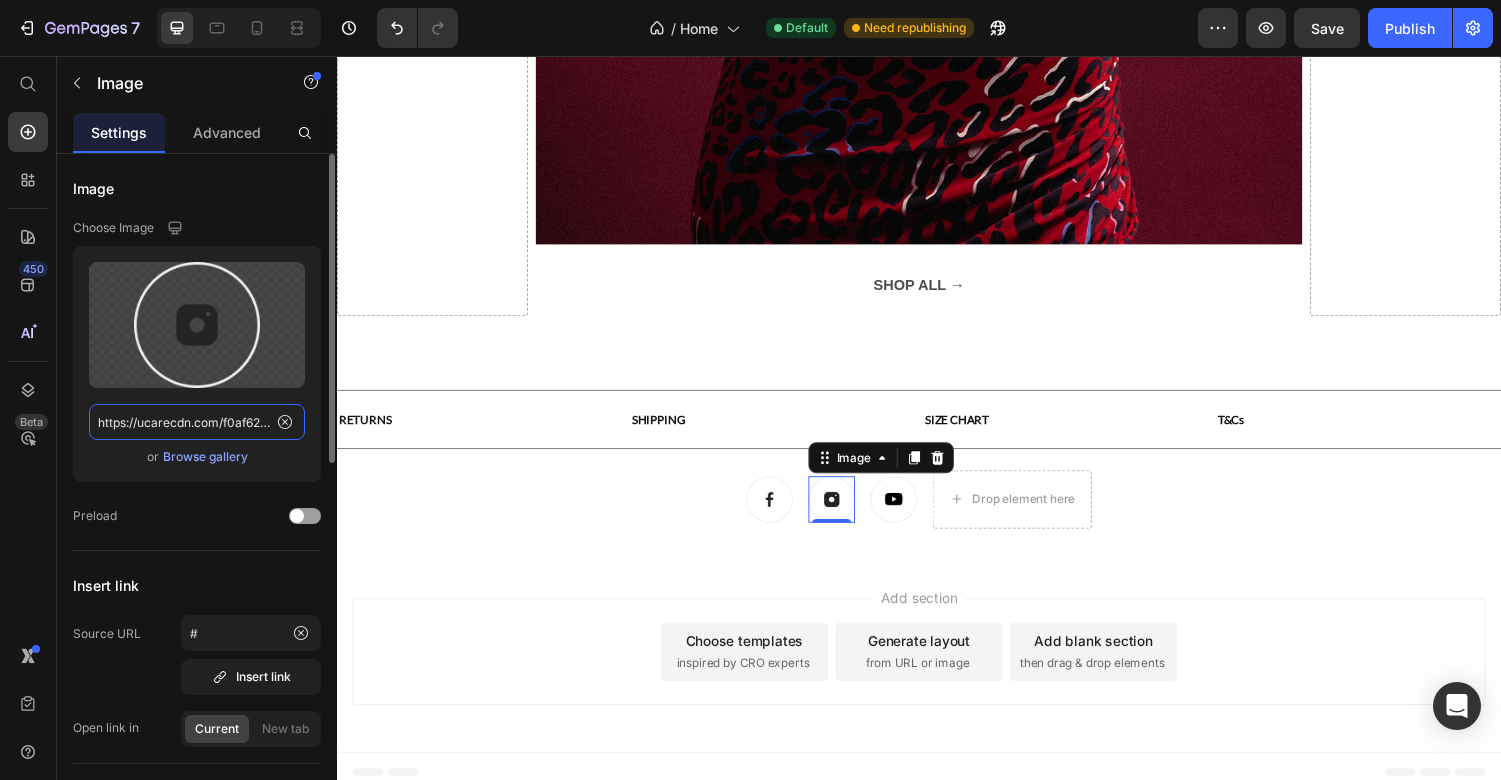 click on "https://ucarecdn.com/f0af626b-02cc-4199-a883-e2e6f58840d4/-/format/auto/" 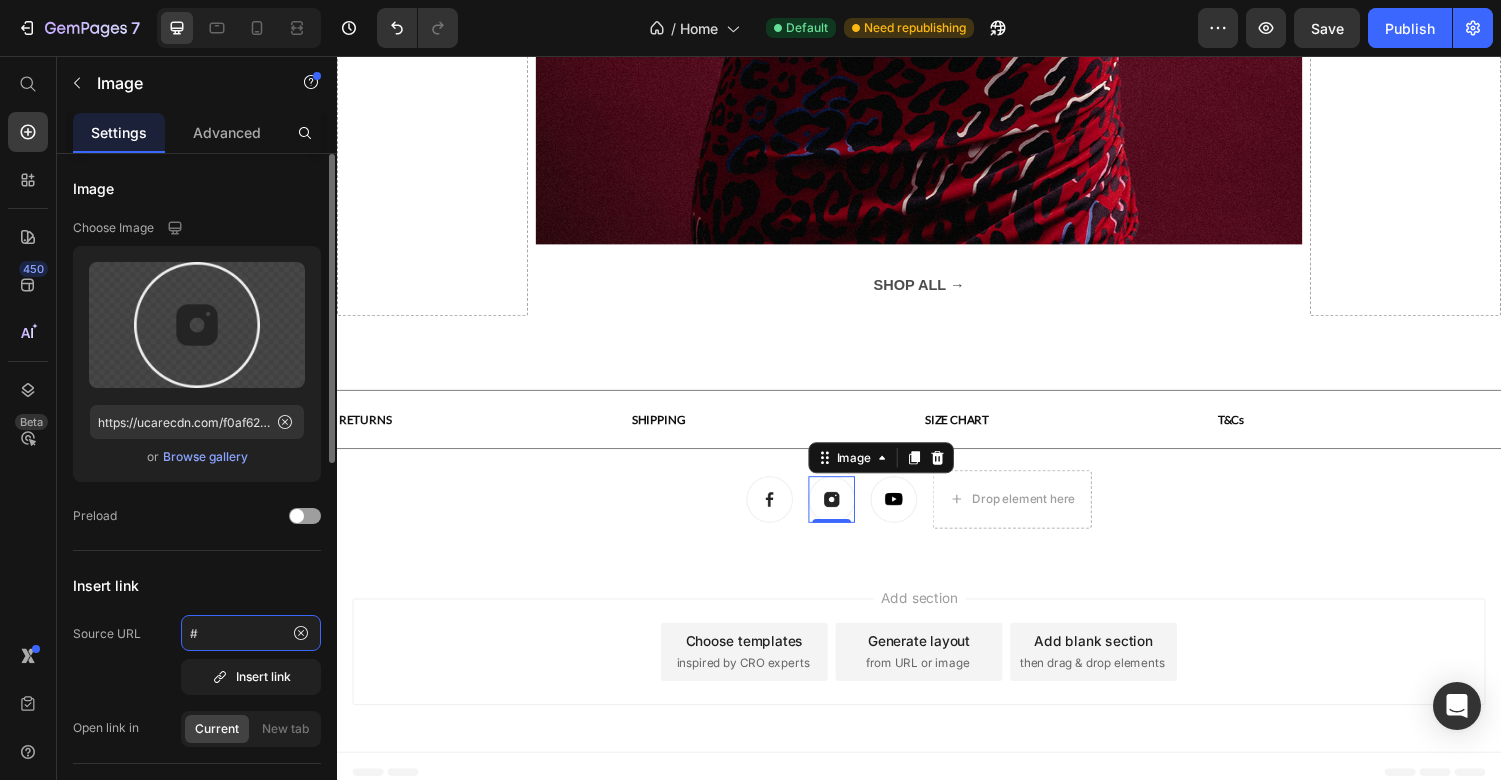 click on "#" 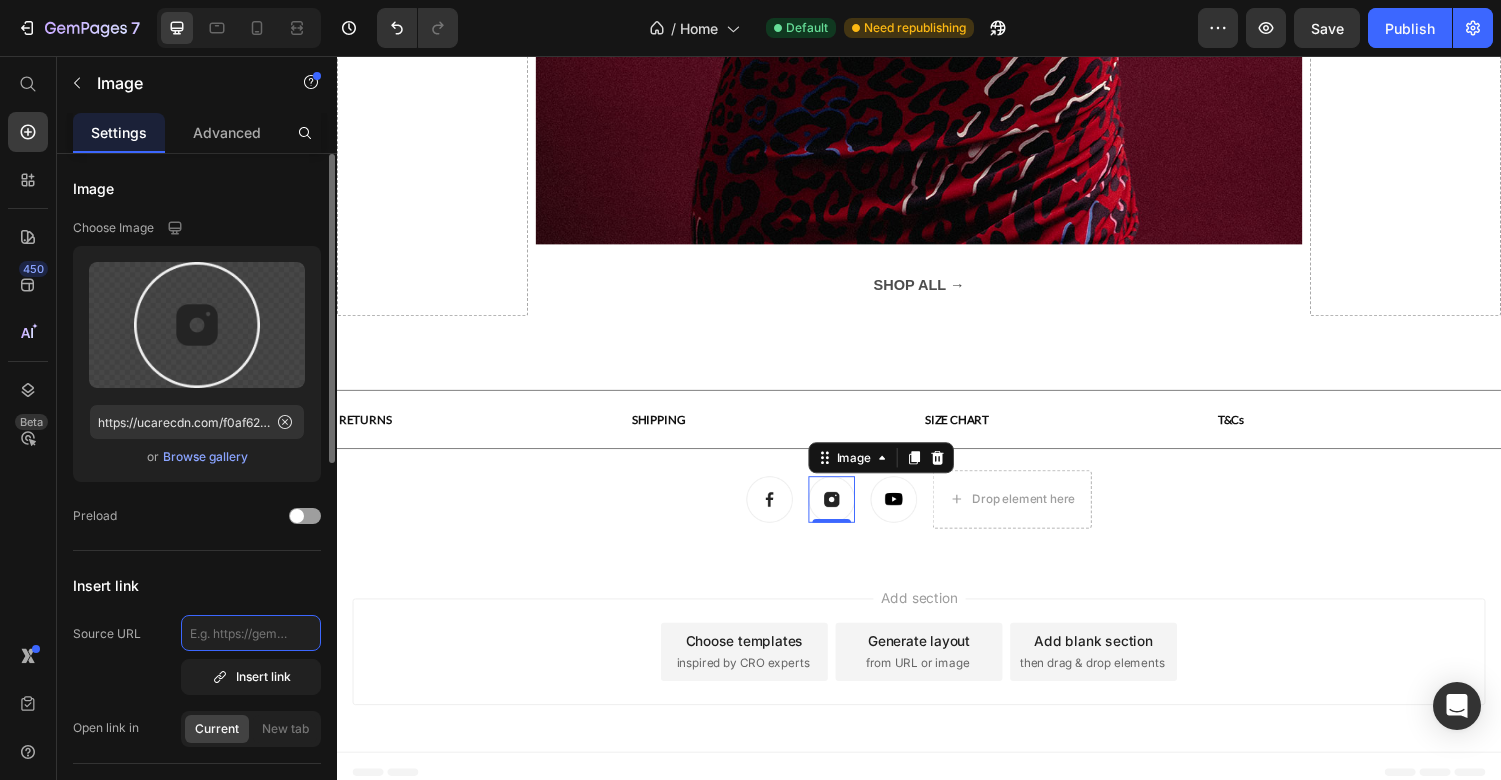 paste on "https://www.instagram.com/merakiofficialau/?hl=en" 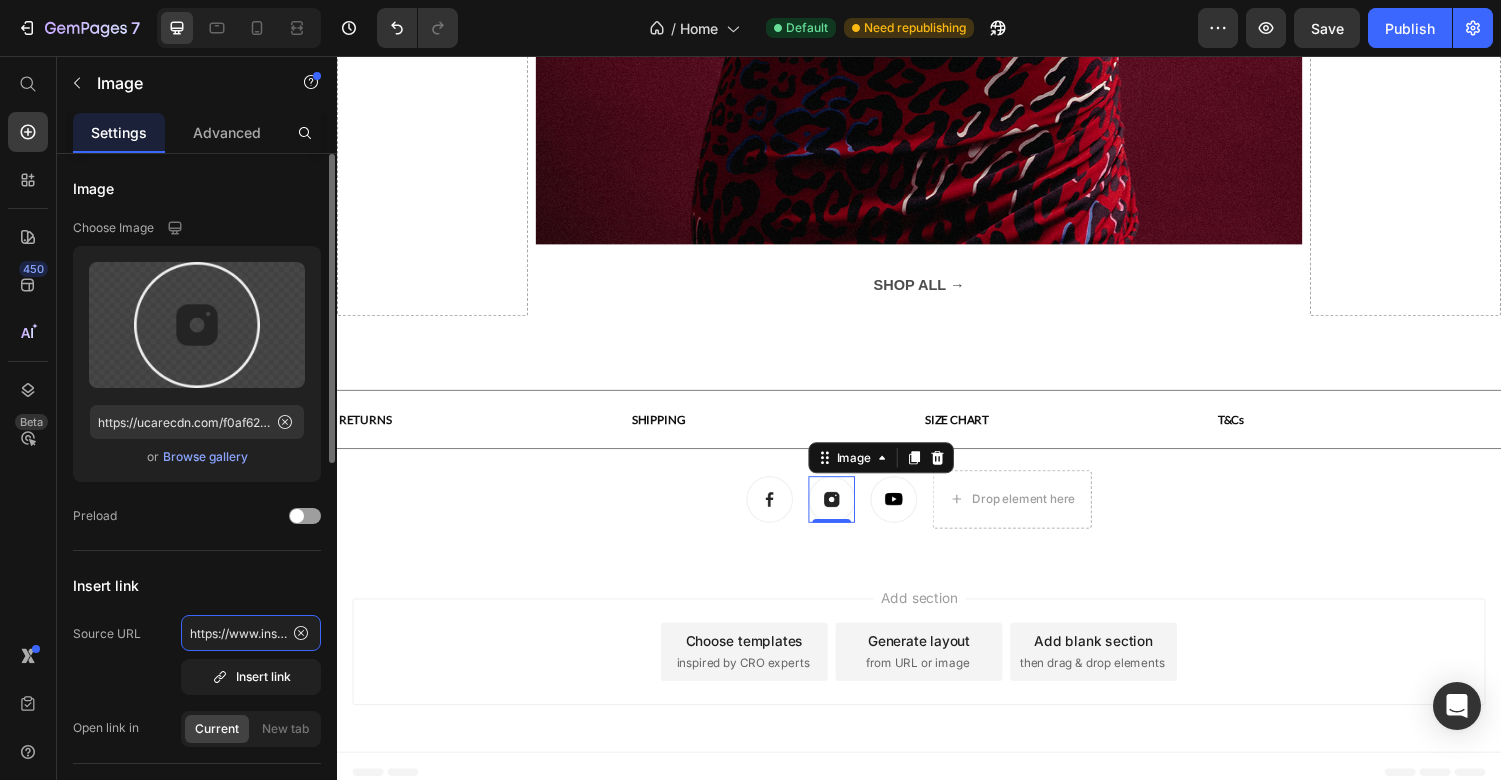 scroll, scrollTop: 0, scrollLeft: 195, axis: horizontal 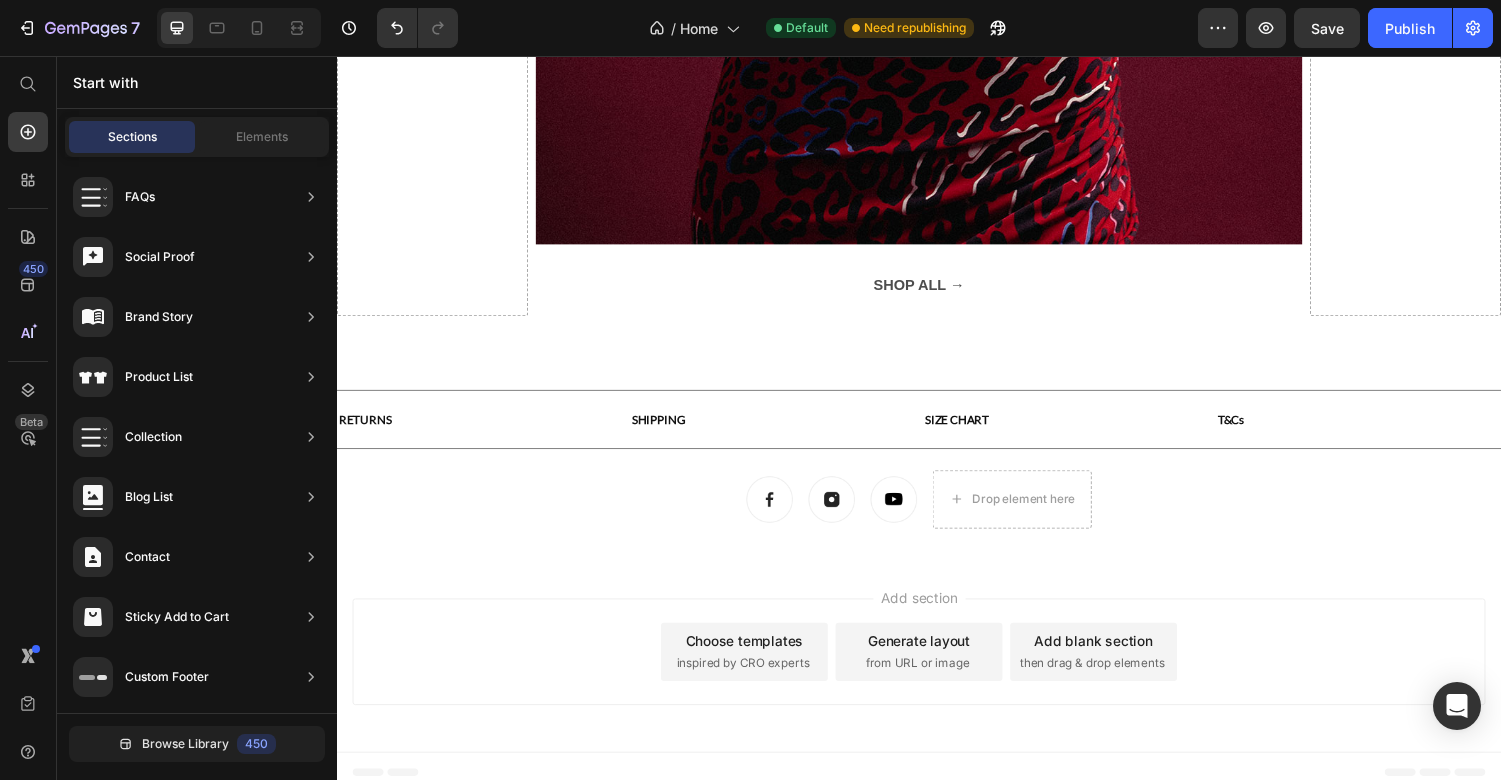 click on "Add section Choose templates inspired by CRO experts Generate layout from URL or image Add blank section then drag & drop elements" at bounding box center [937, 670] 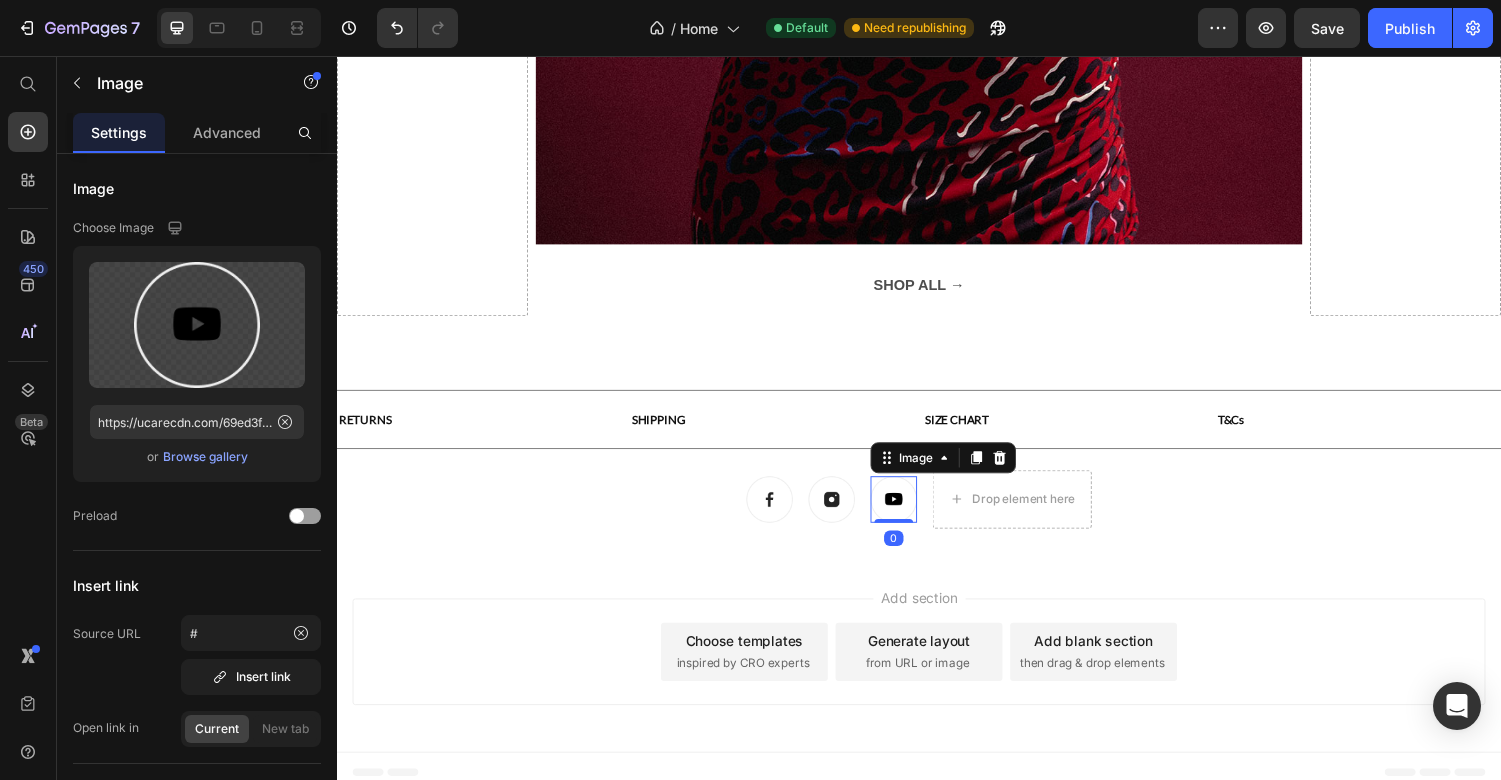 click at bounding box center (911, 513) 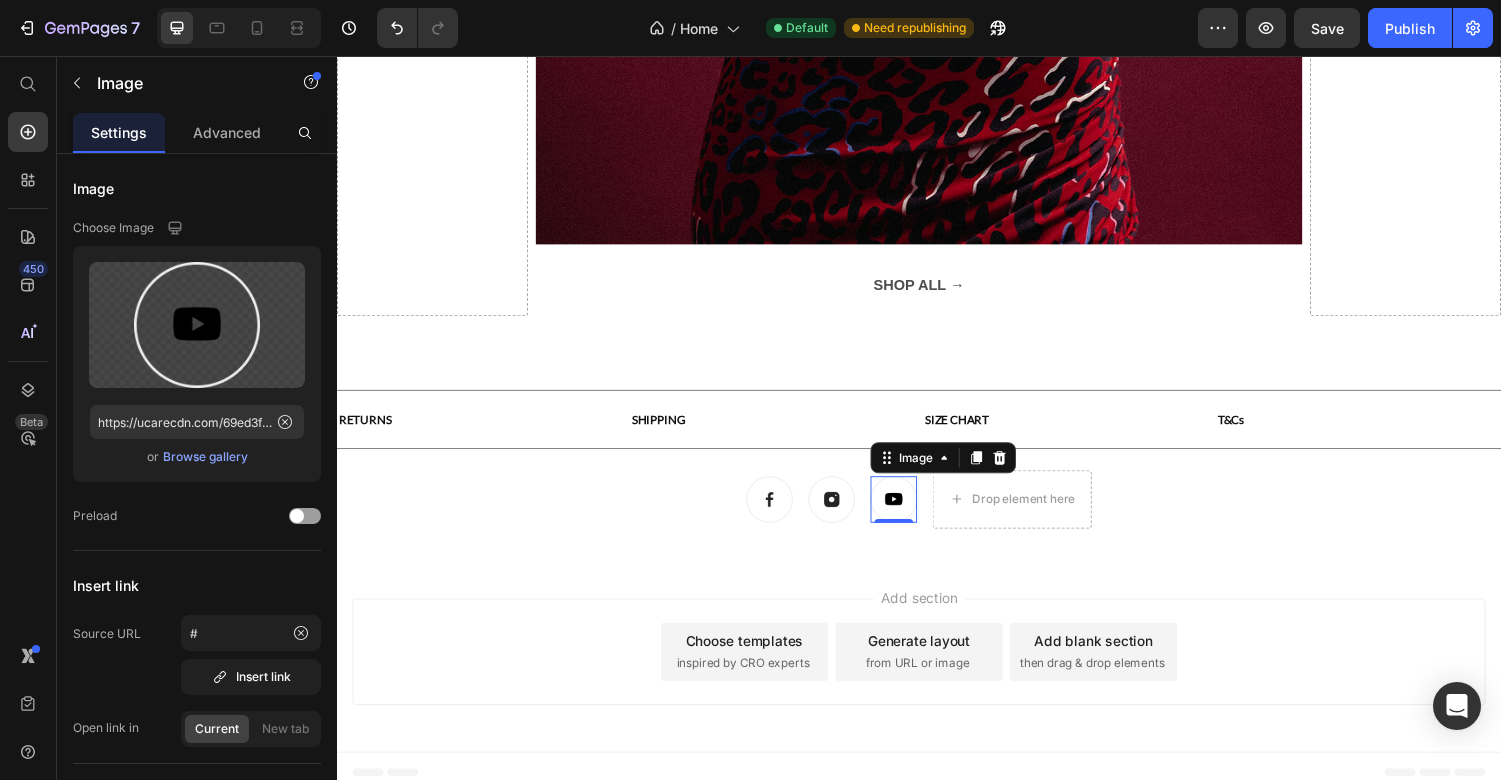 click at bounding box center [911, 513] 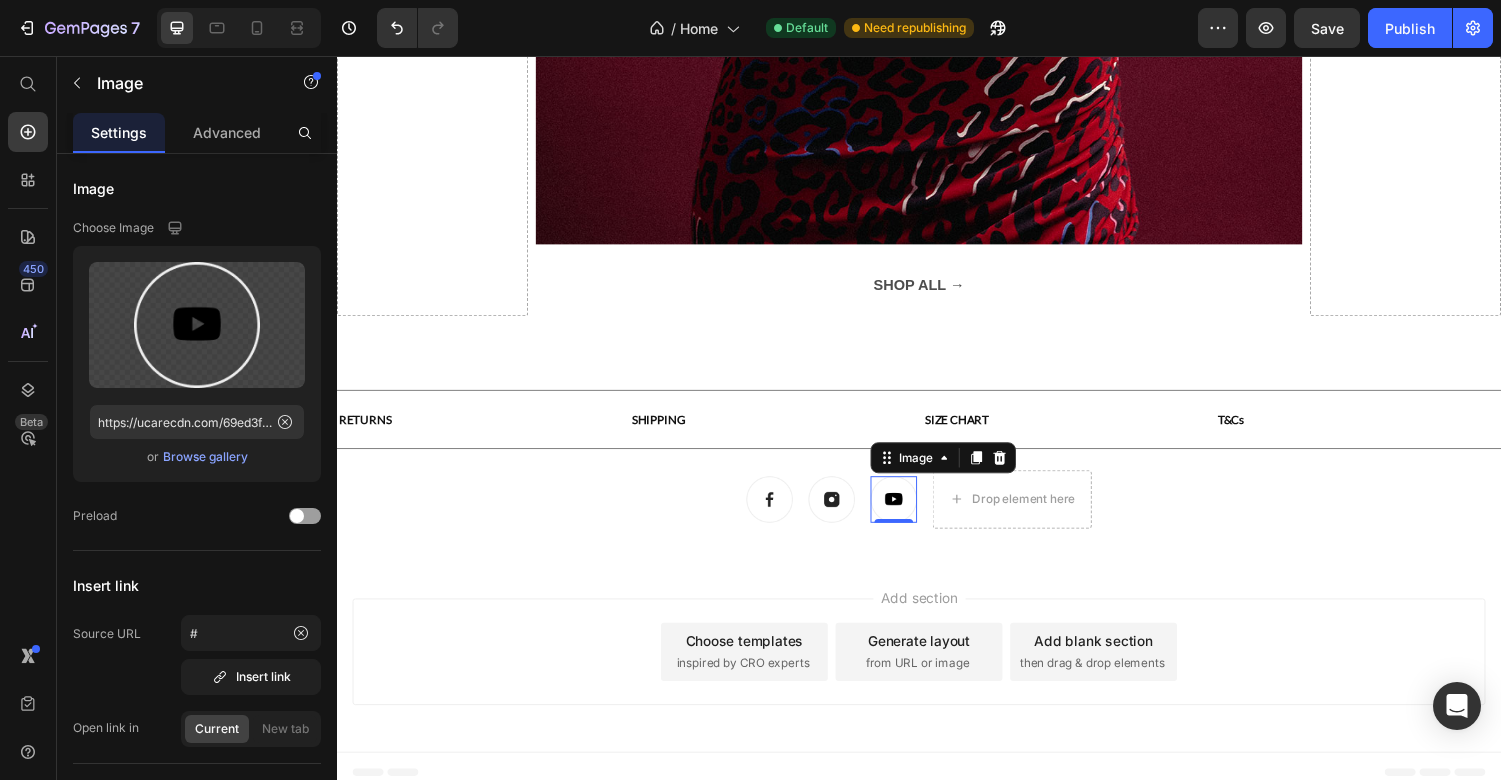 click at bounding box center (911, 513) 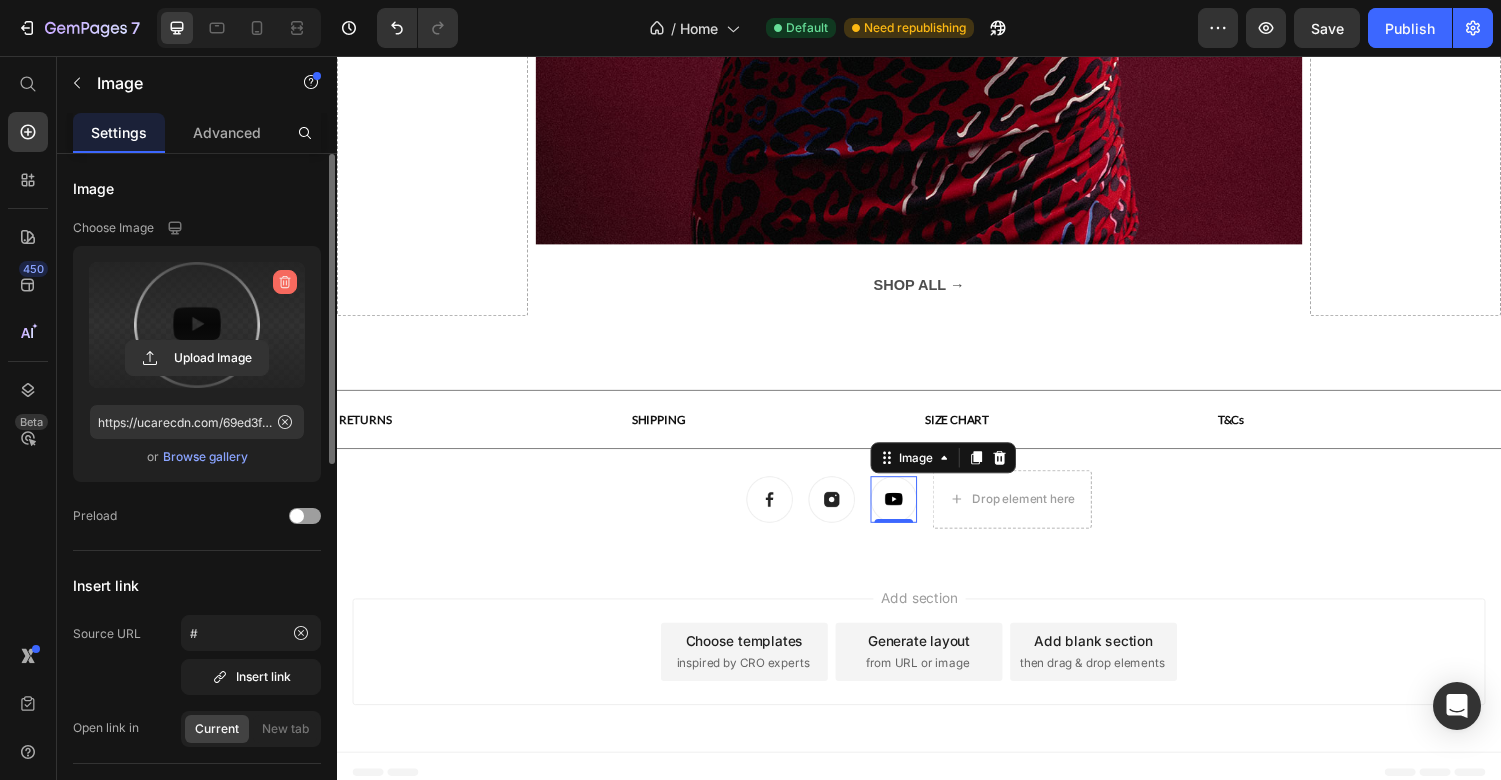 click 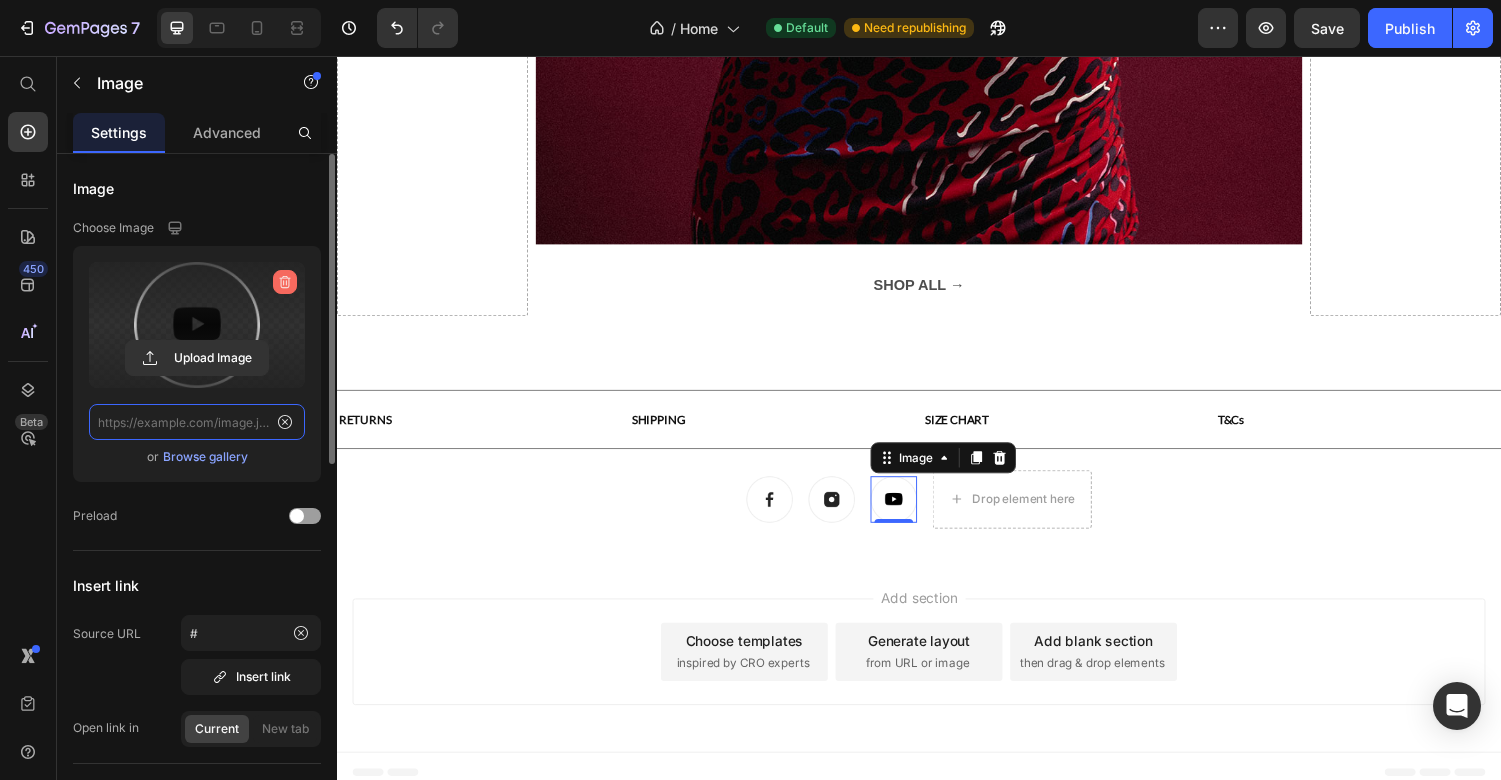 scroll, scrollTop: 0, scrollLeft: 0, axis: both 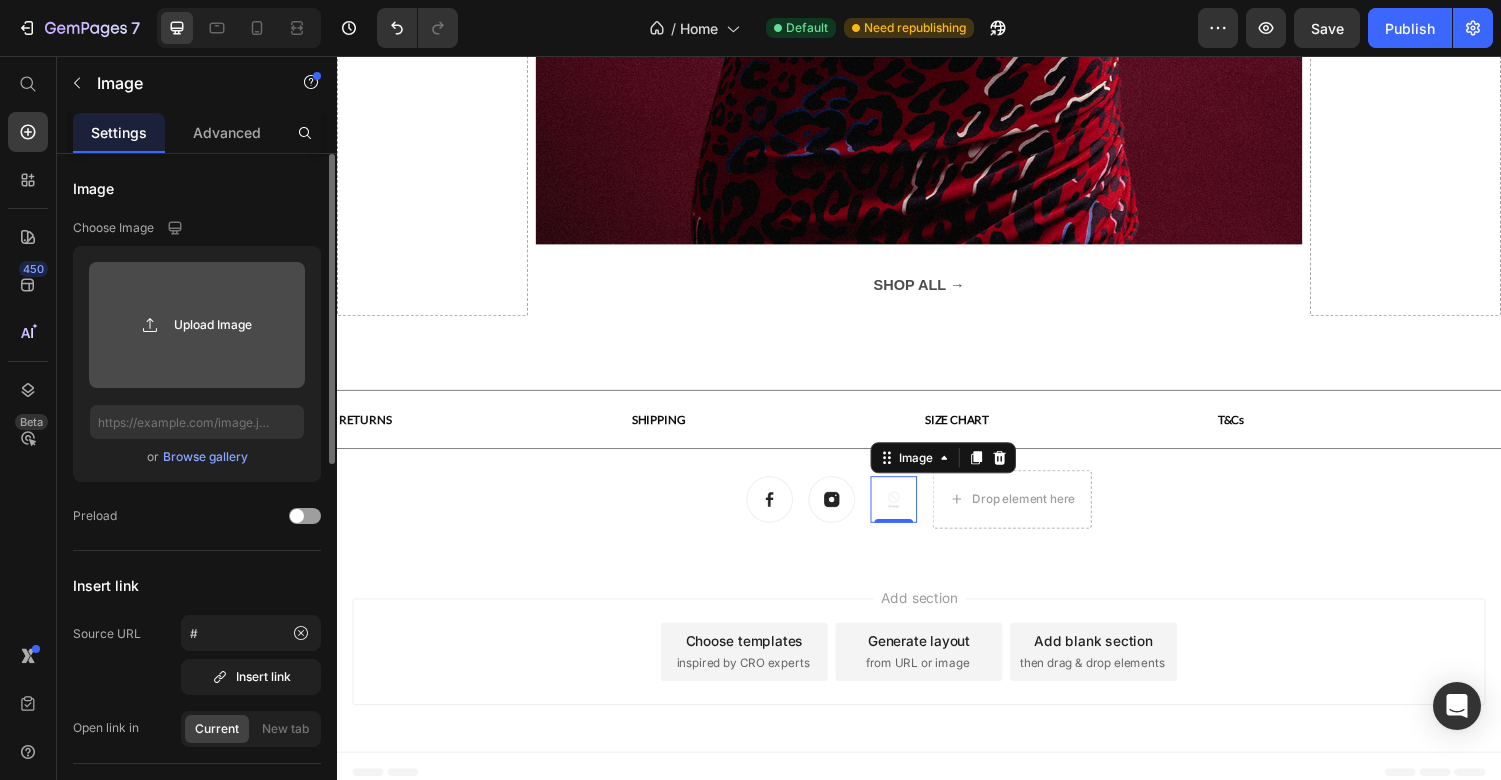 click 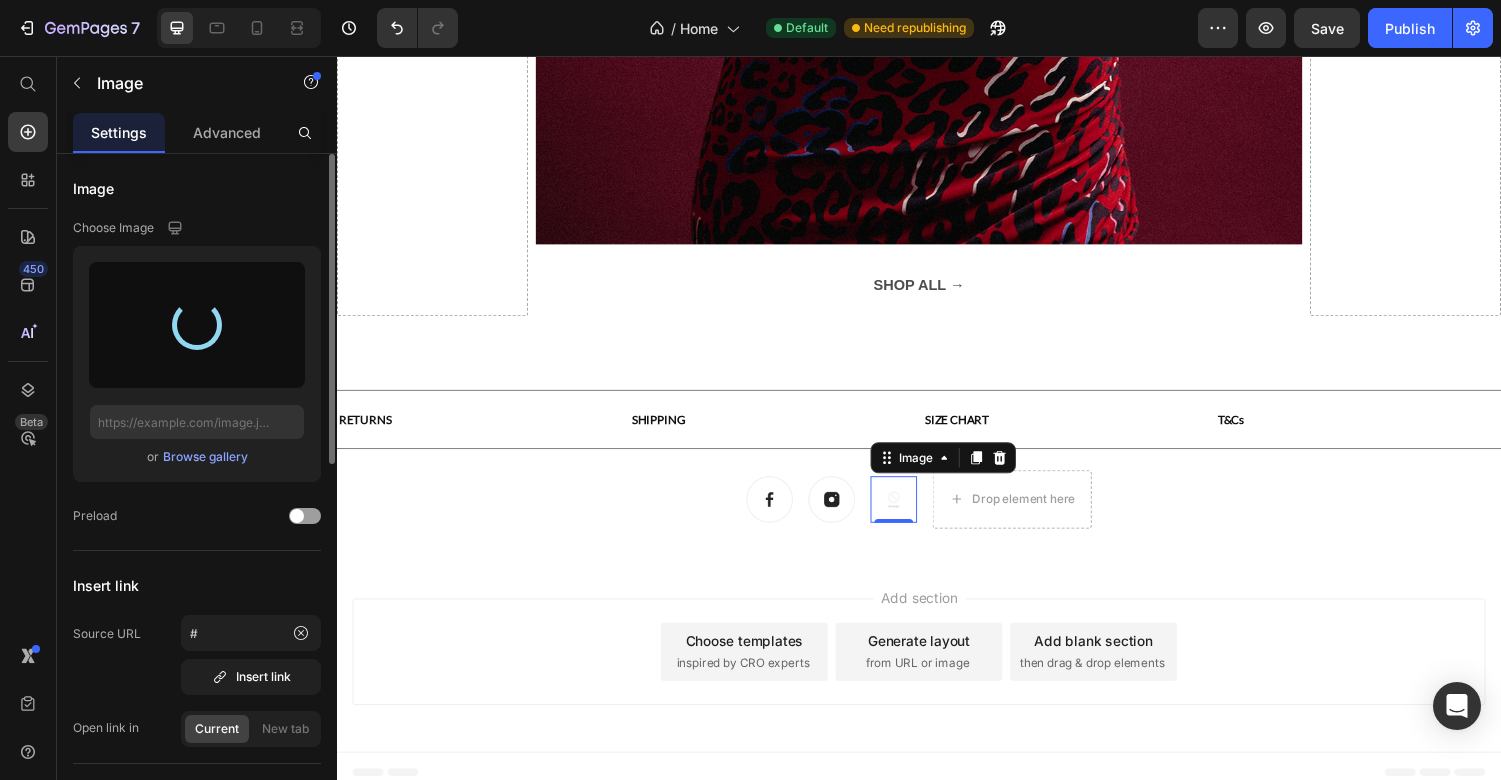 type on "https://cdn.shopify.com/s/files/1/0559/6472/9534/files/gempages_509858385777132346-37c7d77e-b206-4574-a314-b170425c3473.png" 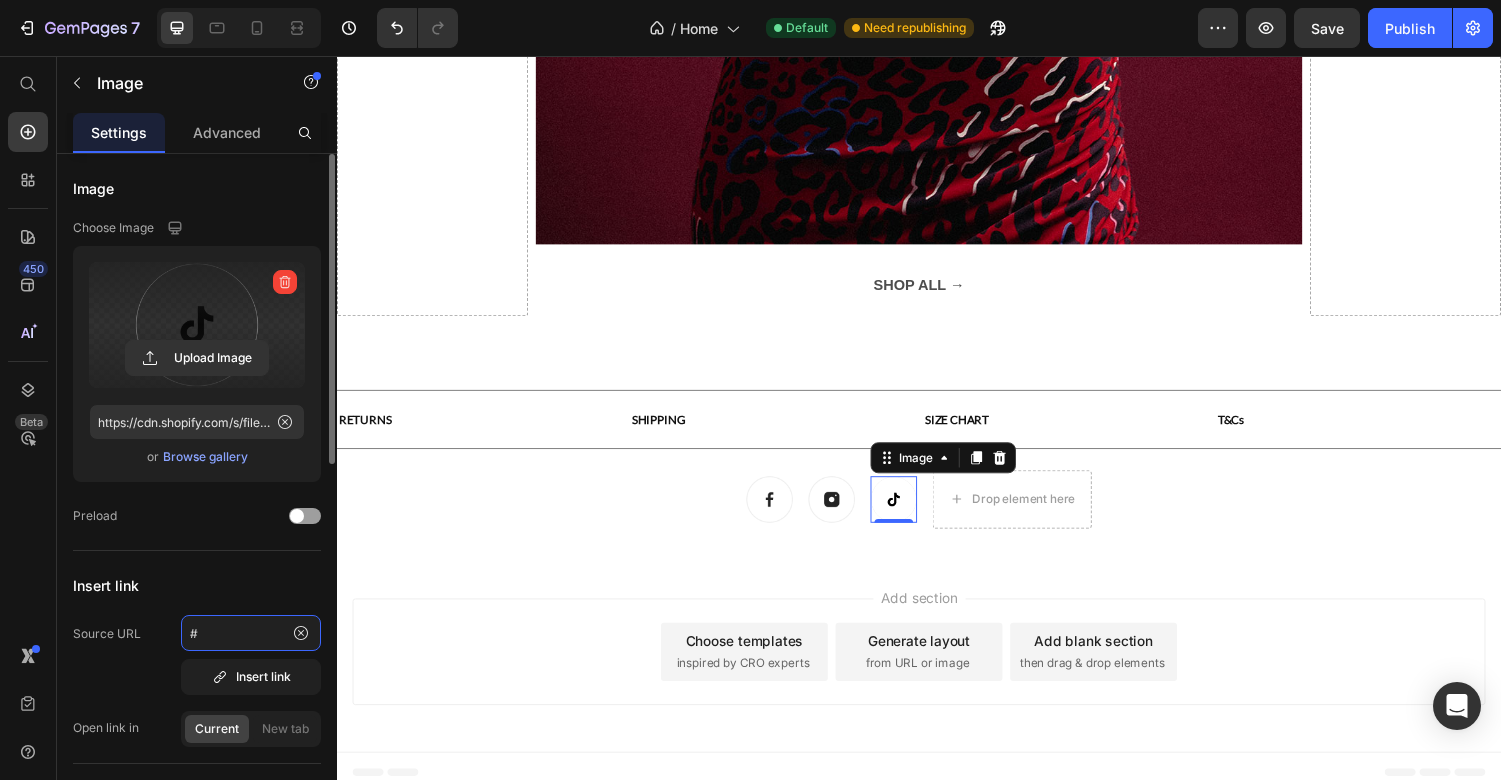 click on "#" 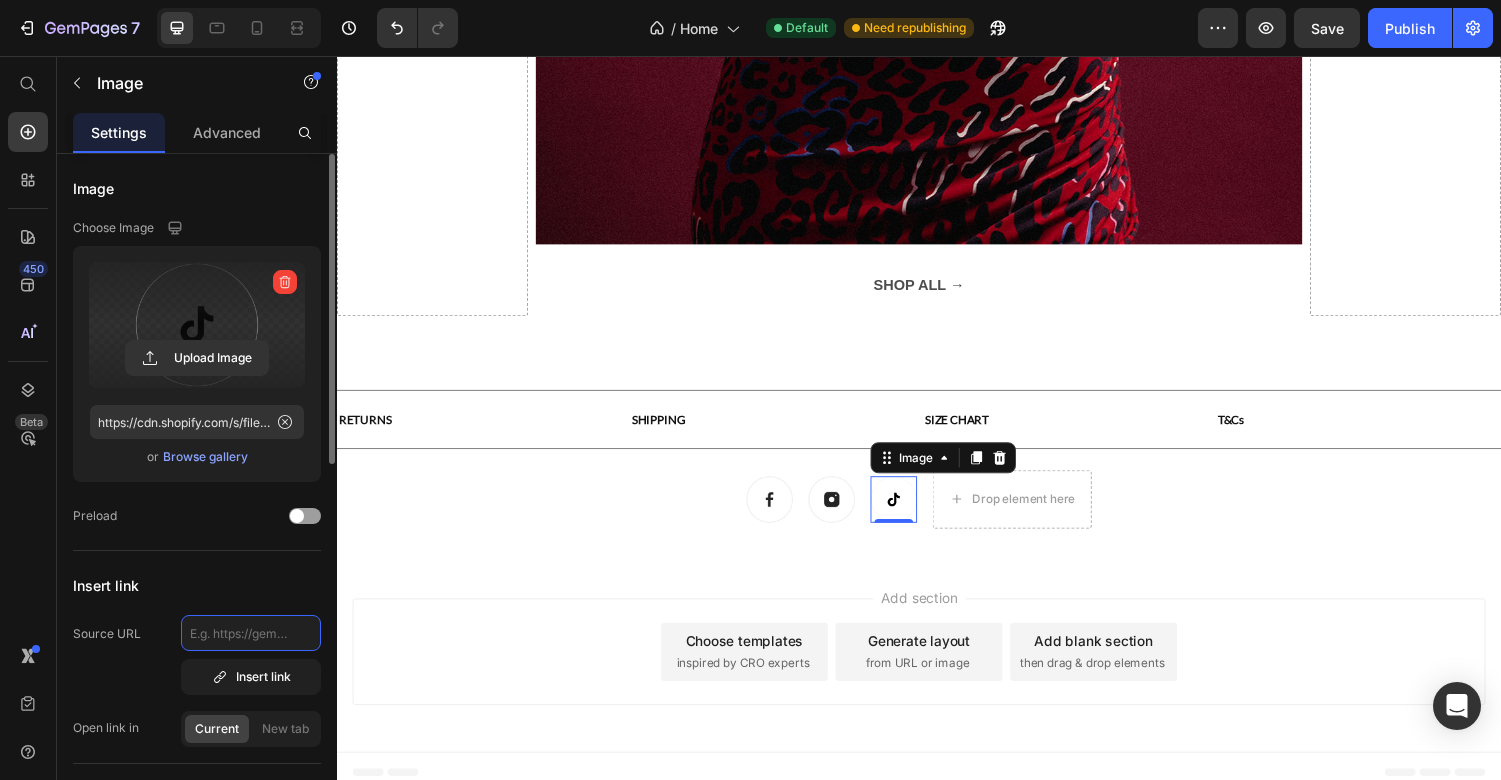 paste on "https://www.tiktok.com/@merakiofficial_au?lang=en" 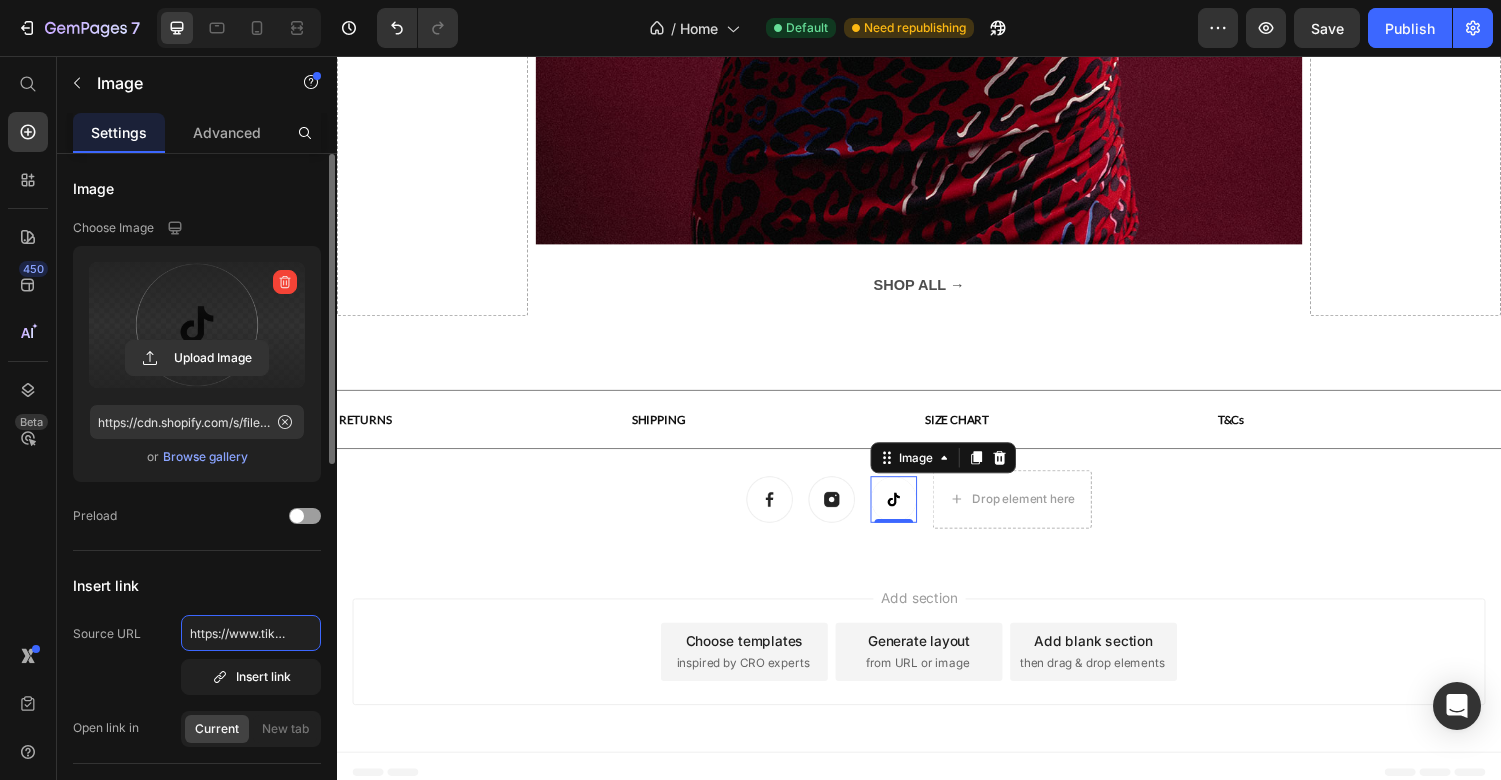 scroll, scrollTop: 0, scrollLeft: 197, axis: horizontal 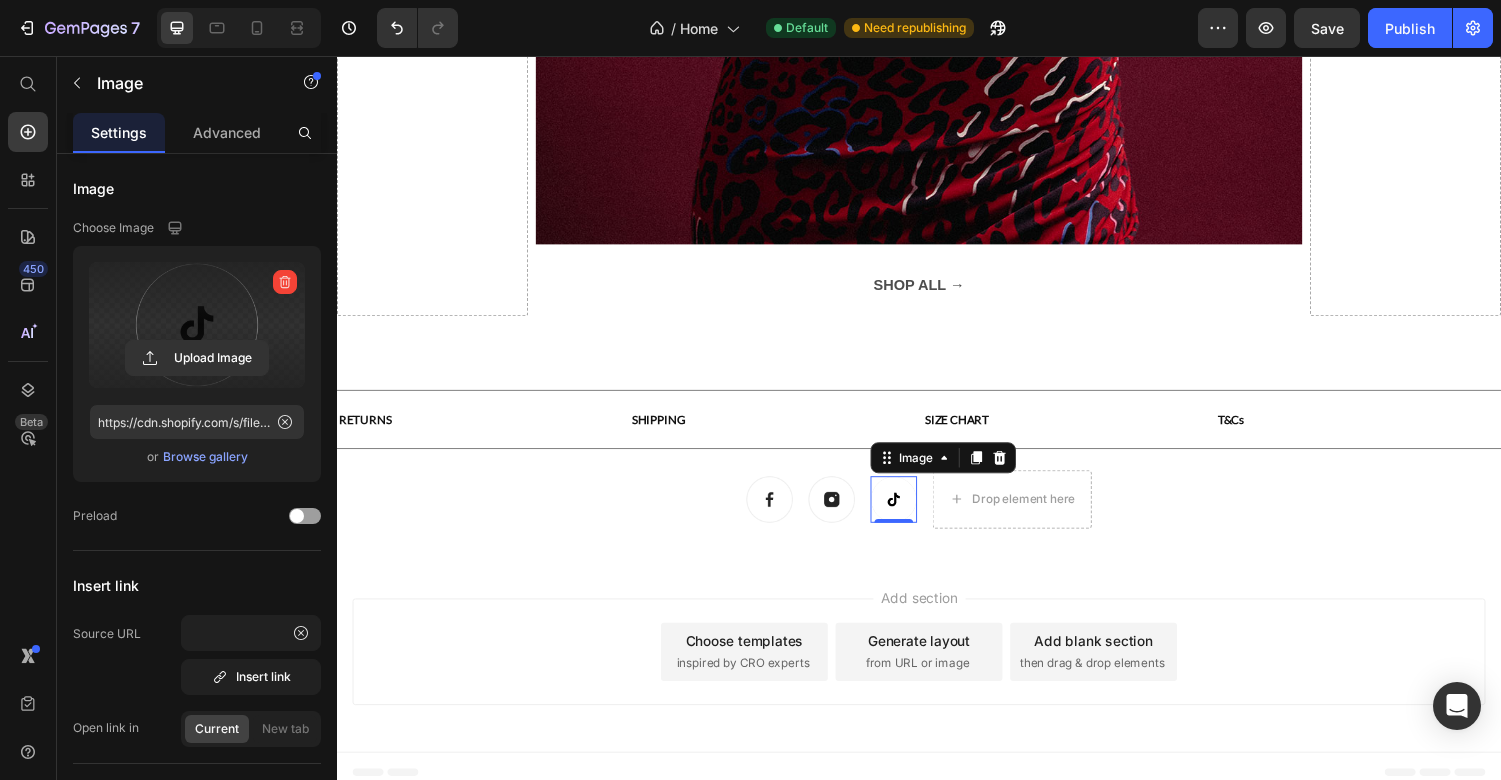 click on "Add section Choose templates inspired by CRO experts Generate layout from URL or image Add blank section then drag & drop elements" at bounding box center [937, 670] 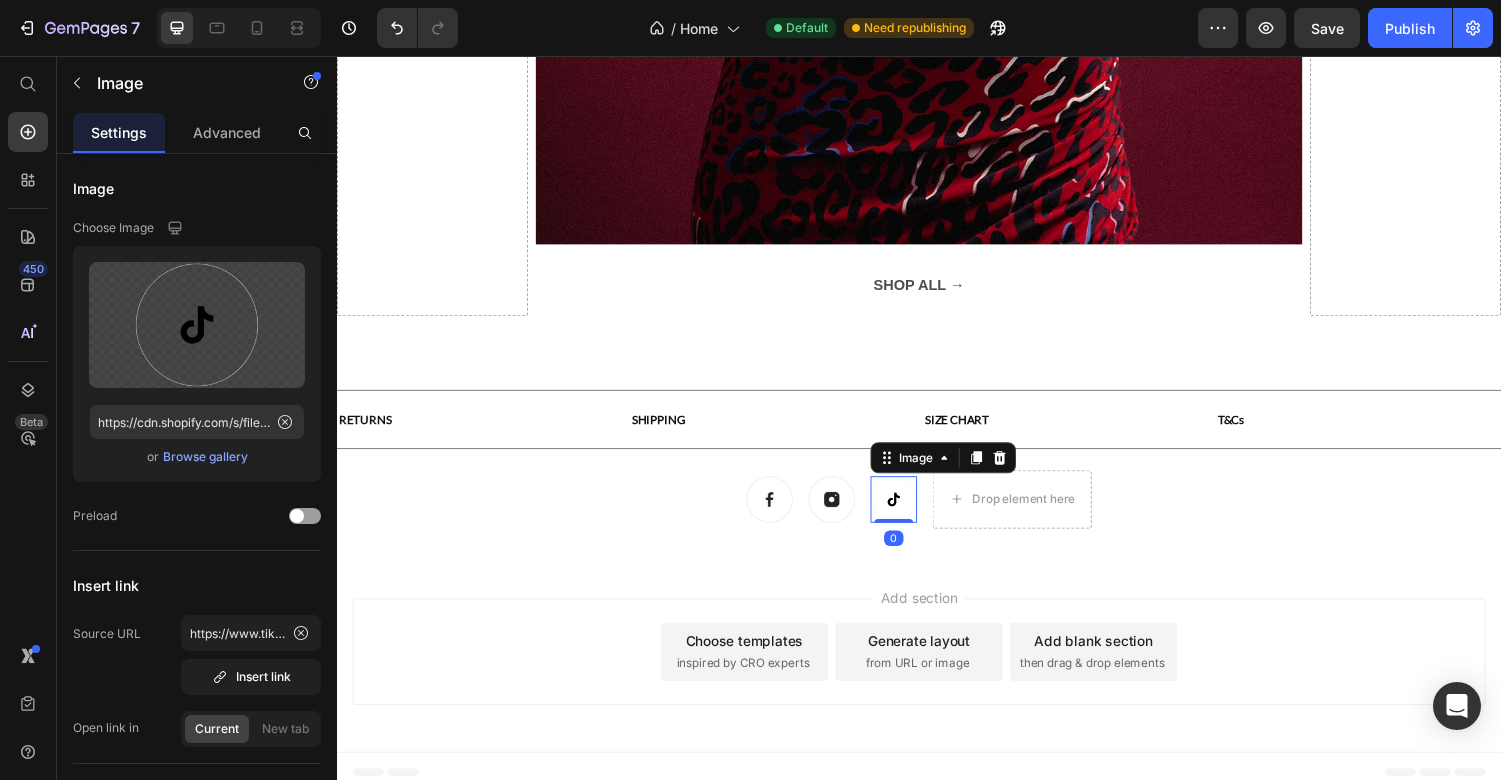 click at bounding box center (911, 513) 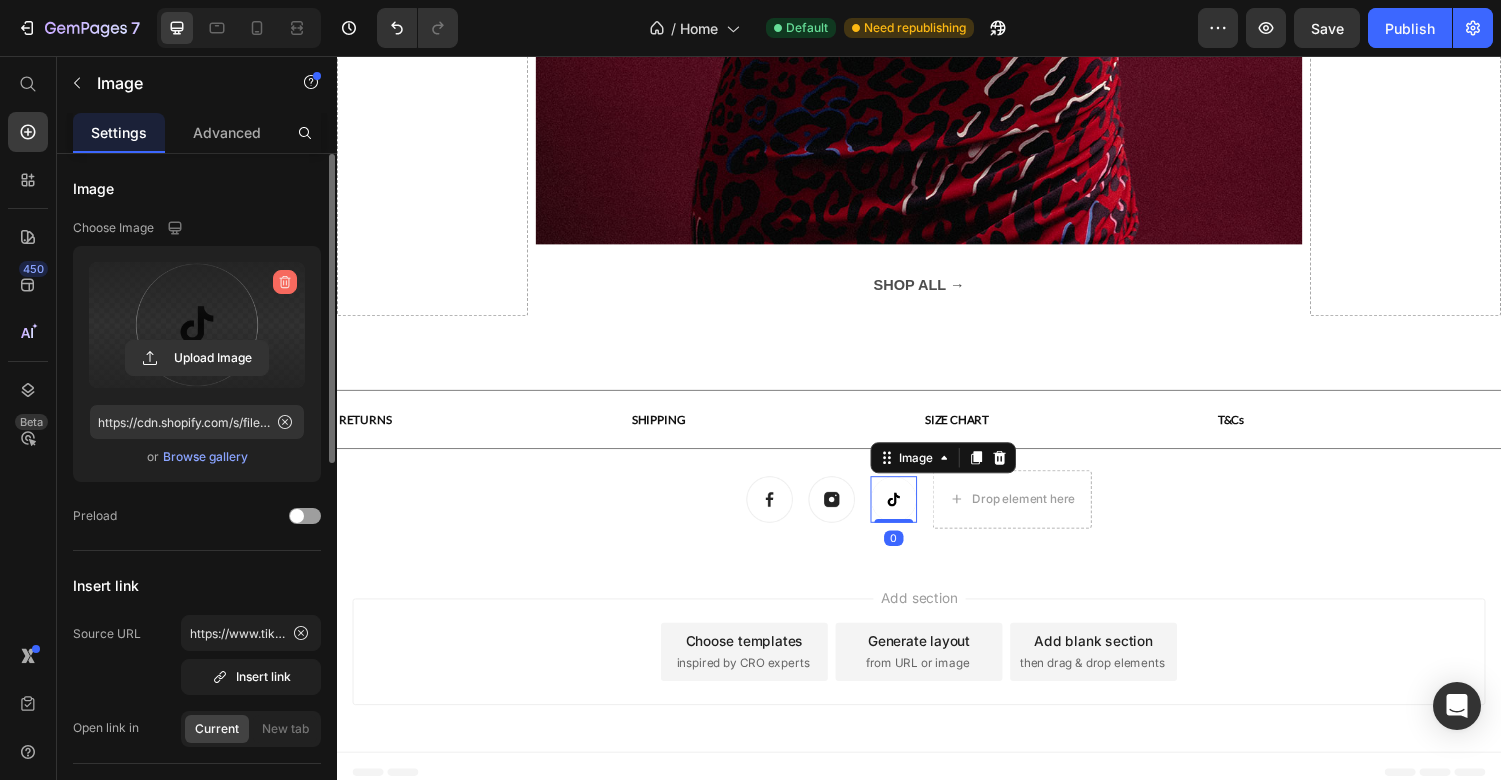 click 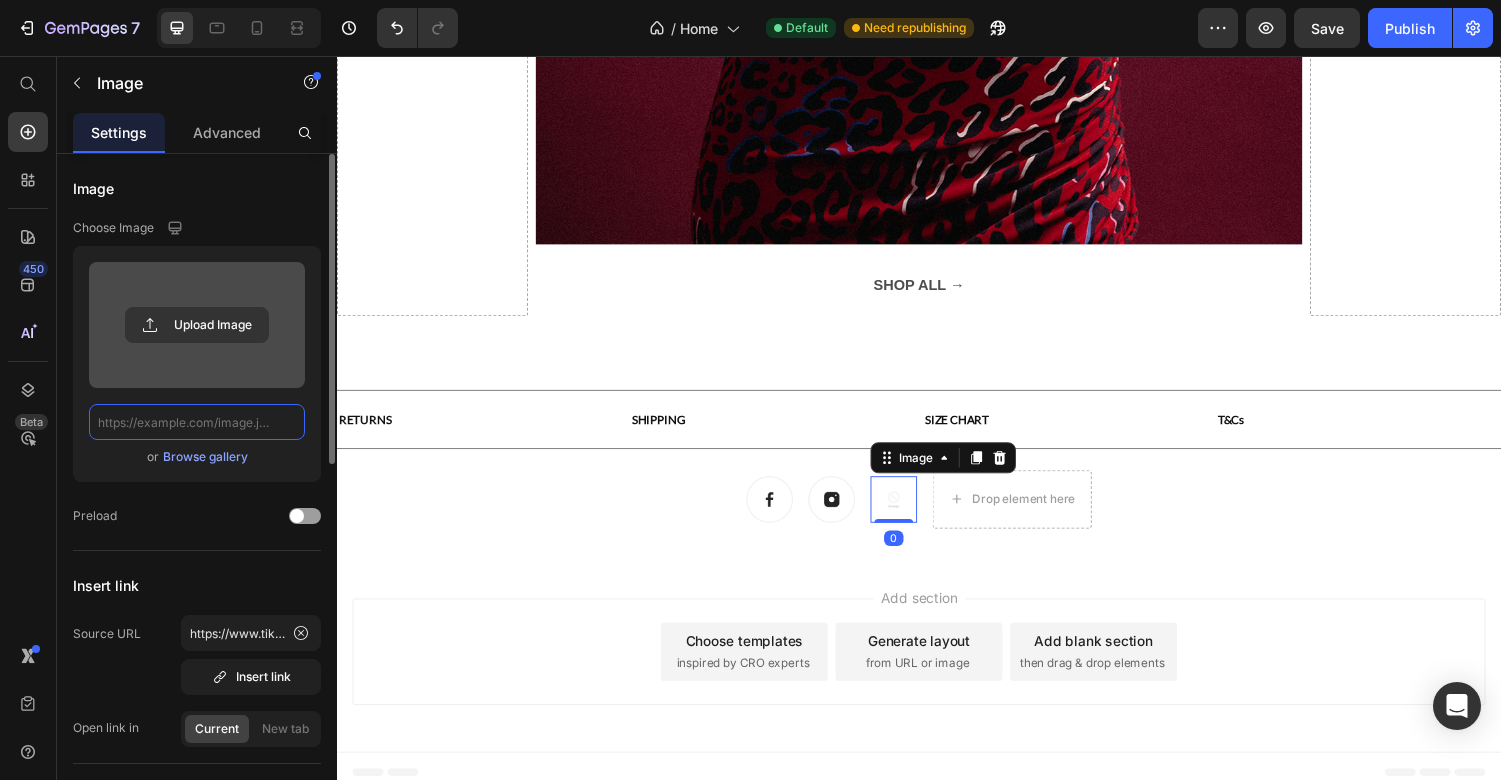 scroll, scrollTop: 0, scrollLeft: 0, axis: both 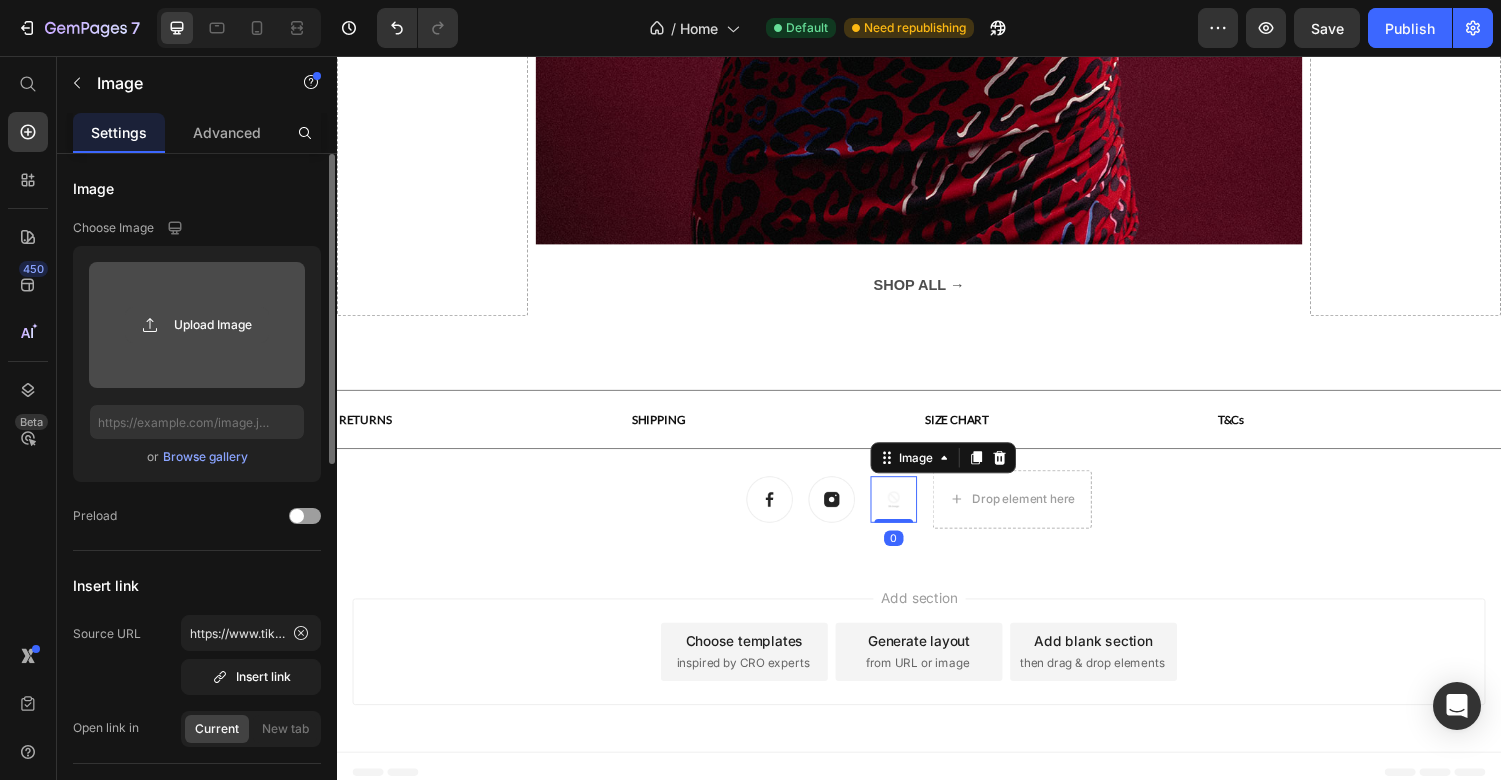 click 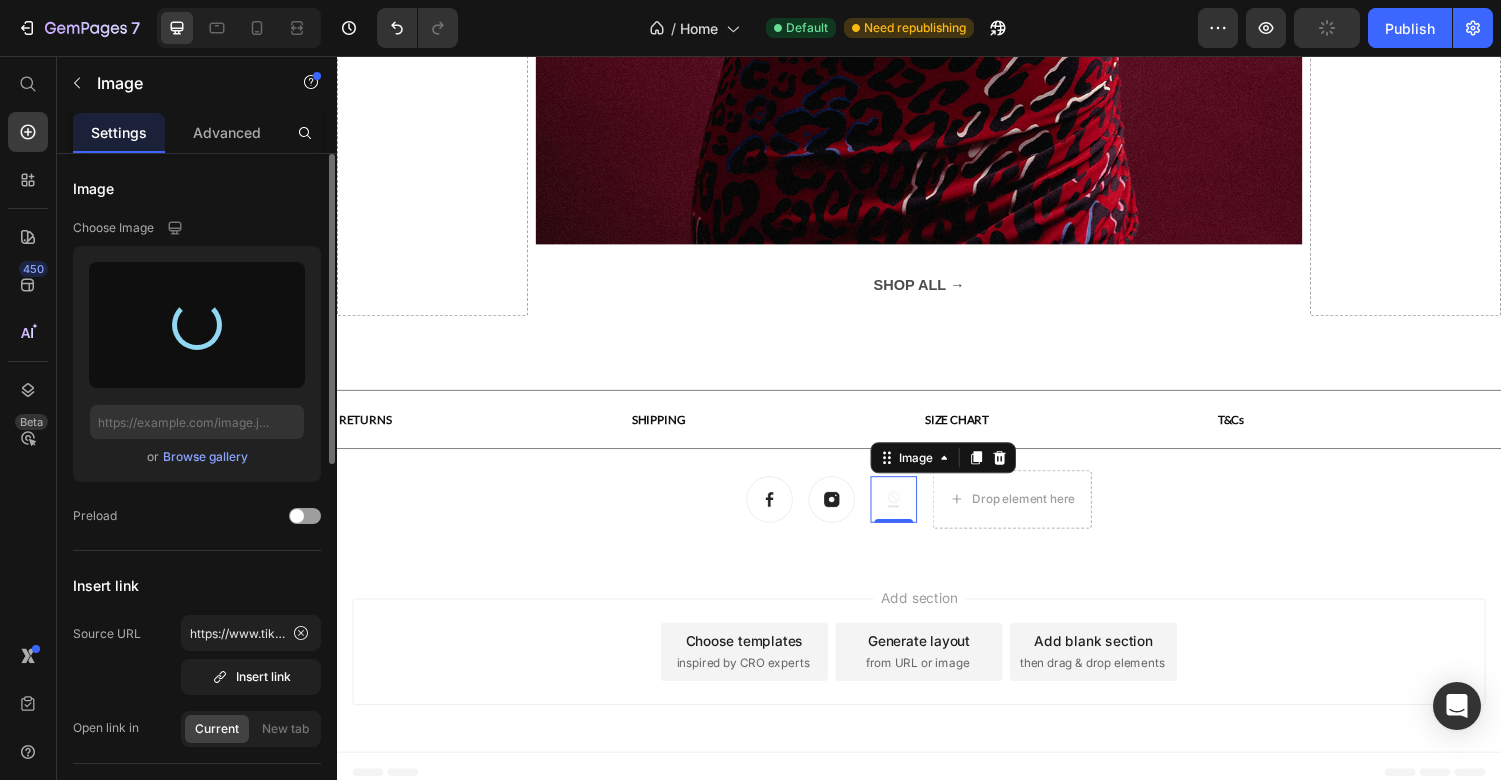type on "https://cdn.shopify.com/s/files/1/0559/6472/9534/files/gempages_509858385777132346-4a0ba8dd-4422-4d6a-87b6-94435d4a8803.png" 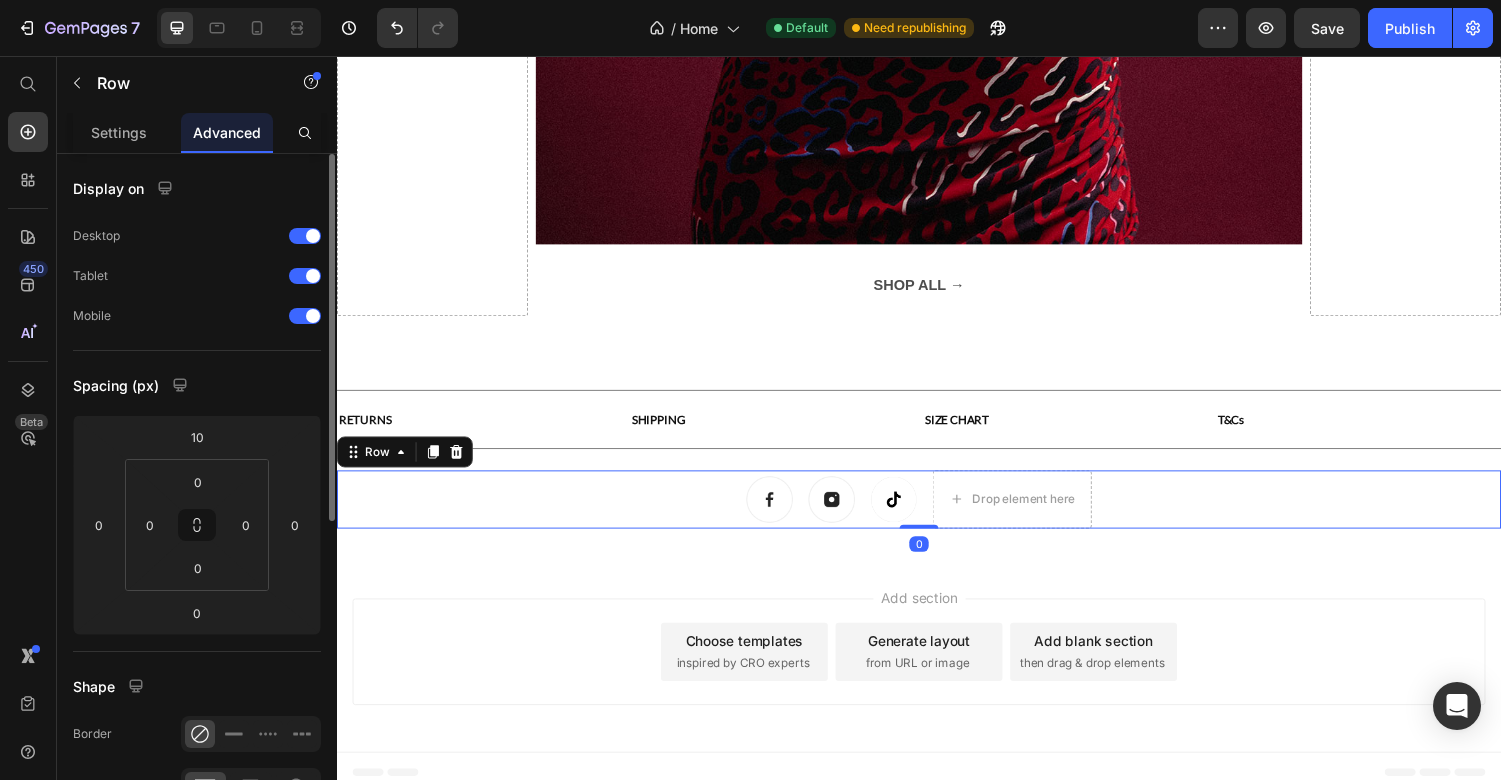 click on "Image Image Image
Drop element here Row   0" at bounding box center (937, 513) 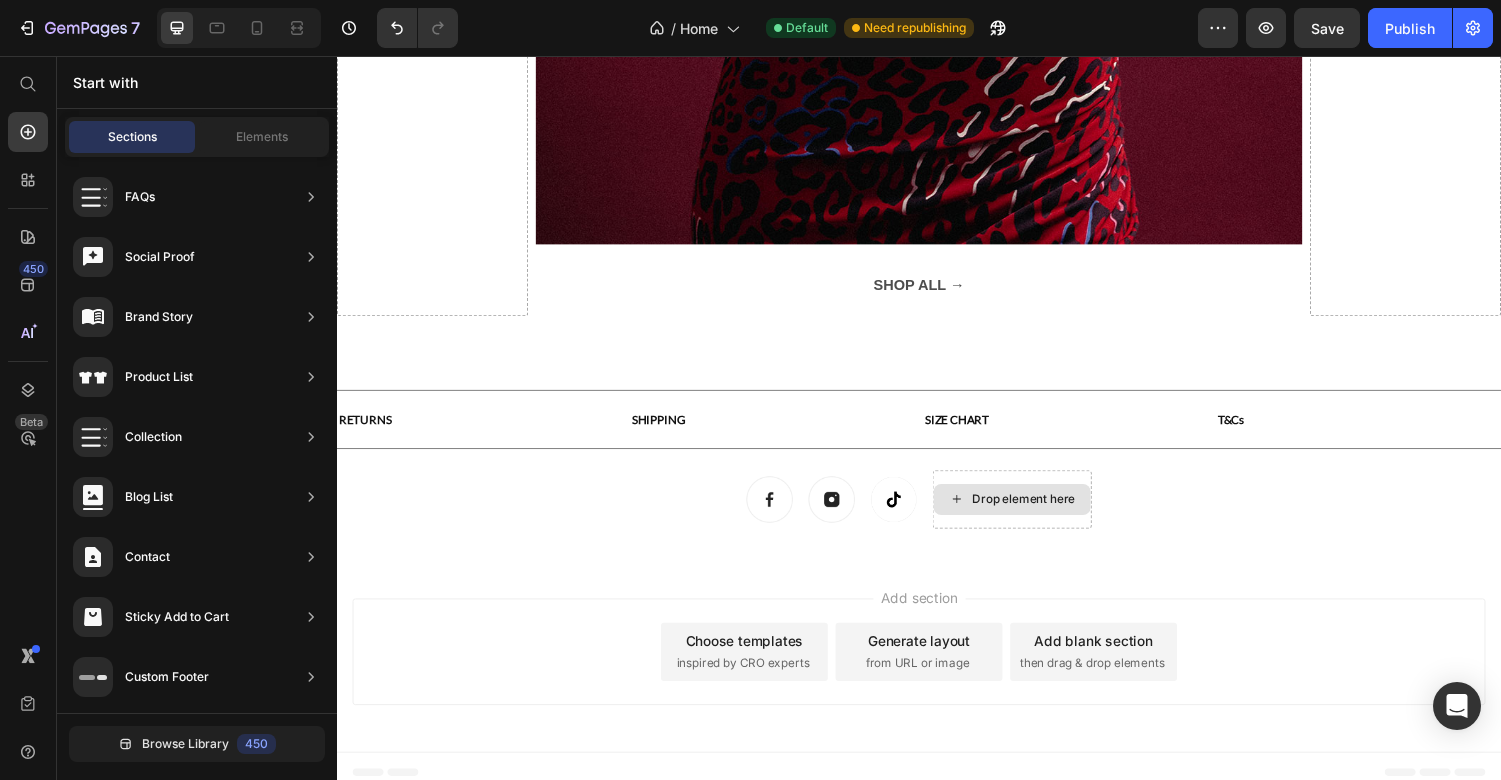 click on "Drop element here" at bounding box center (1045, 513) 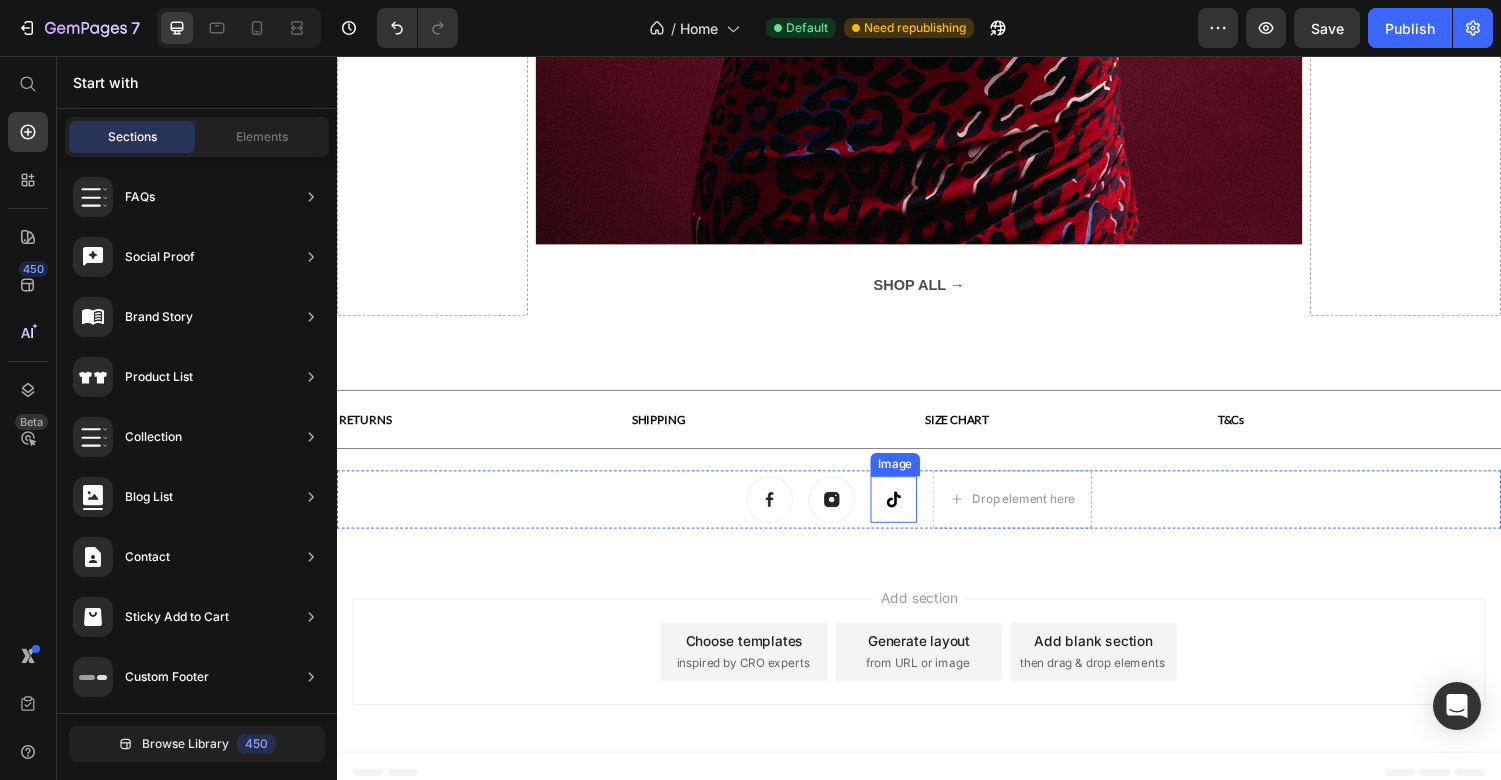 click at bounding box center [911, 513] 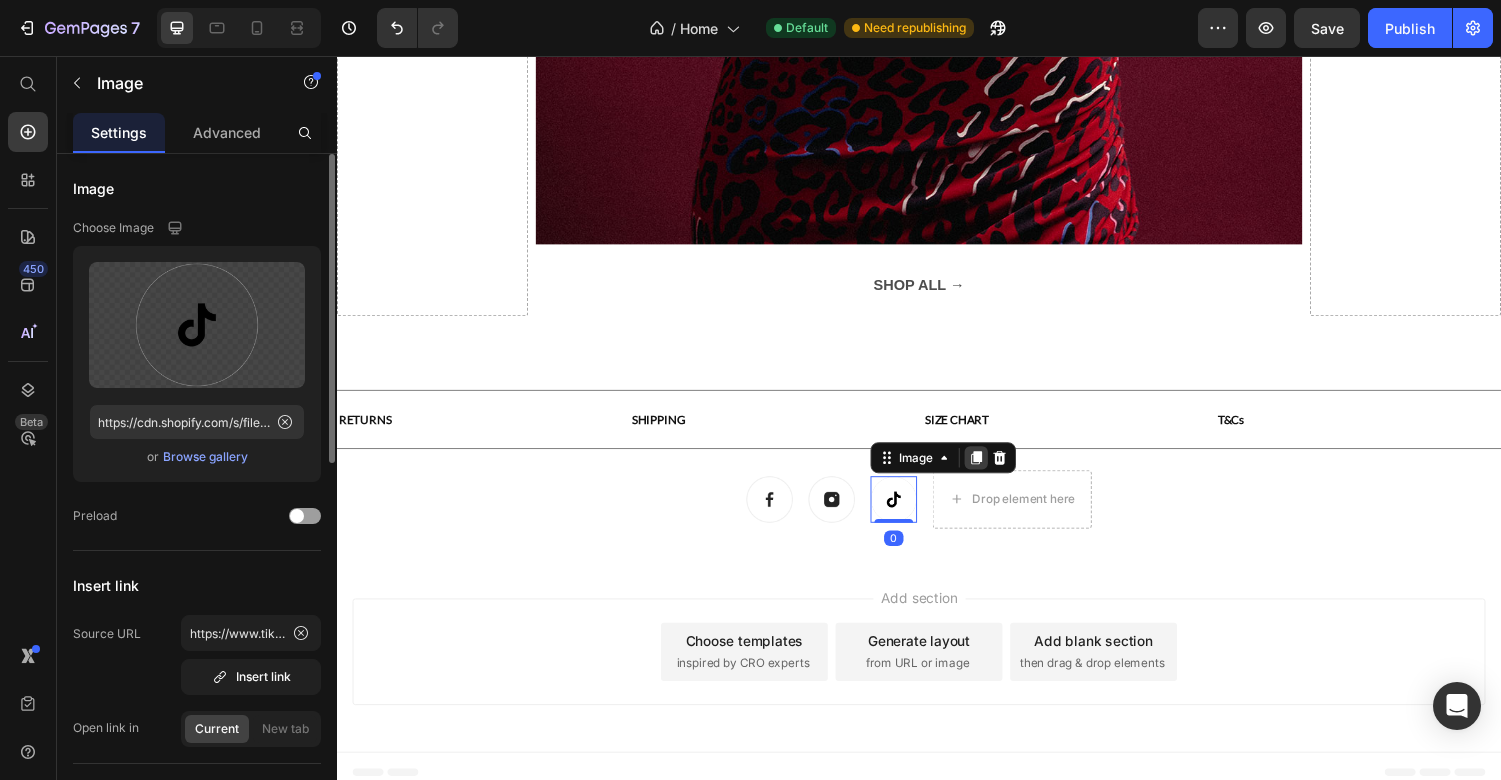 click 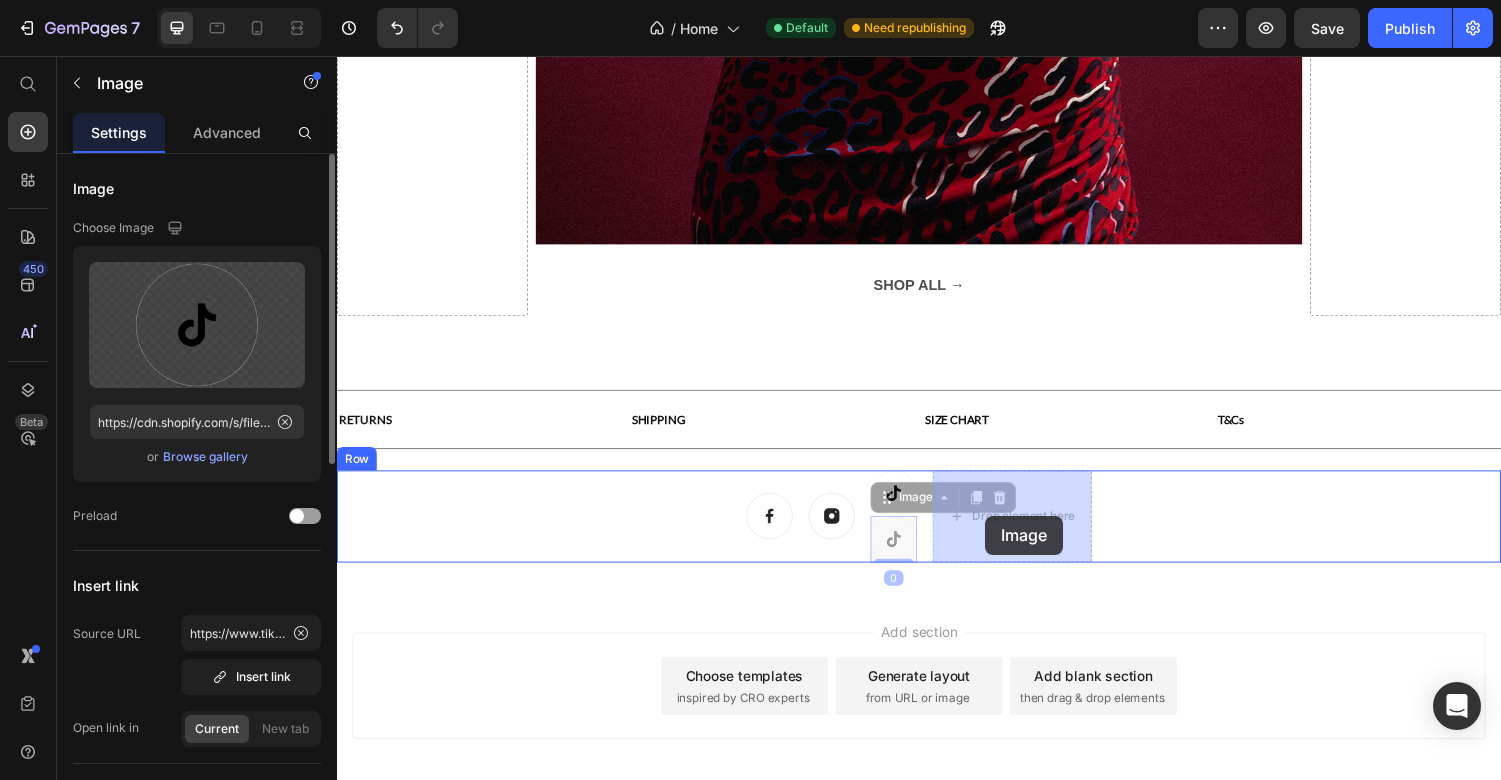 drag, startPoint x: 898, startPoint y: 552, endPoint x: 1003, endPoint y: 531, distance: 107.07941 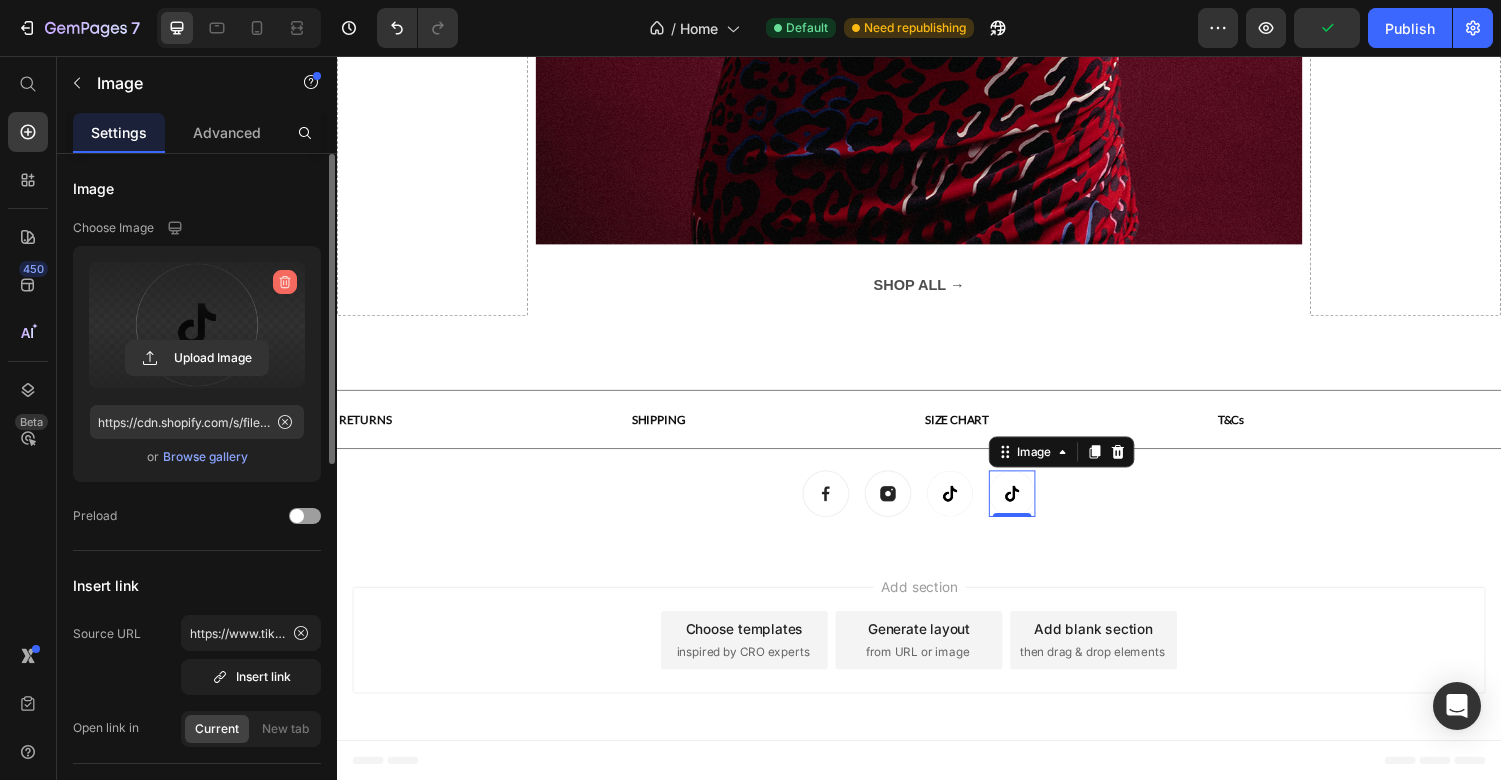 click 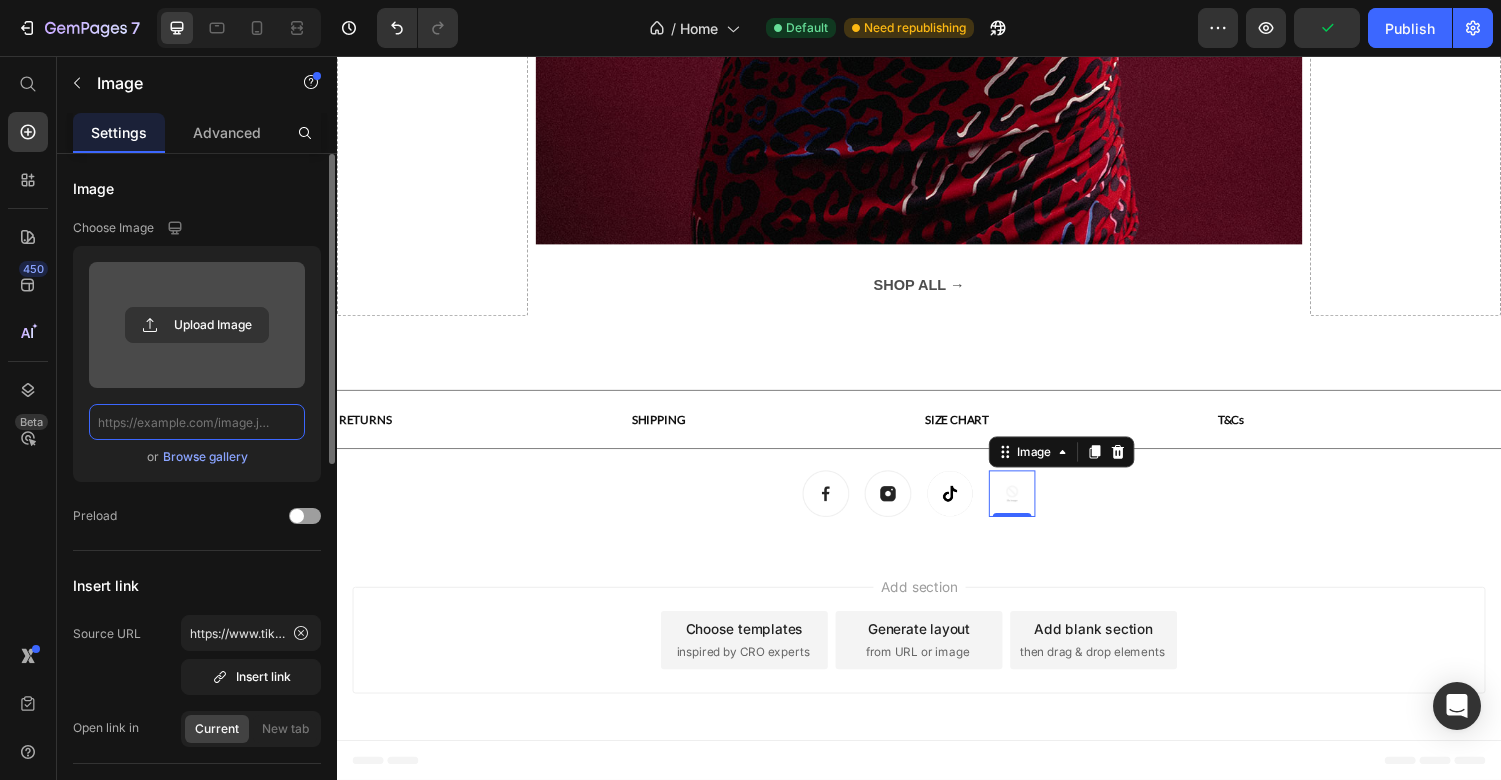 scroll, scrollTop: 0, scrollLeft: 0, axis: both 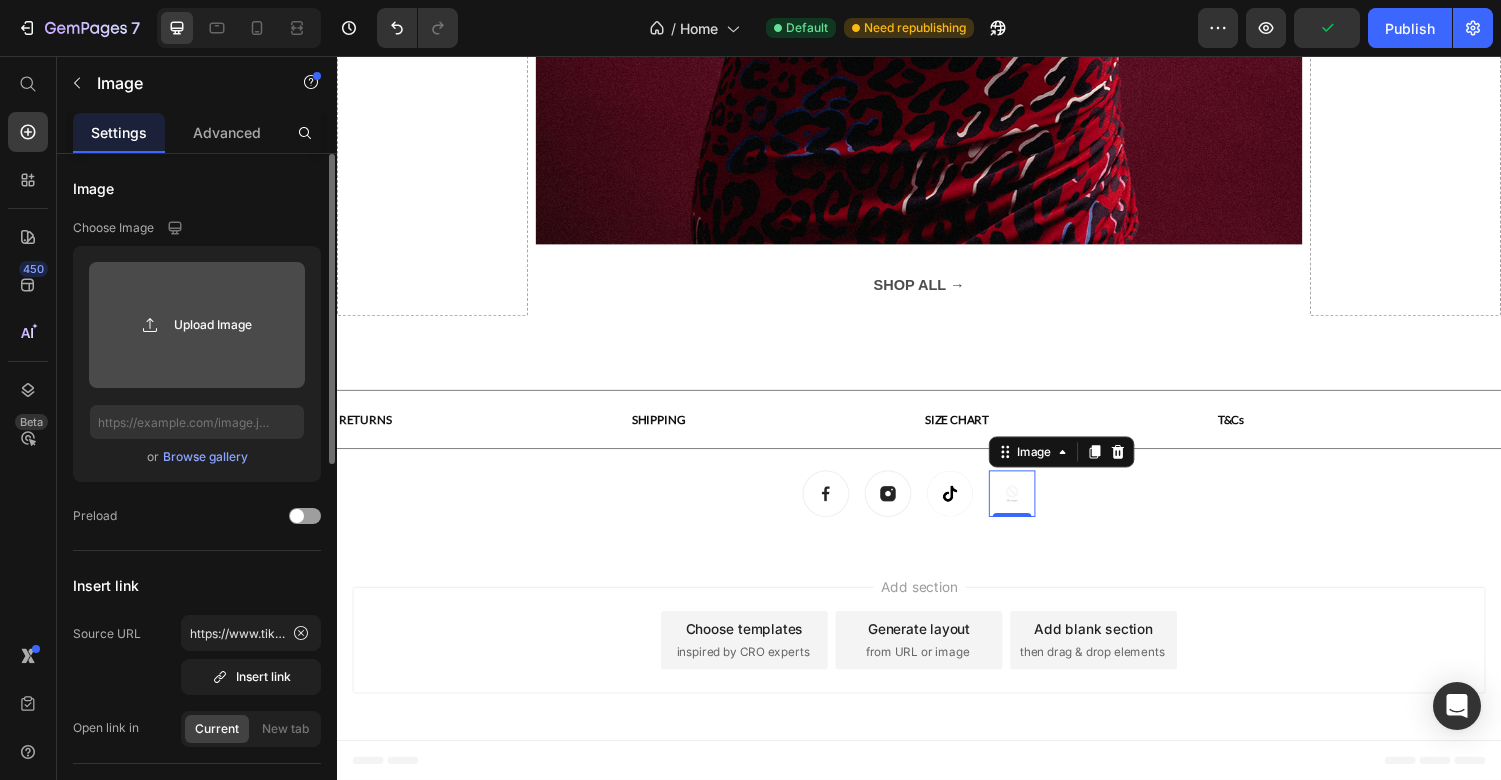 click 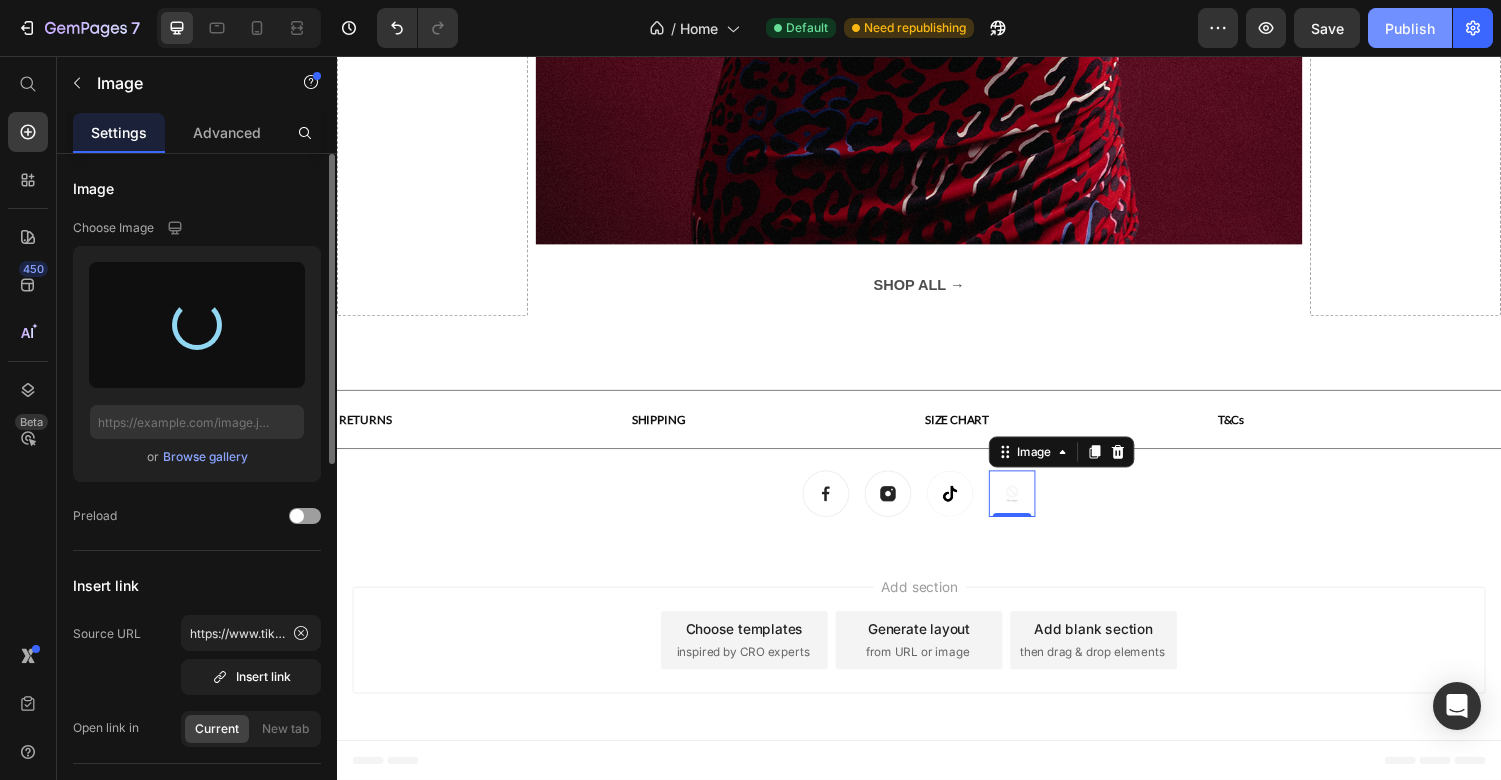 type on "https://cdn.shopify.com/s/files/1/0559/6472/9534/files/gempages_509858385777132346-762ce9ed-4636-498c-9ed3-db4ceaf6ec08.png" 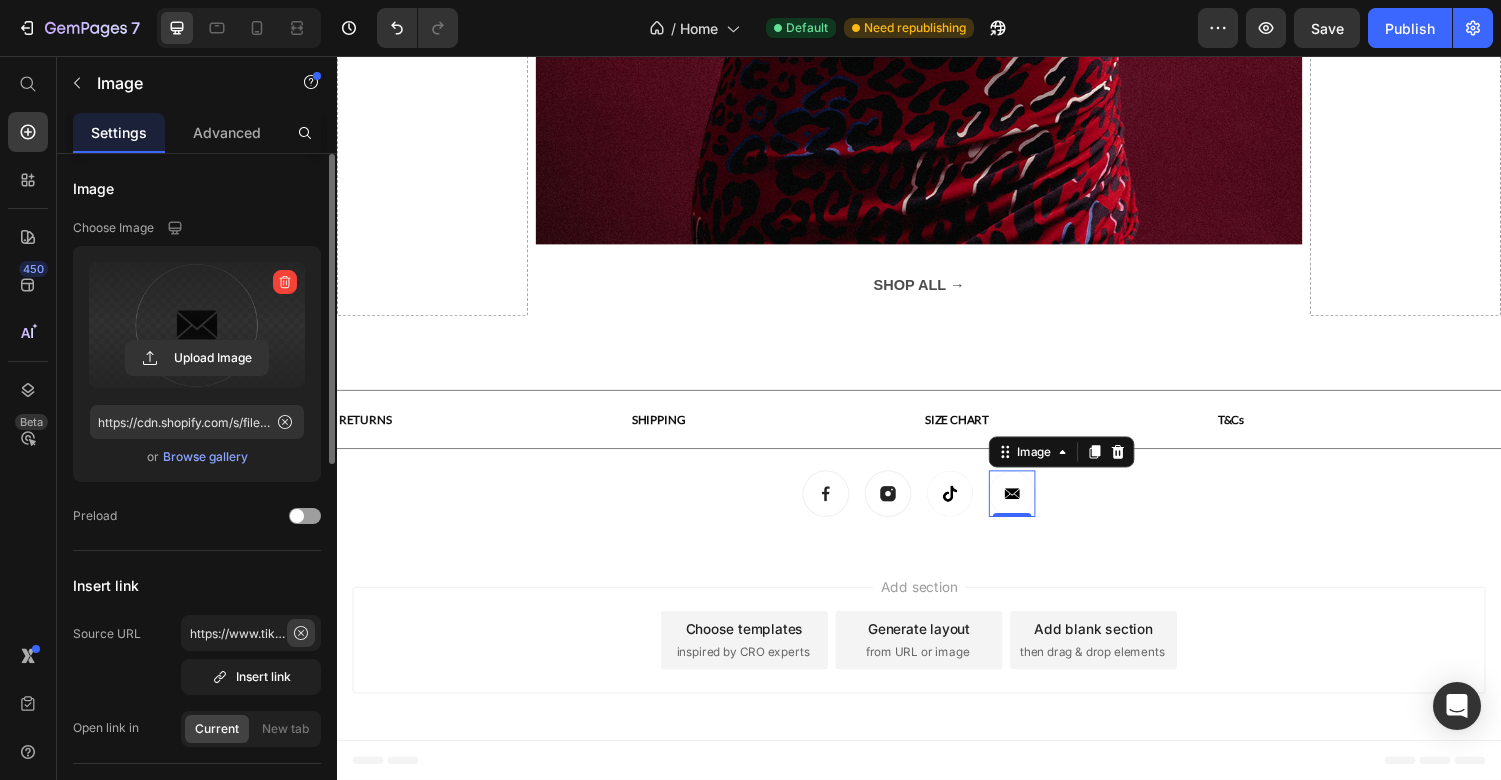 click 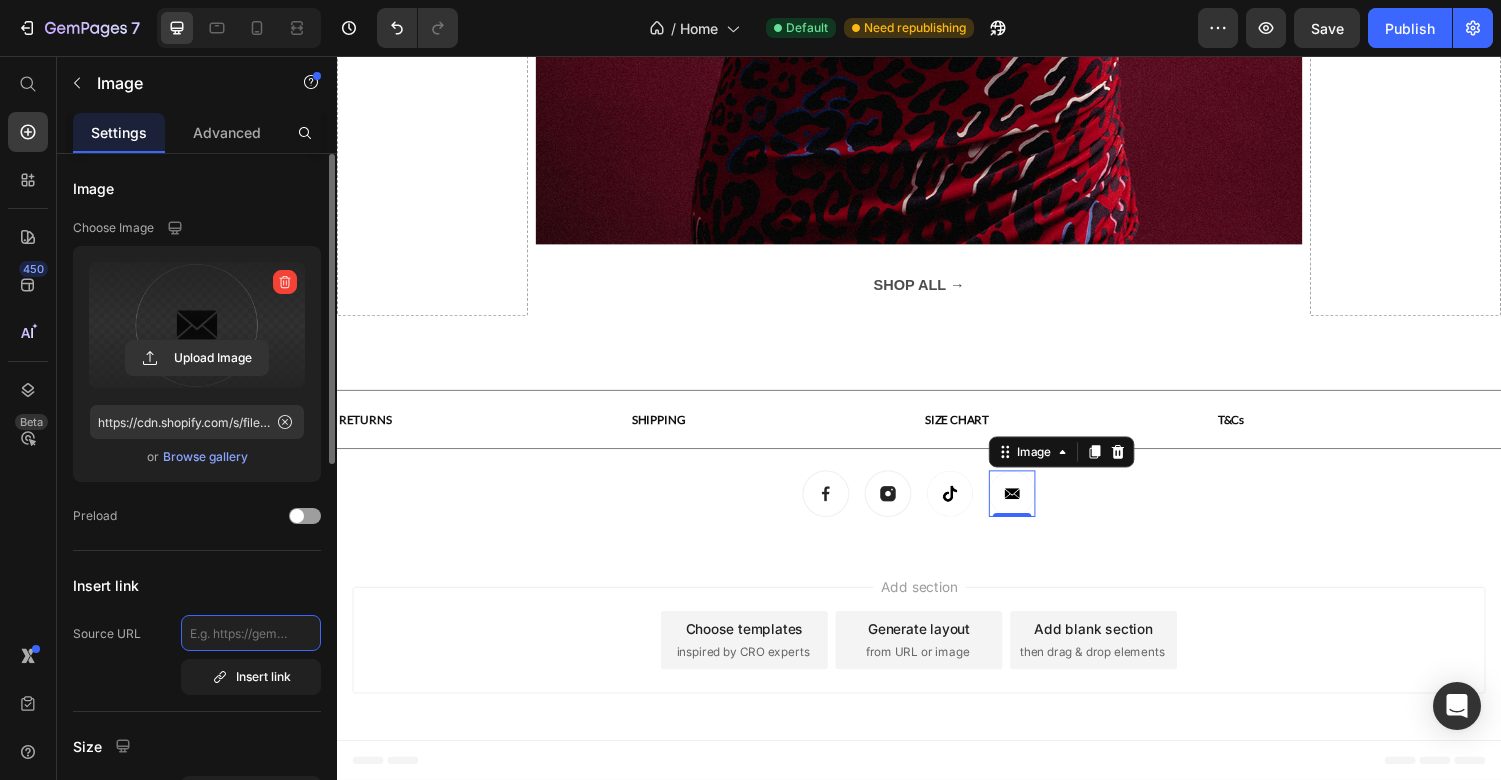 scroll, scrollTop: 0, scrollLeft: 0, axis: both 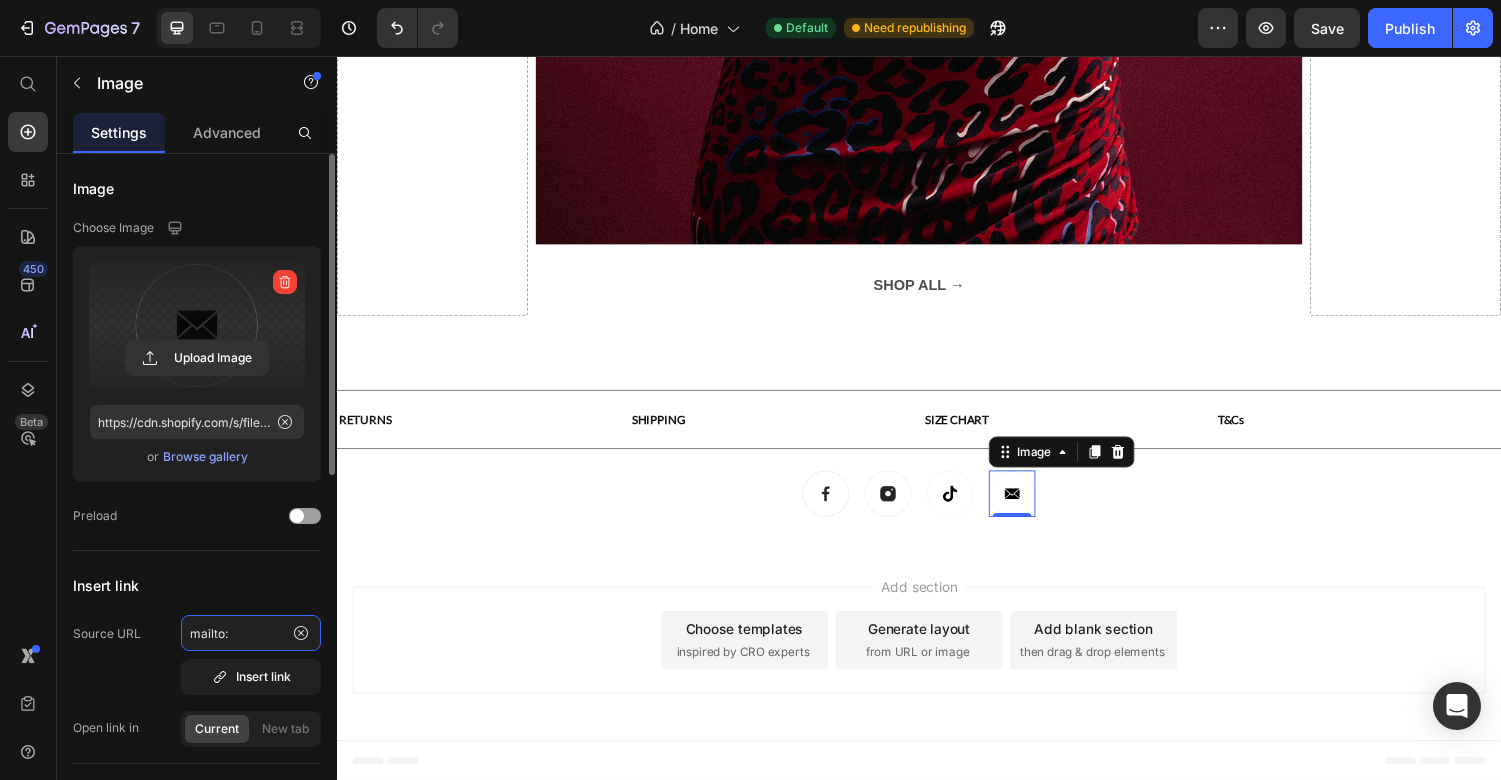 paste on "alvin@[EXAMPLE.COM].au" 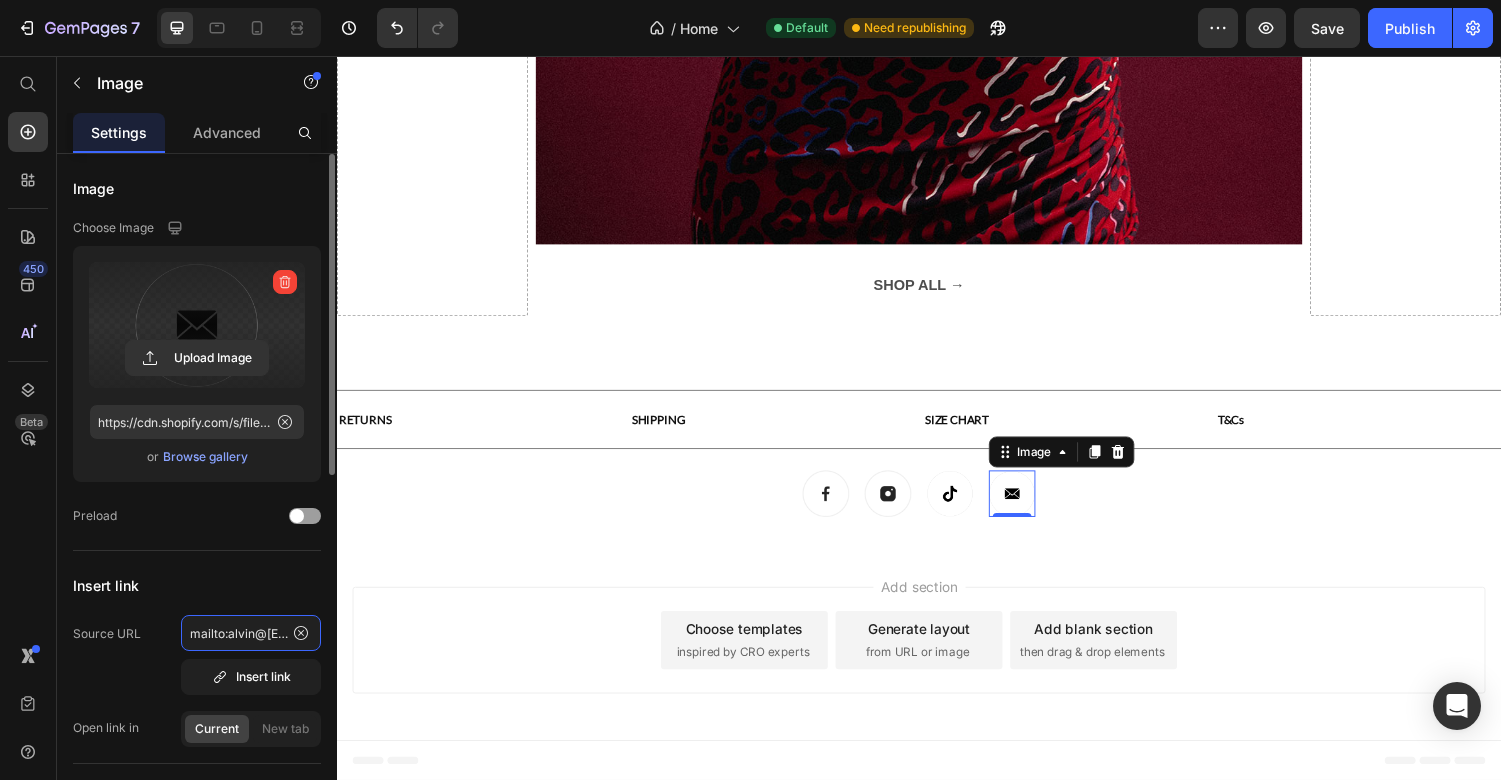 scroll, scrollTop: 0, scrollLeft: 99, axis: horizontal 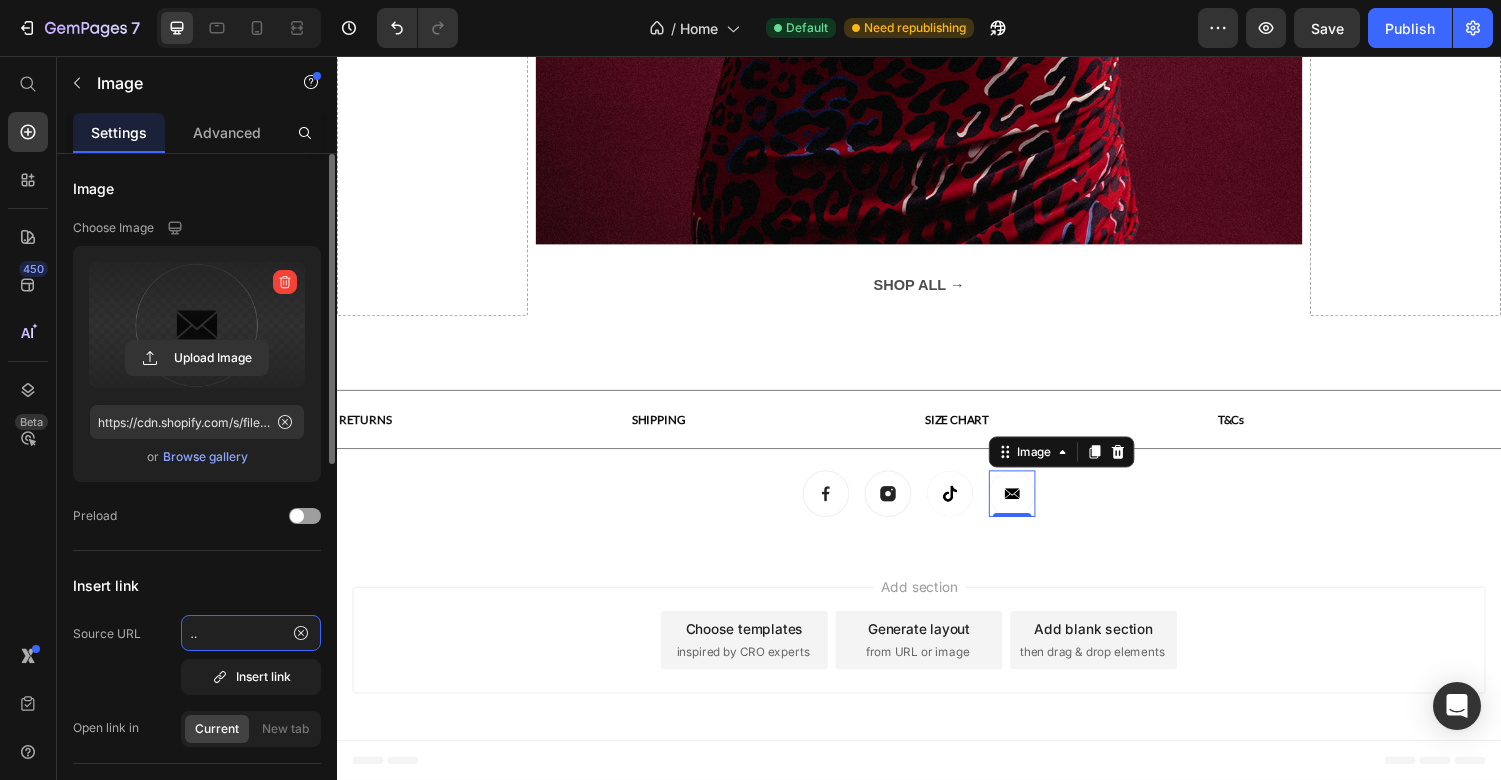 type on "mailto:alvin@[EXAMPLE.COM].au" 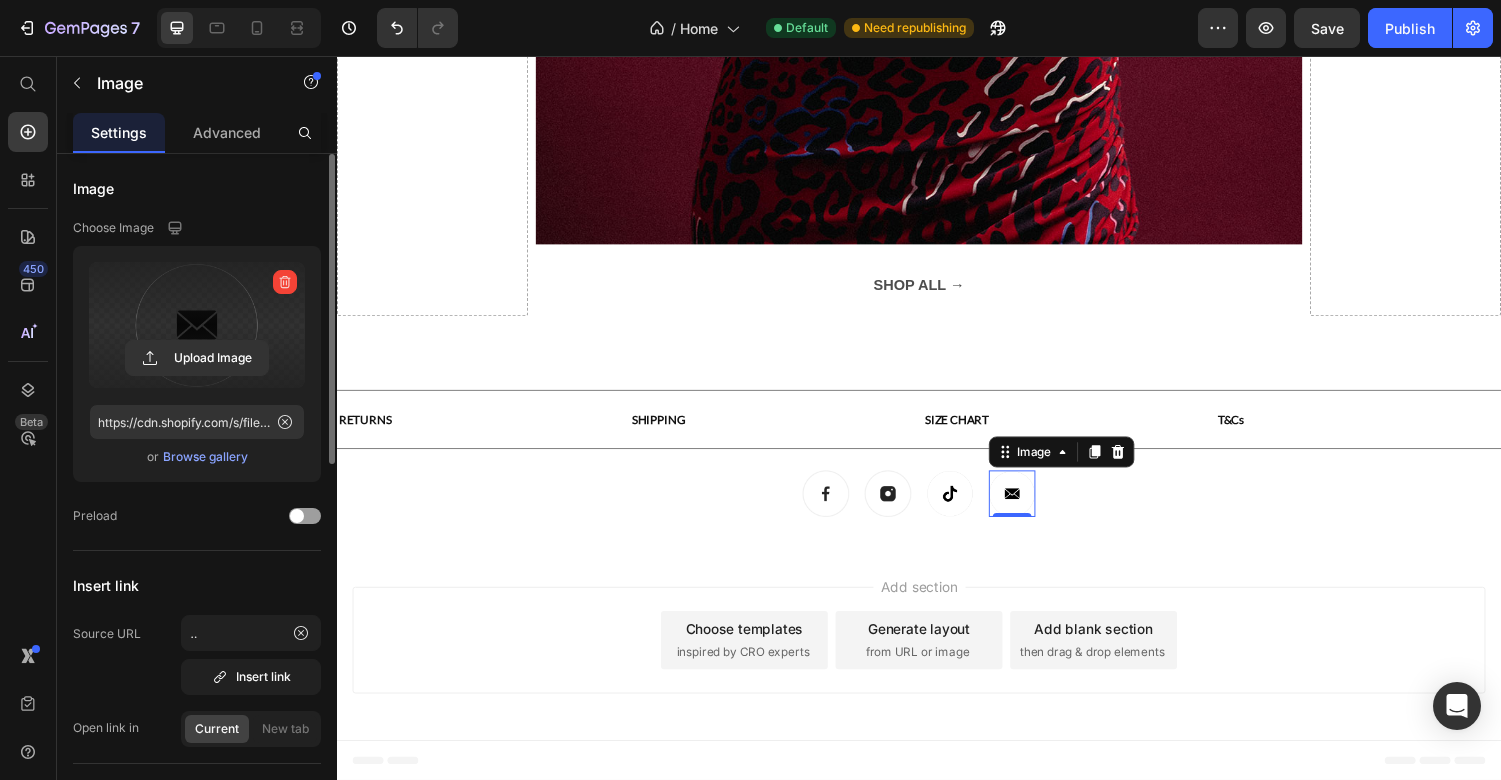 scroll, scrollTop: 0, scrollLeft: 0, axis: both 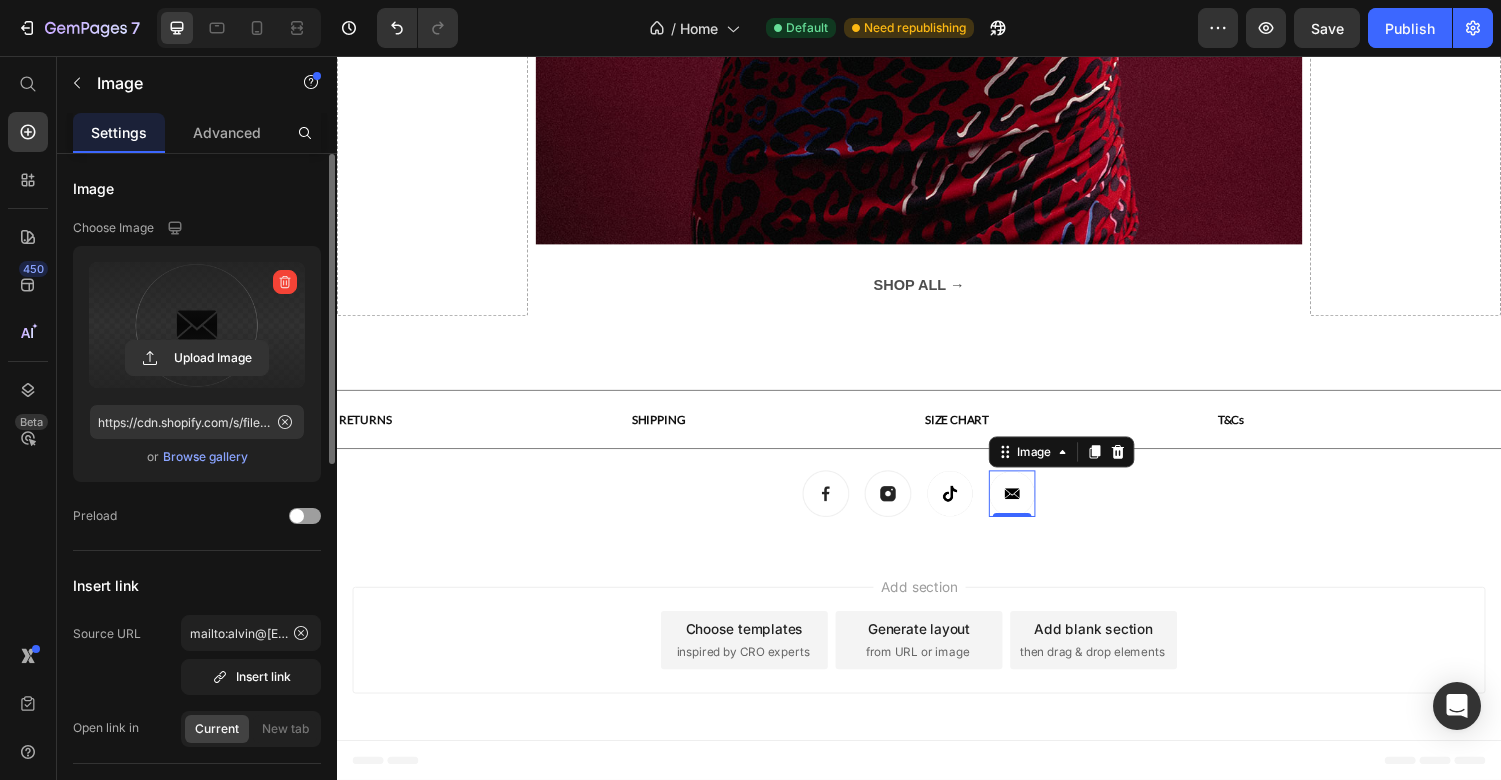 click on "mailto:alvin@[EXAMPLE.COM].au" at bounding box center [197, 856] 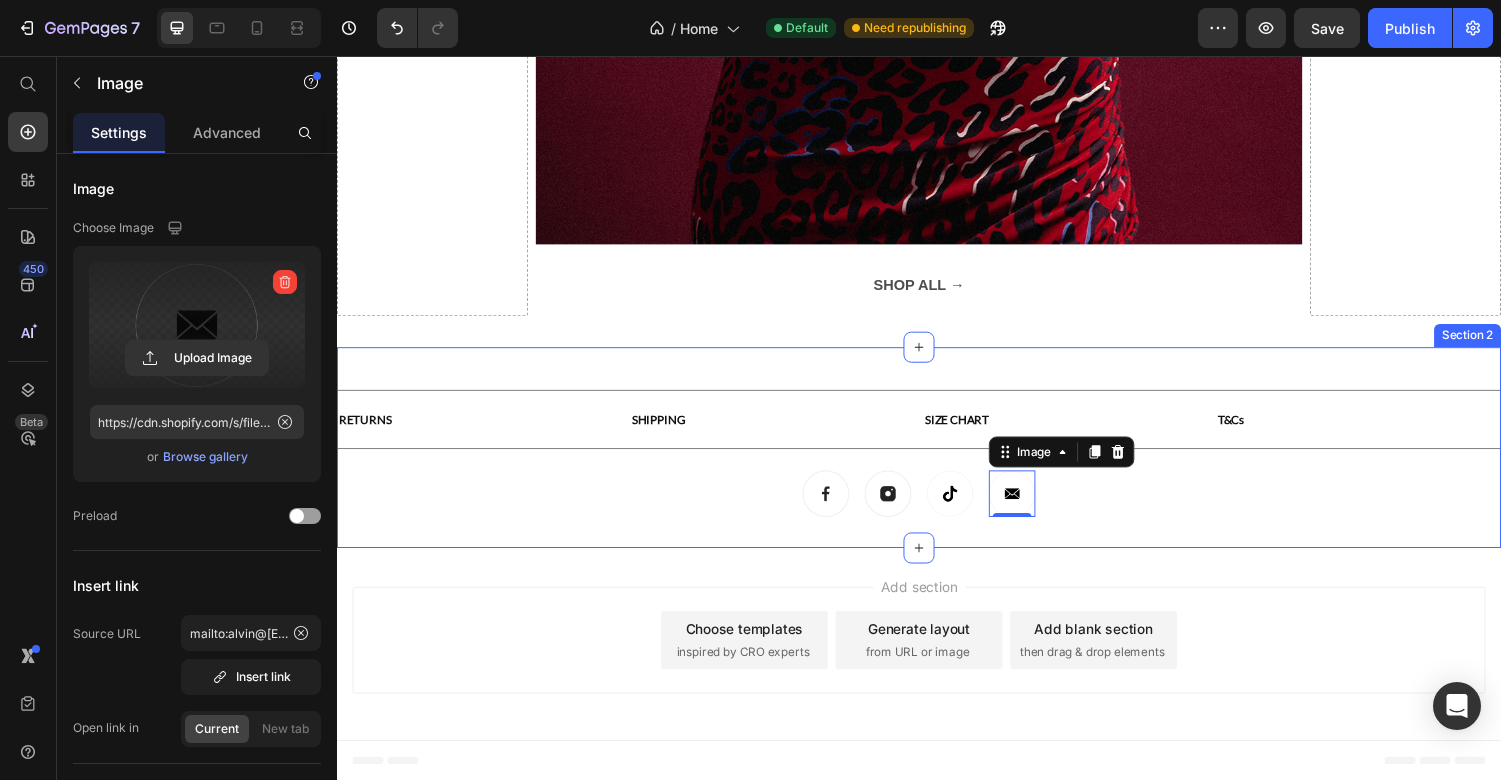 click on "Title Line RETURNS Text Block SHIPPING Text Block SIZE CHART Text Block T&Cs Text Block Row                Title Line Image Image Image Image   0 Row Section 2" at bounding box center [937, 459] 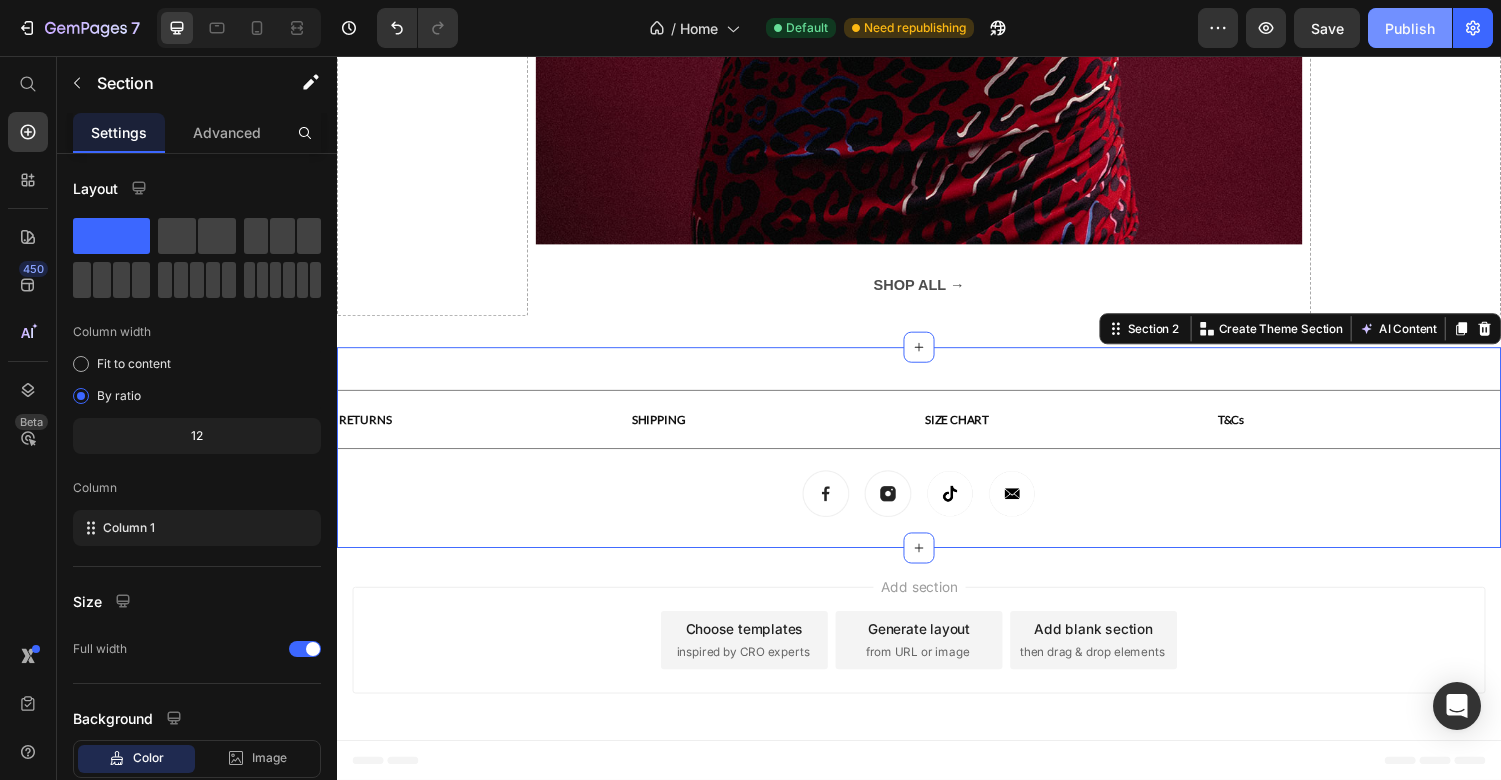 click on "Publish" at bounding box center (1410, 28) 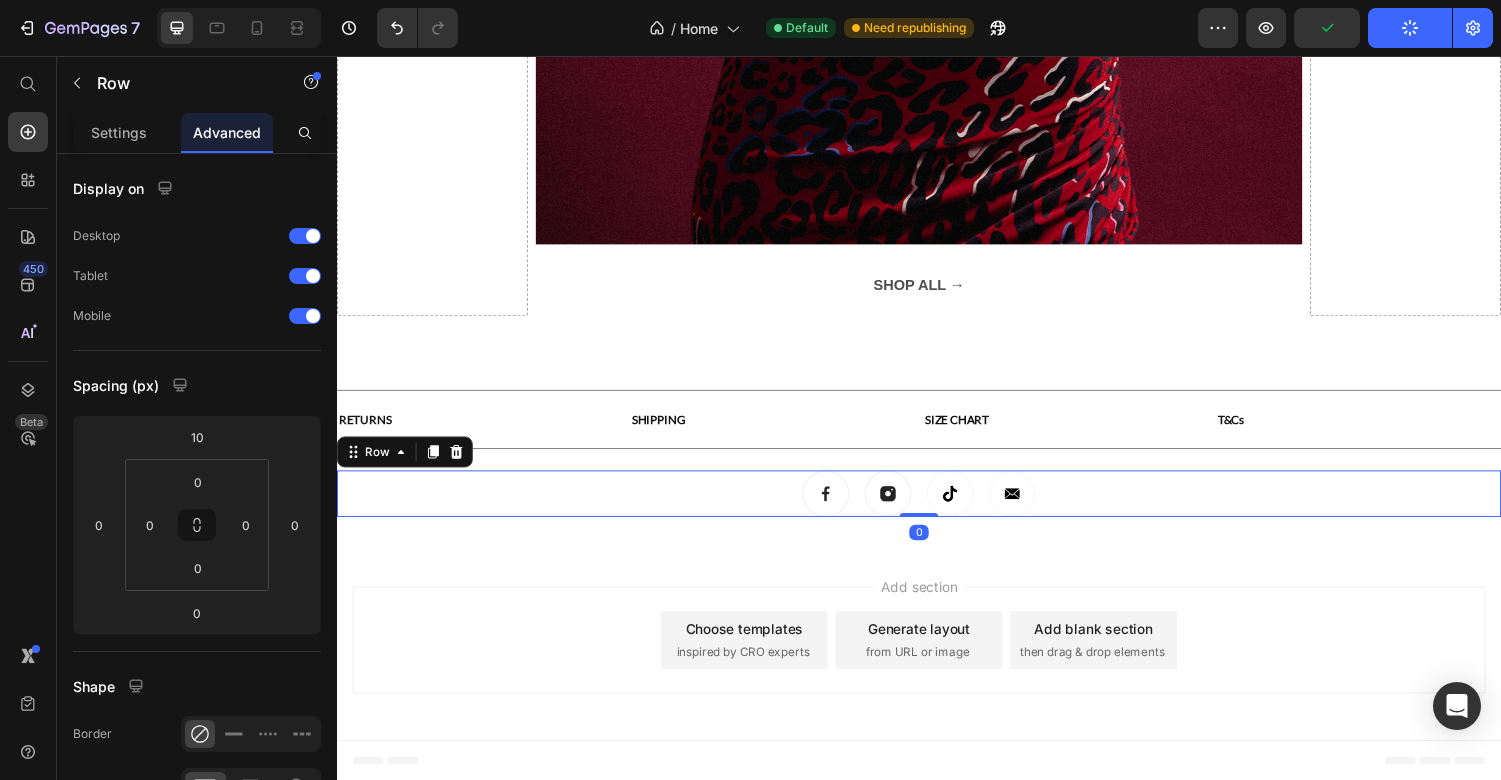 click on "Image Image Image Image Row   0" at bounding box center (937, 507) 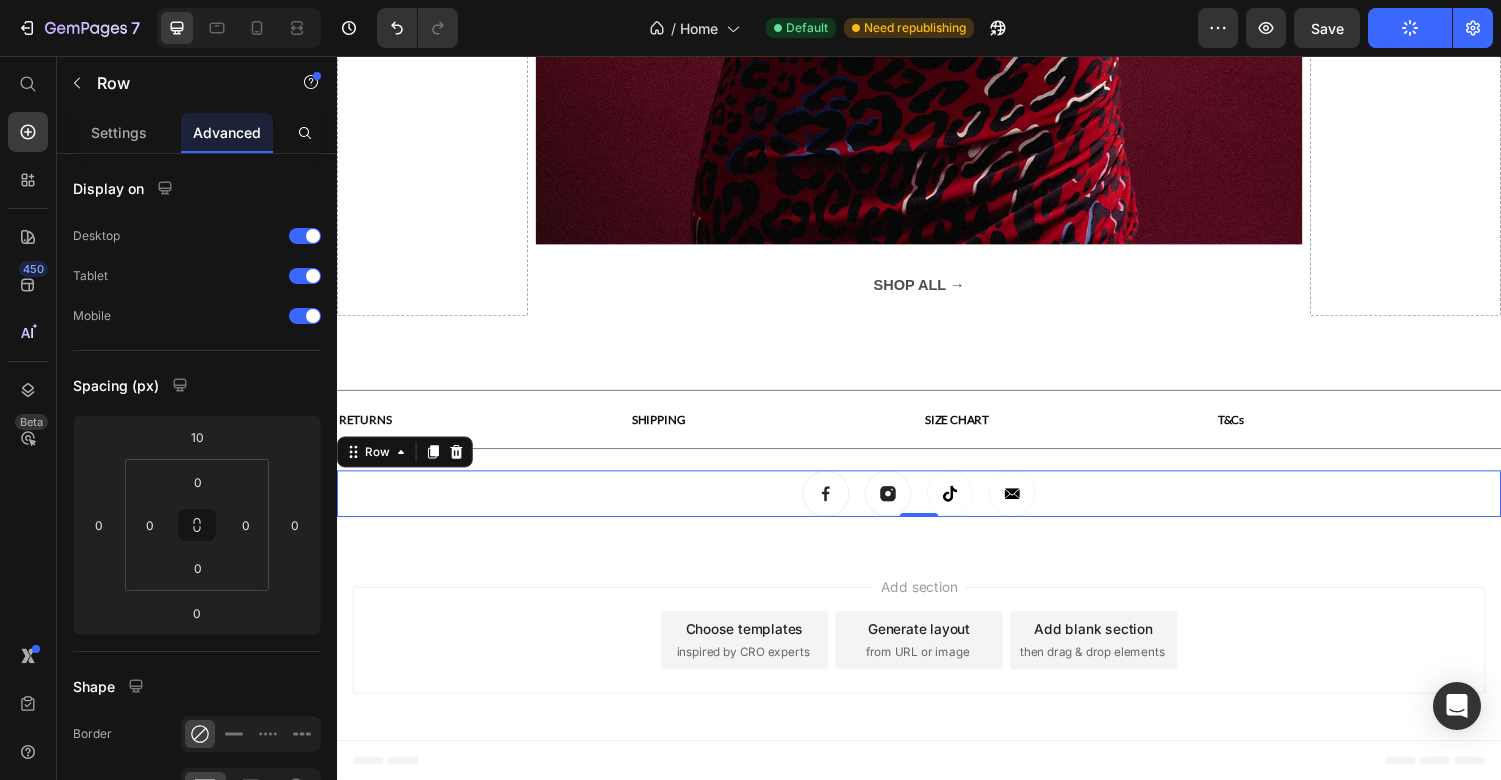 click on "Image Image Image Image Row   0" at bounding box center (937, 507) 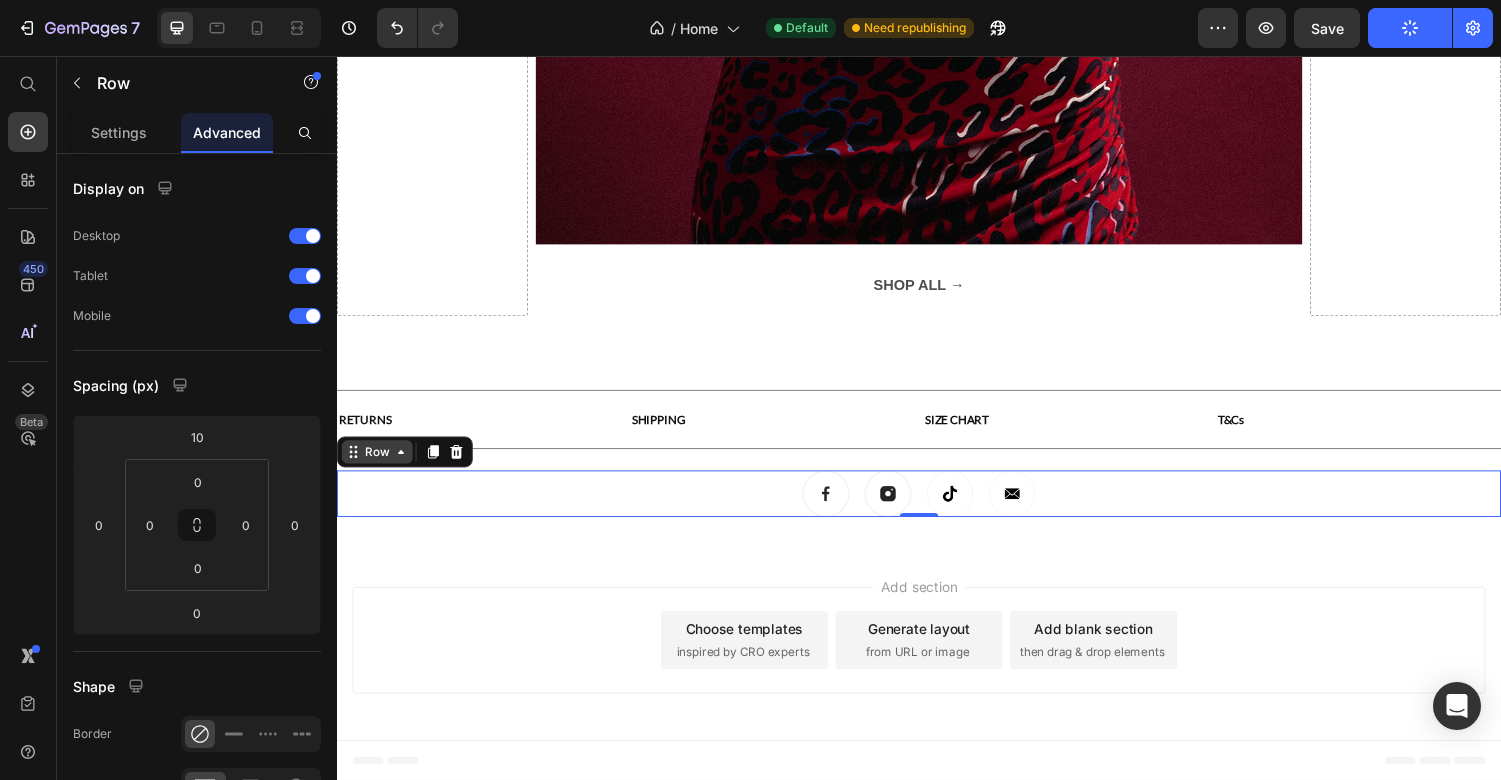 click 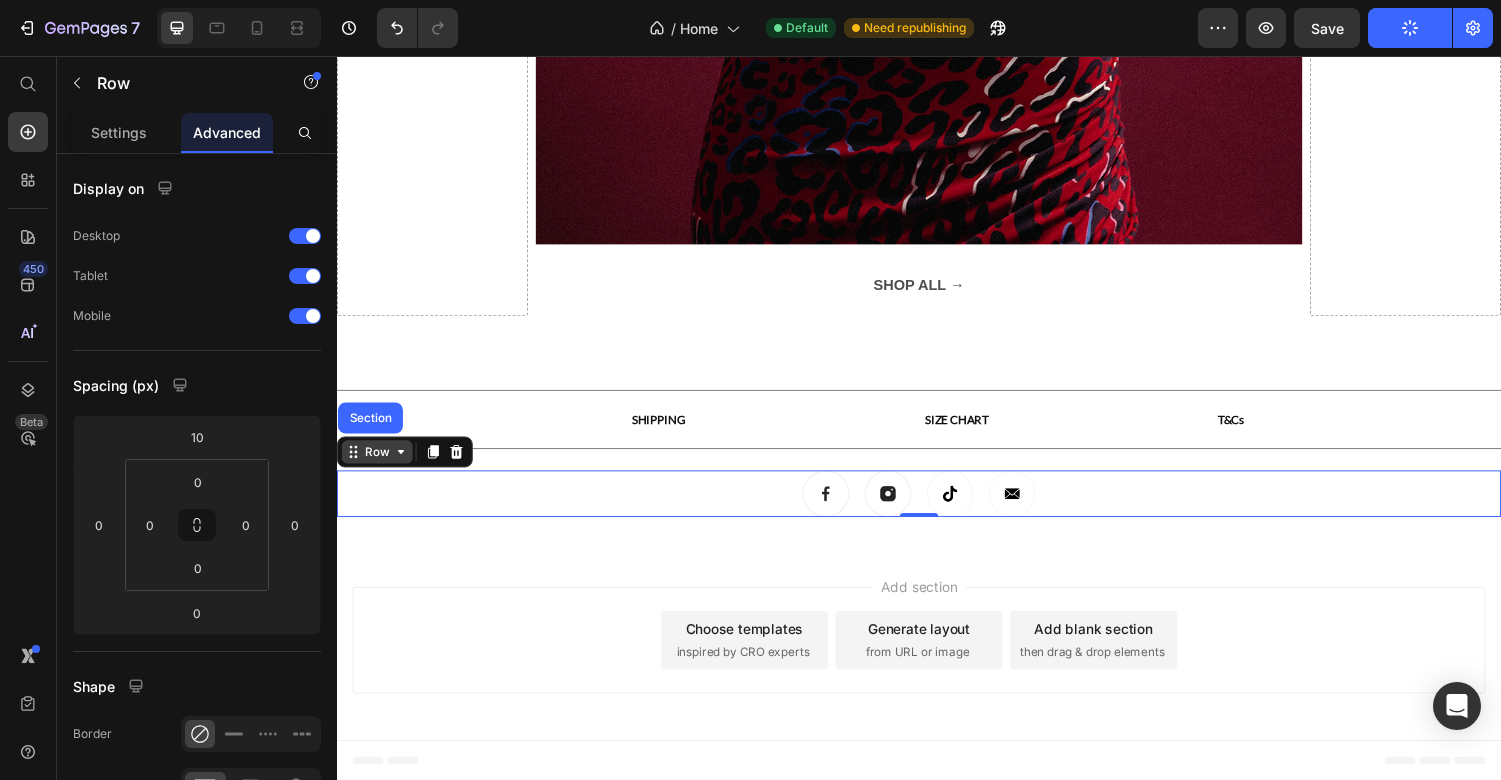 click 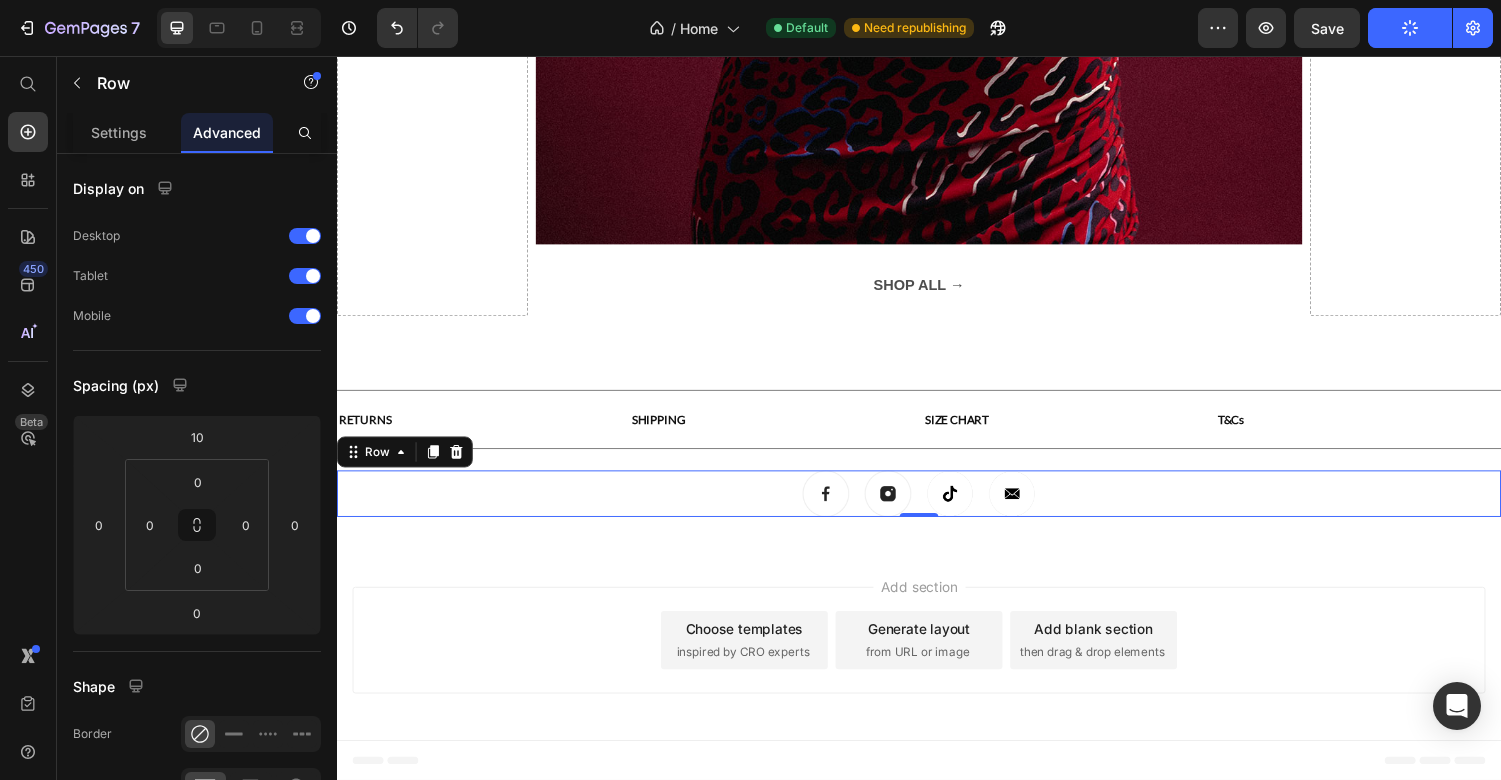 click on "Image Image Image Image Row   0" at bounding box center [937, 507] 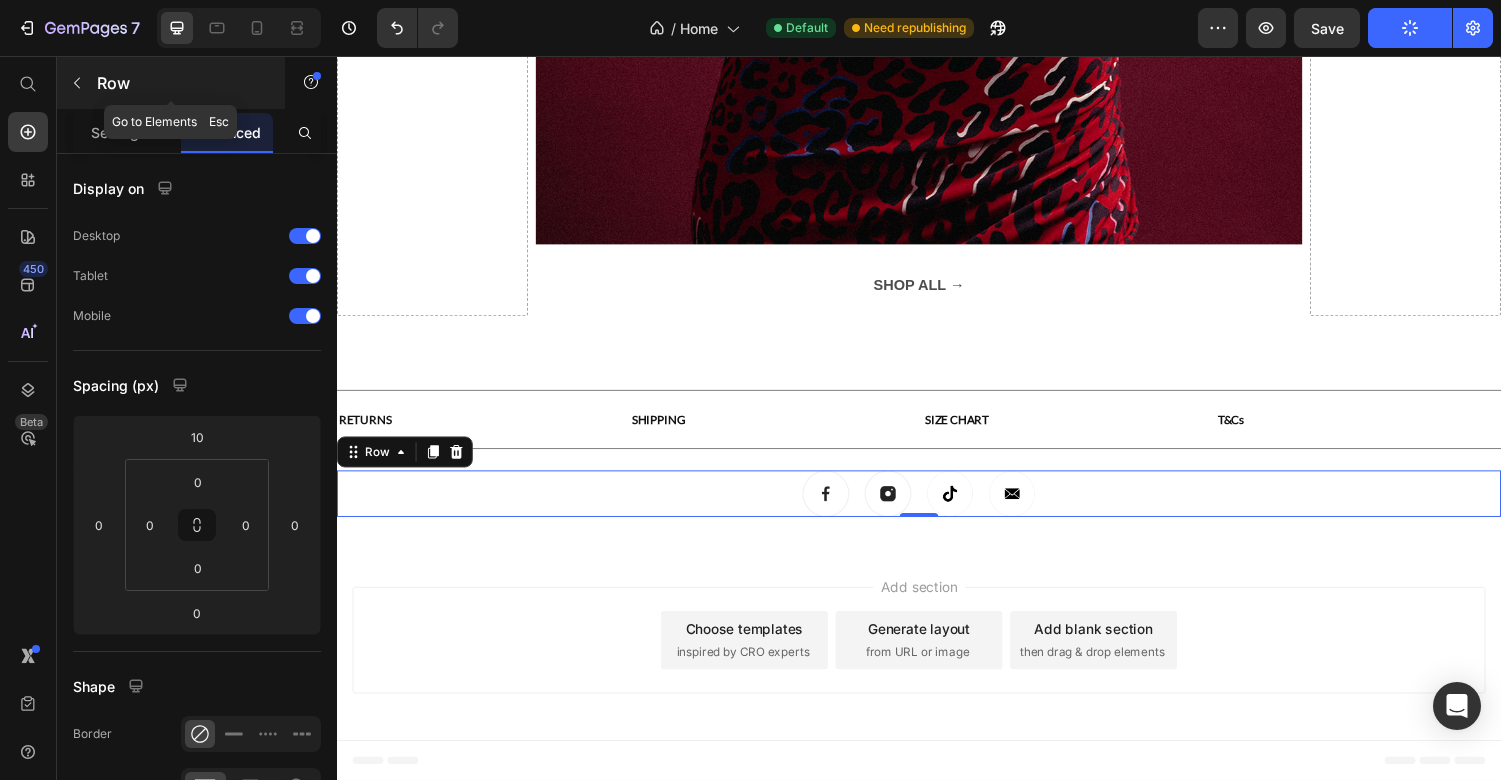 click on "Row" at bounding box center (171, 83) 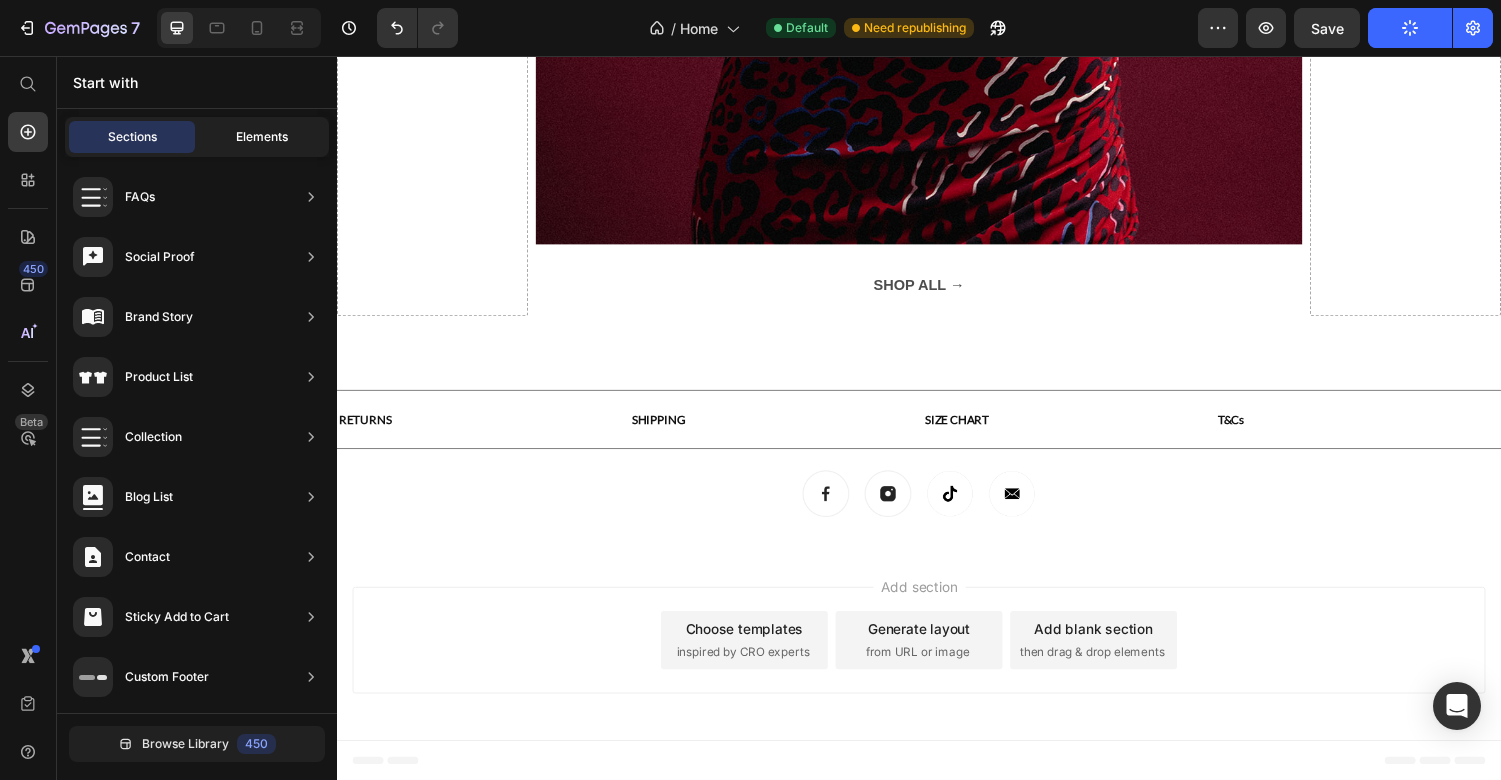 click on "Elements" at bounding box center [262, 137] 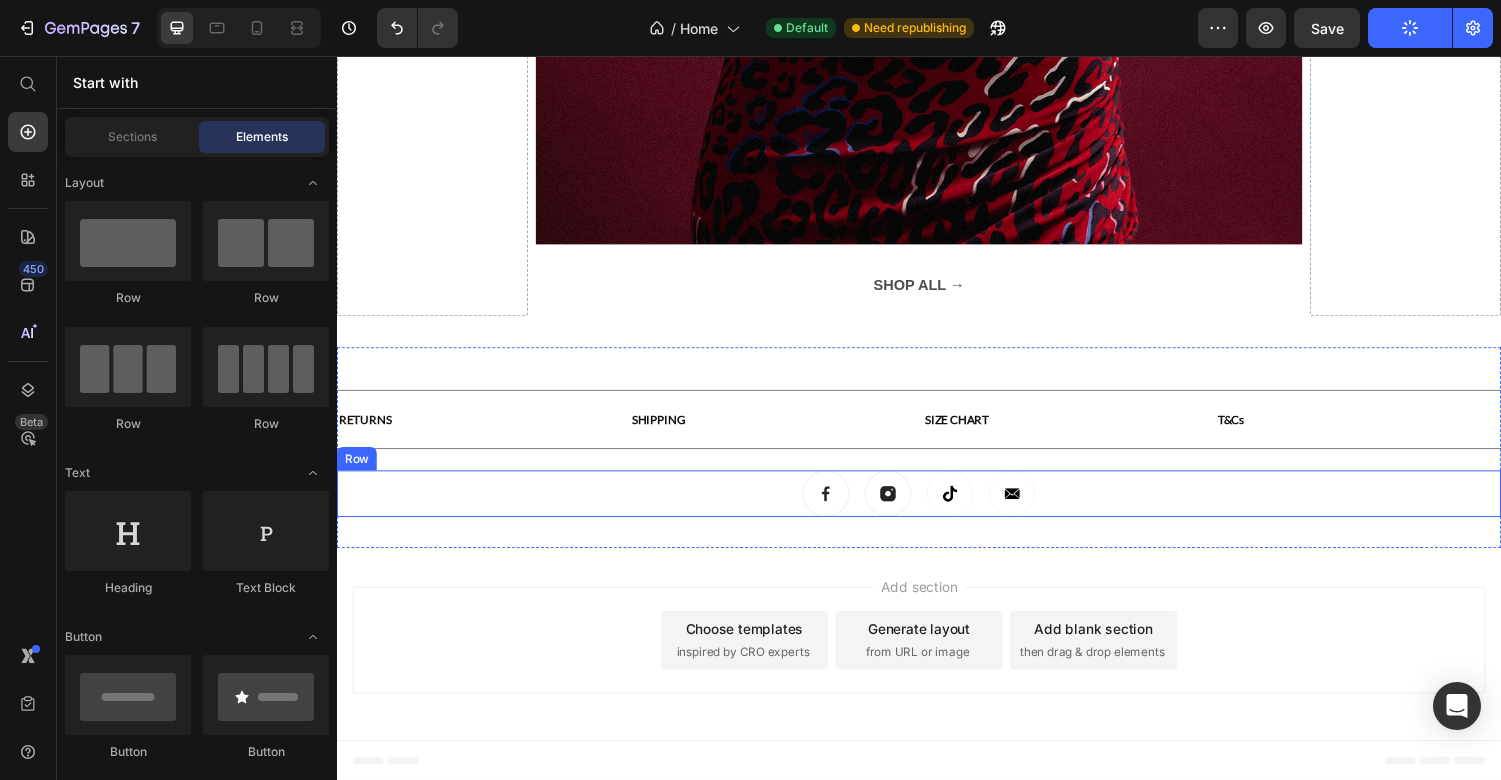 click on "Image Image Image Image Row" at bounding box center (937, 507) 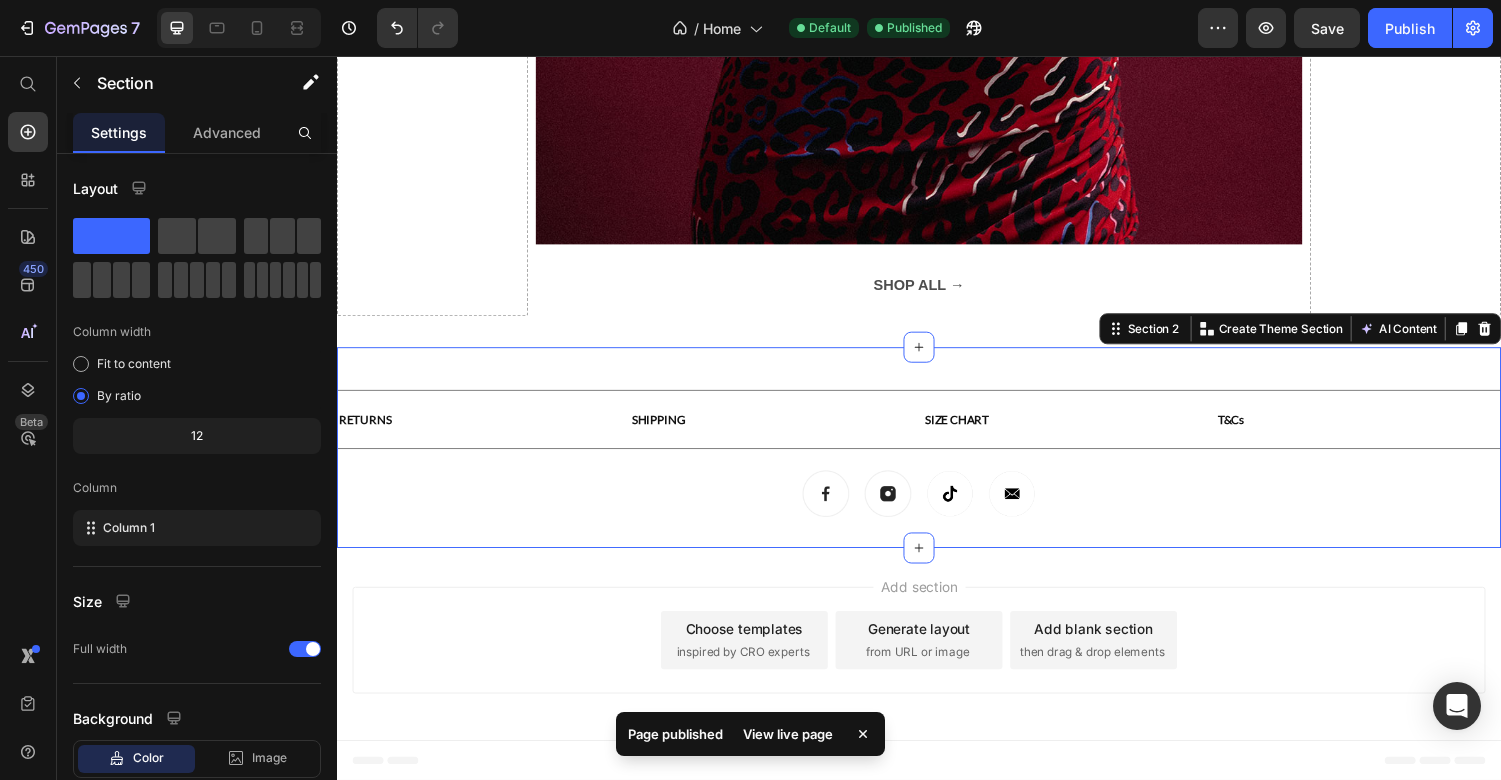 click on "Title Line RETURNS Text Block SHIPPING Text Block SIZE CHART Text Block T&Cs Text Block Row                Title Line Image Image Image Image Row Section 2   You can create reusable sections Create Theme Section AI Content Write with GemAI What would you like to describe here? Tone and Voice Persuasive Product Silver Sequin Icicles Dress Show more Generate" at bounding box center [937, 459] 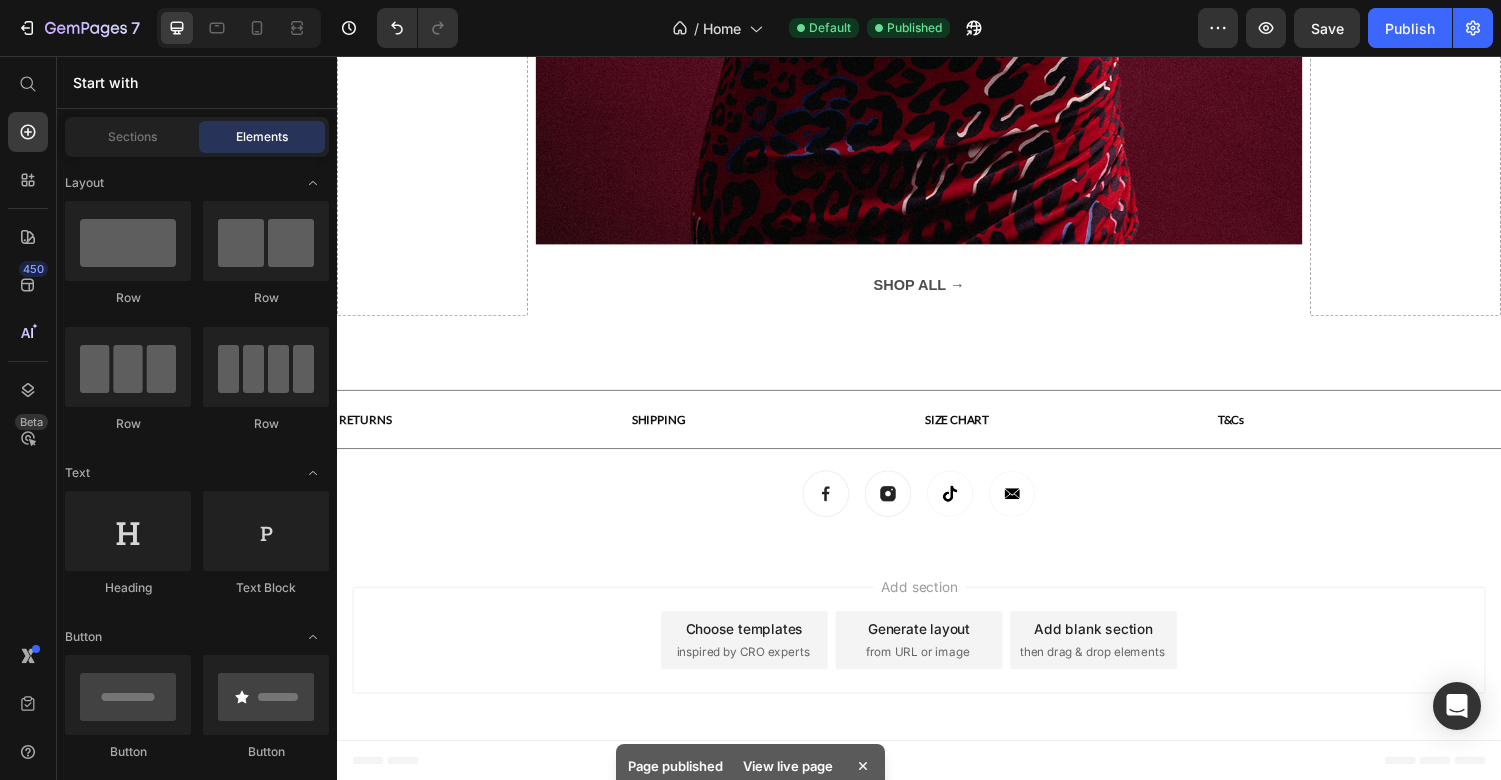 click on "Add section Choose templates inspired by CRO experts Generate layout from URL or image Add blank section then drag & drop elements" at bounding box center [937, 658] 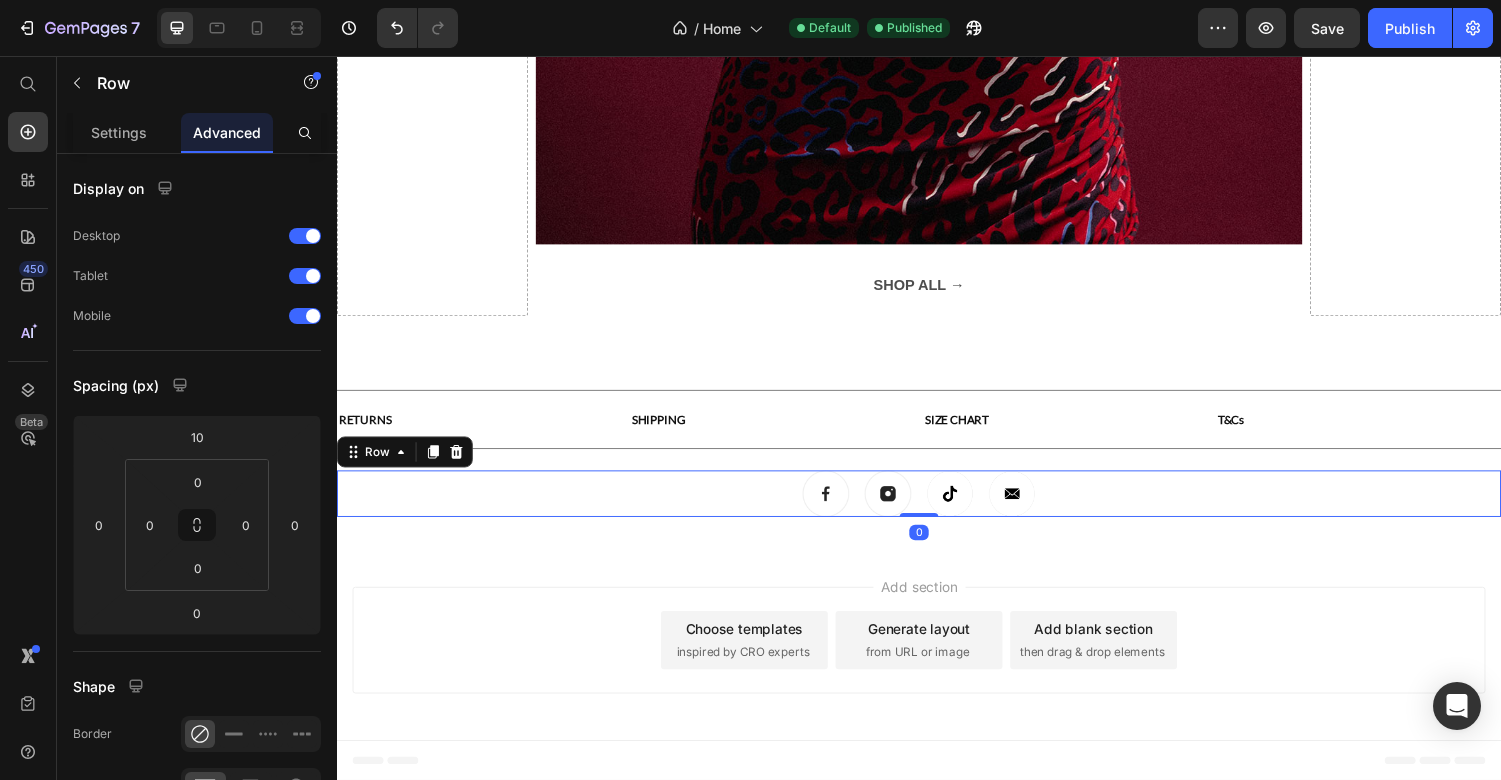 click on "Image Image Image Image Row   0" at bounding box center (937, 507) 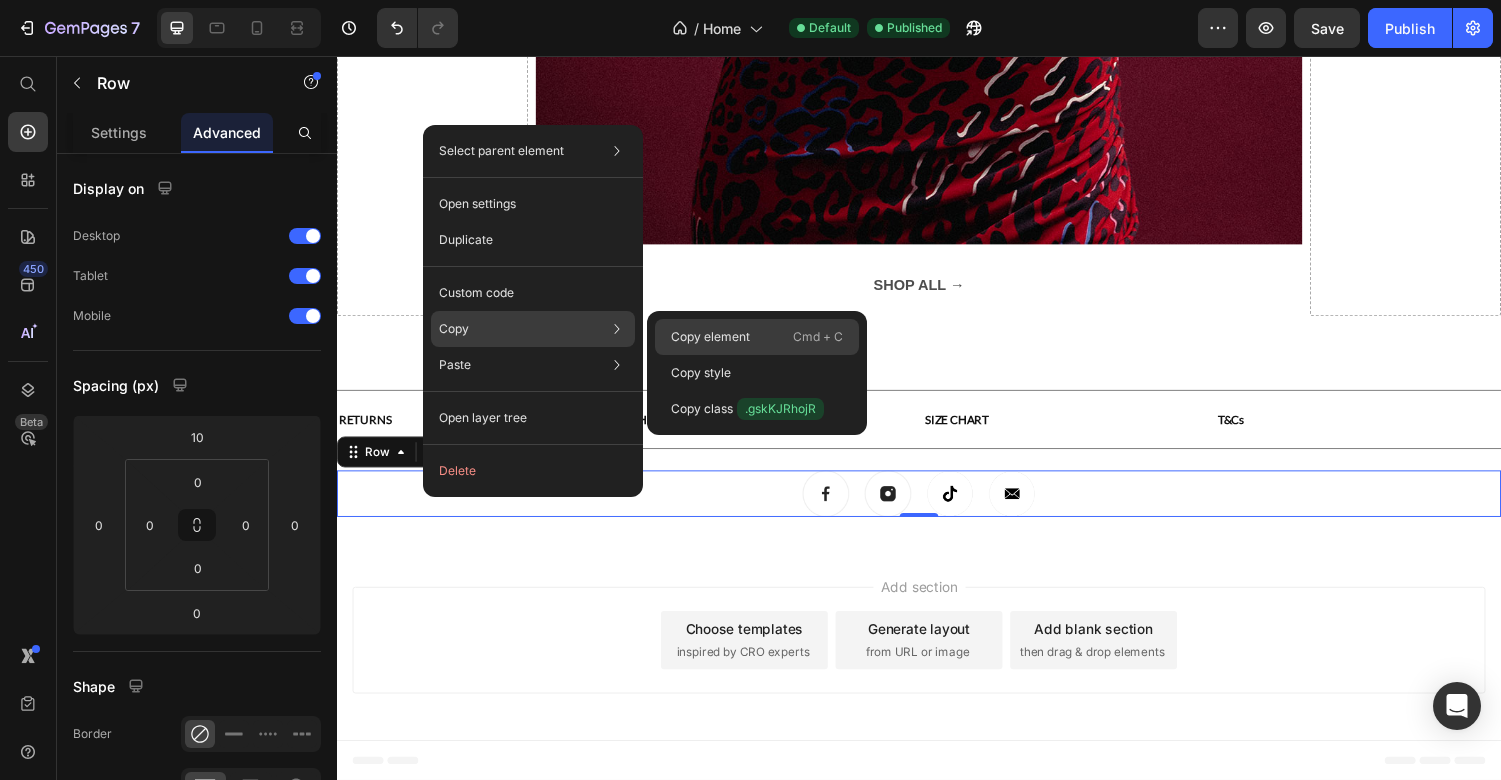 click on "Copy element" at bounding box center (710, 337) 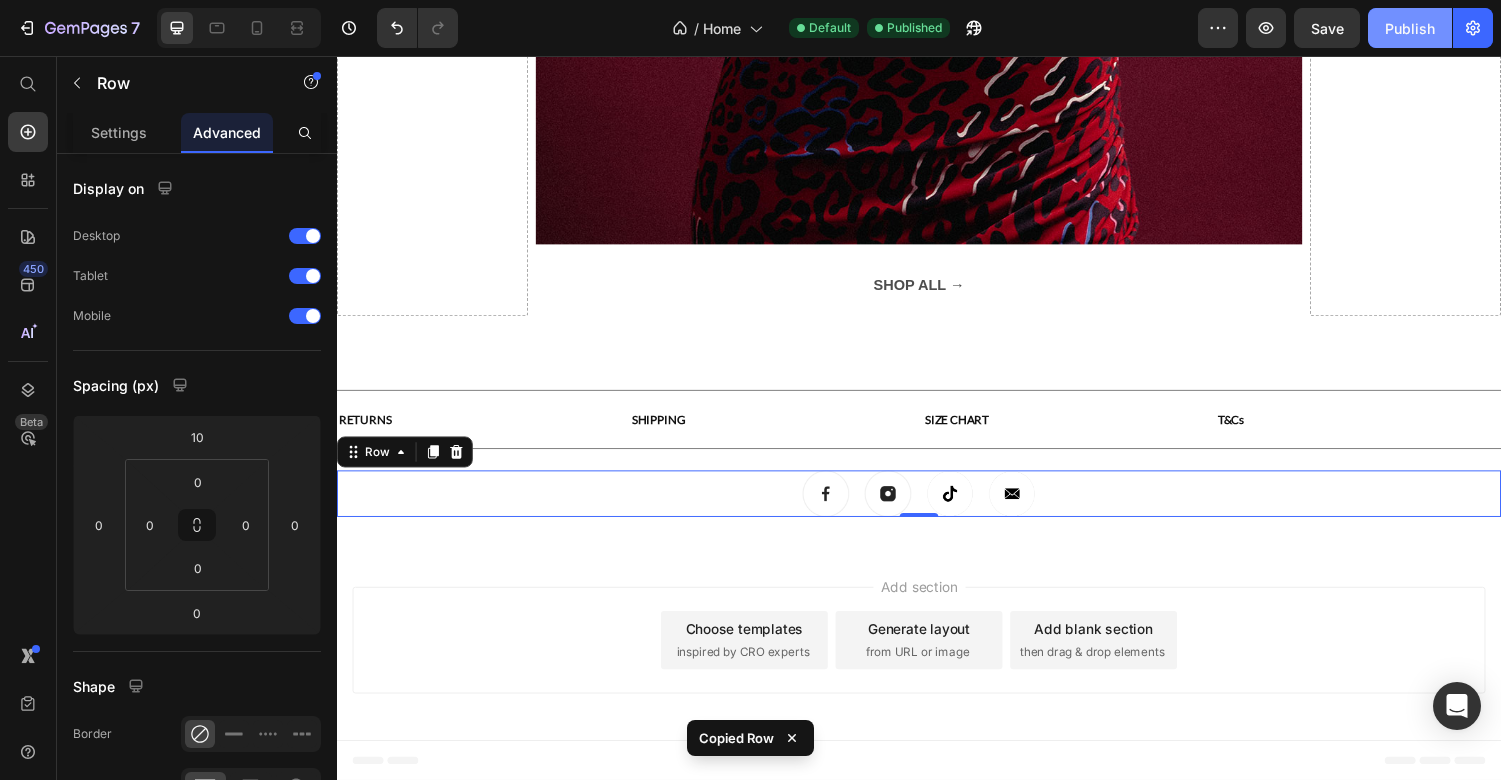 click on "Publish" 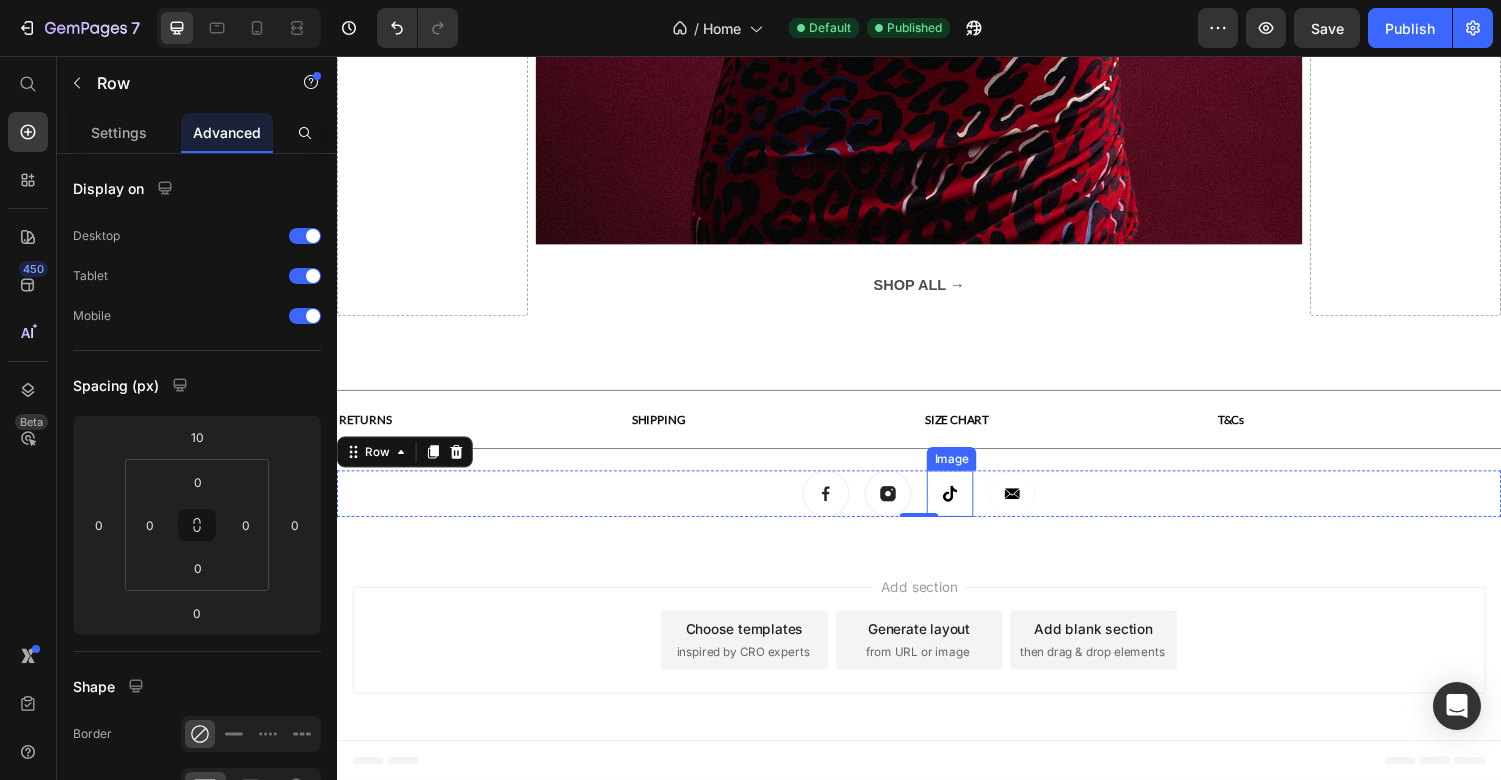 click at bounding box center (969, 507) 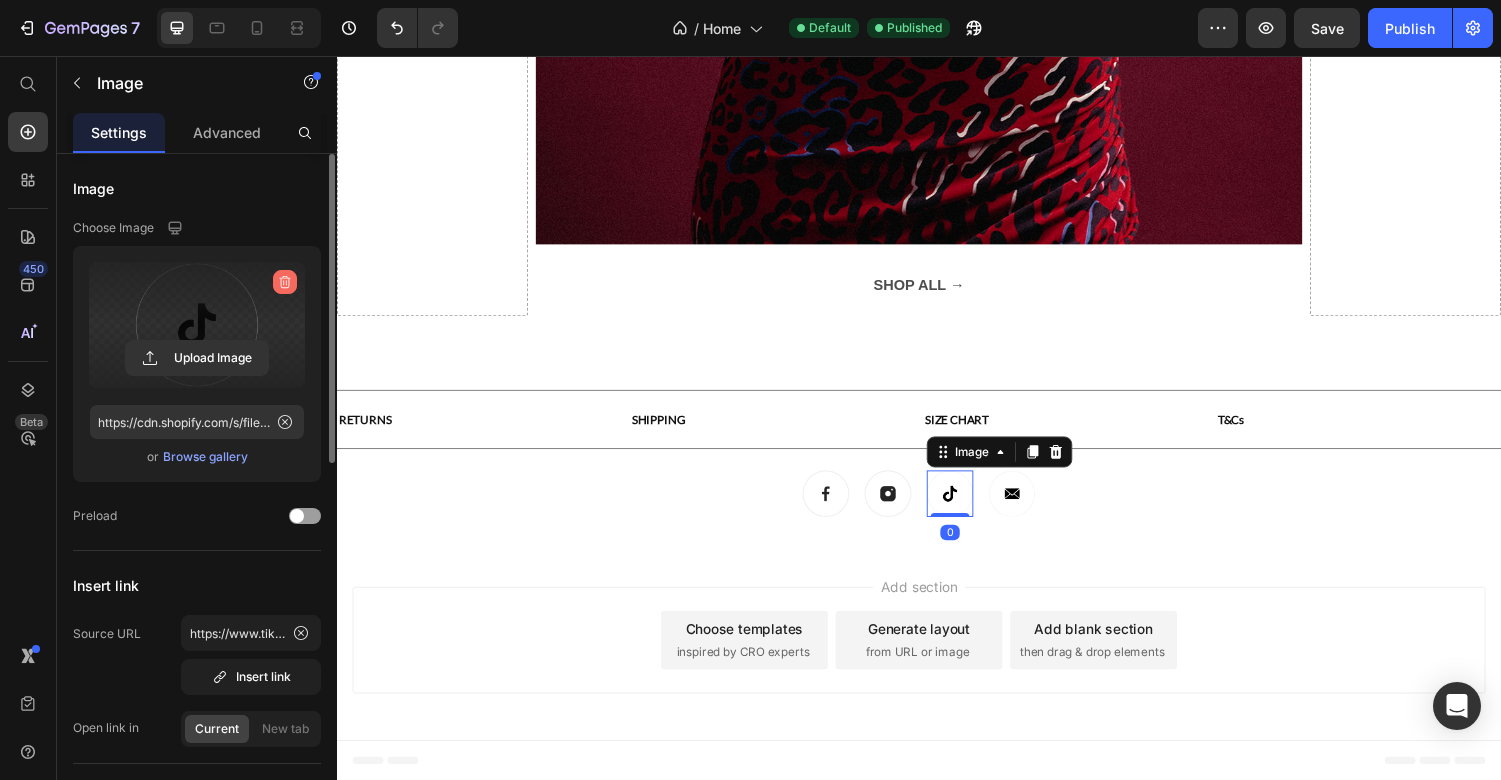 click 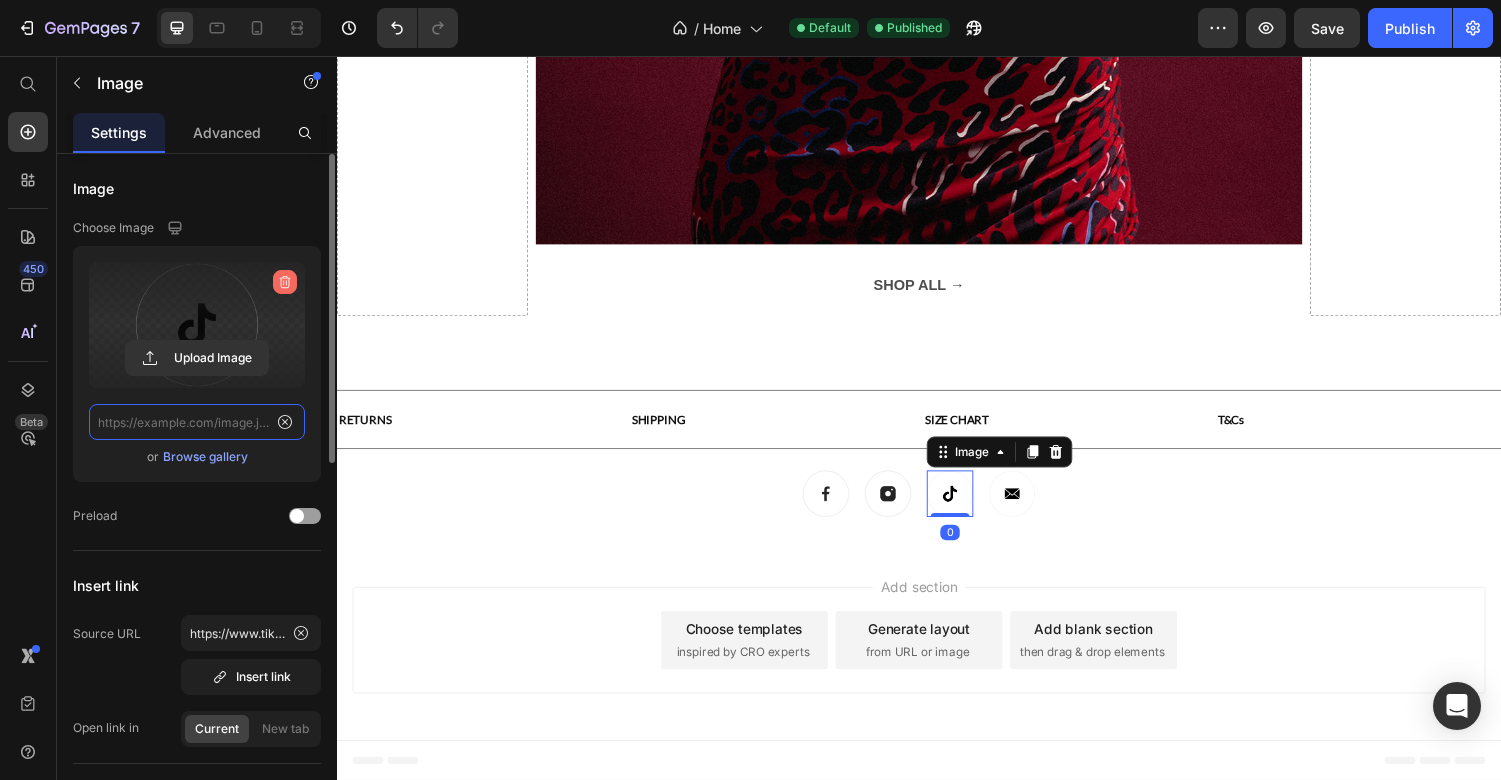scroll, scrollTop: 0, scrollLeft: 0, axis: both 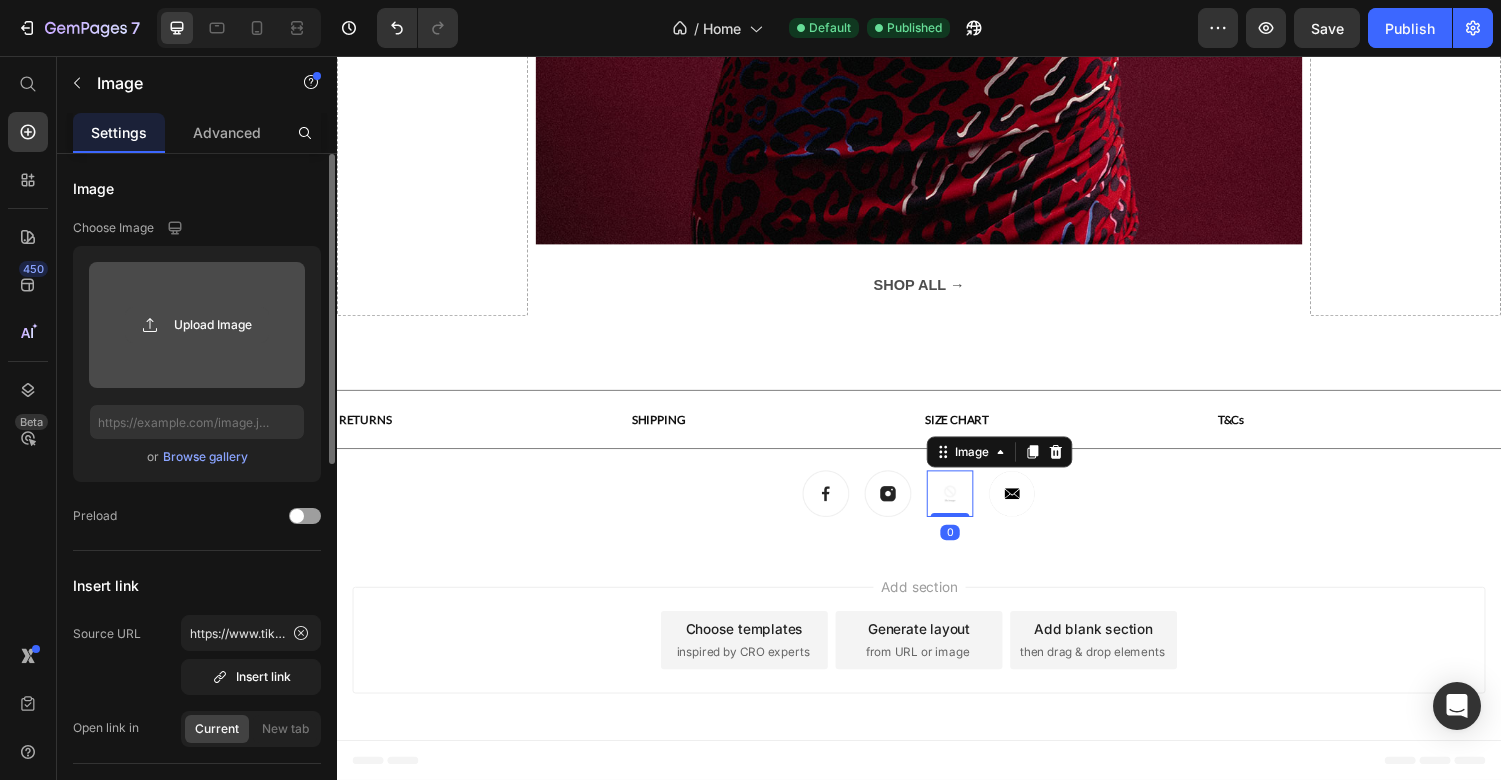 click 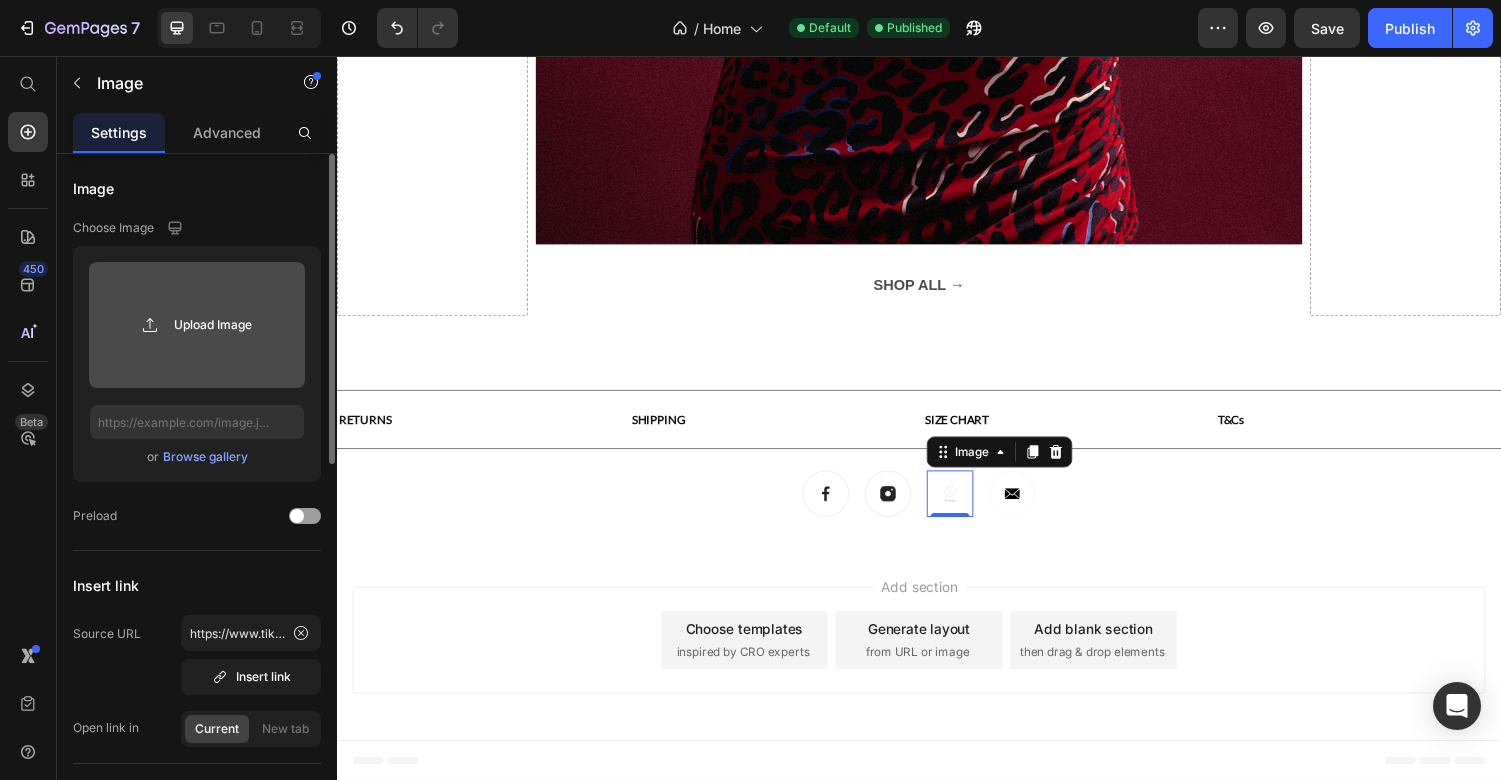 click 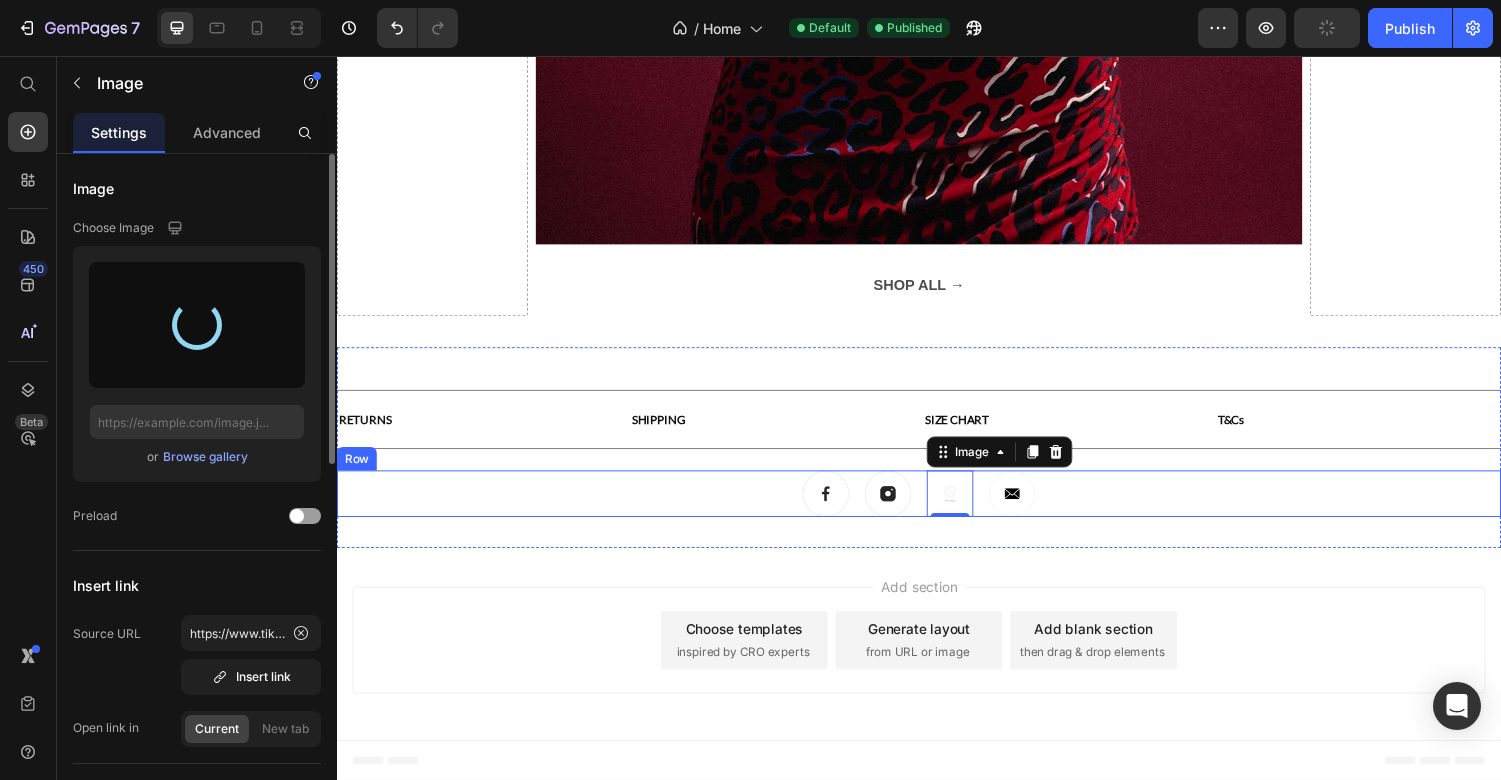 type on "https://cdn.shopify.com/s/files/1/0559/6472/9534/files/gempages_509858385777132346-591d8887-60ac-4e87-b371-e712b9c58b05.png" 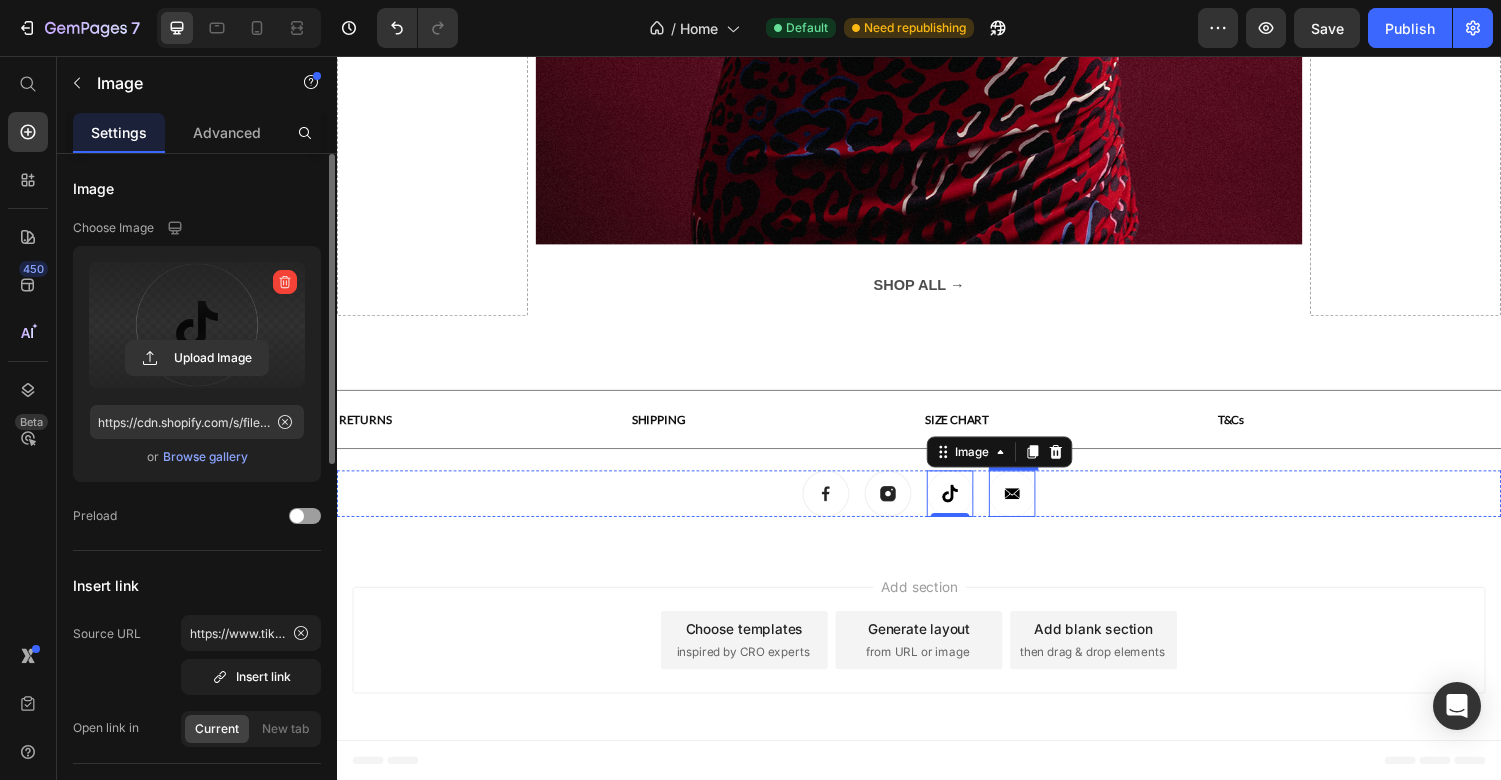 click at bounding box center [1033, 507] 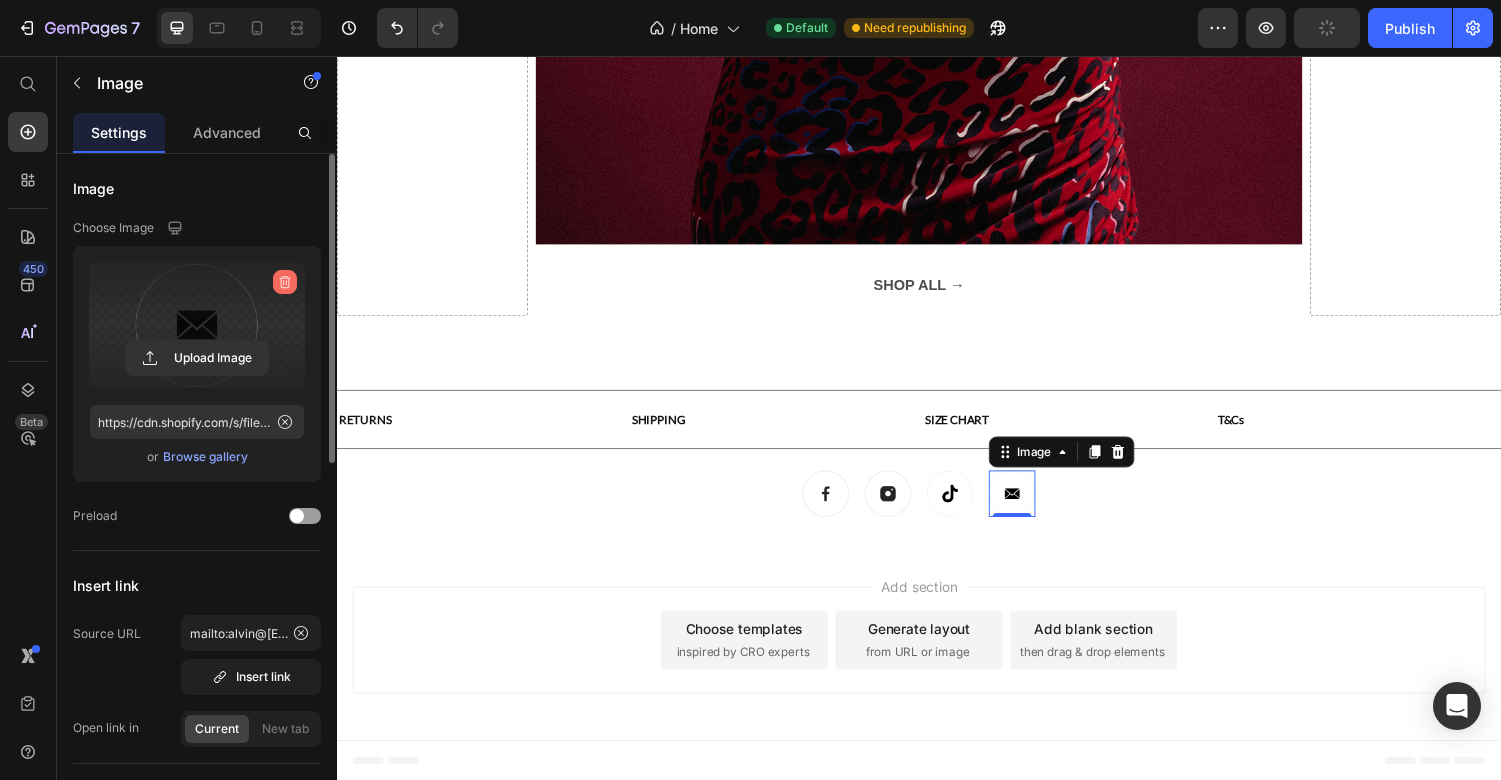 click 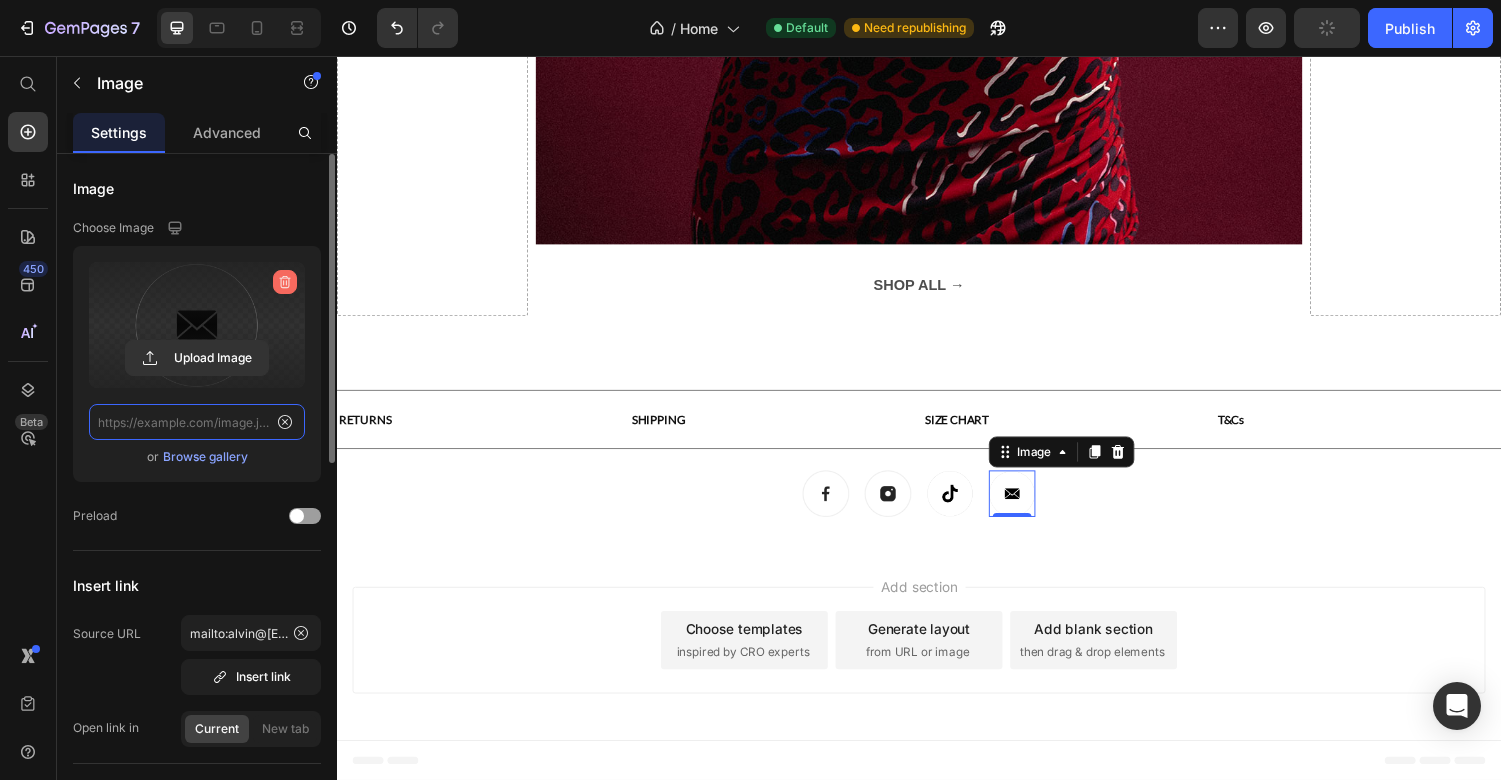 scroll, scrollTop: 0, scrollLeft: 0, axis: both 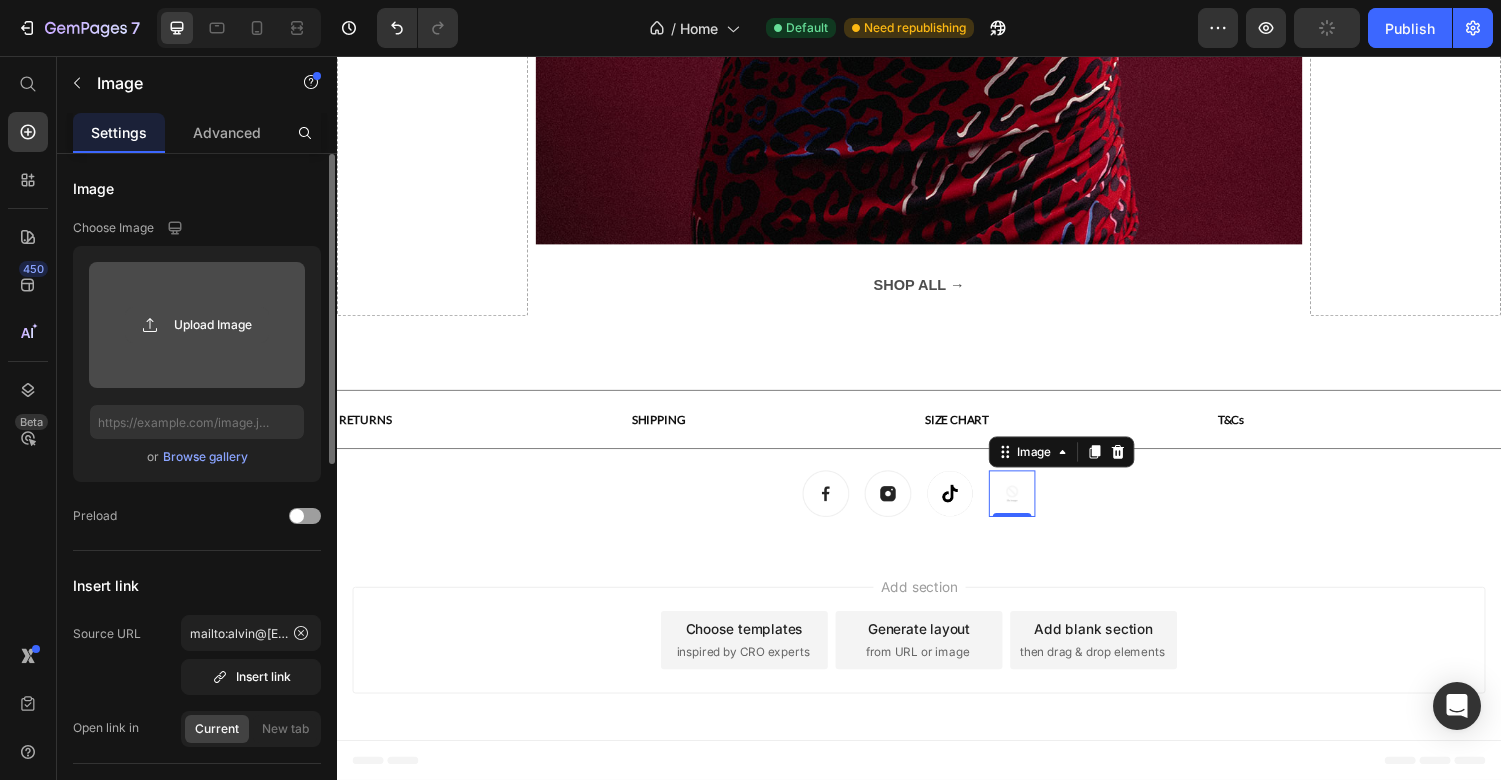 click 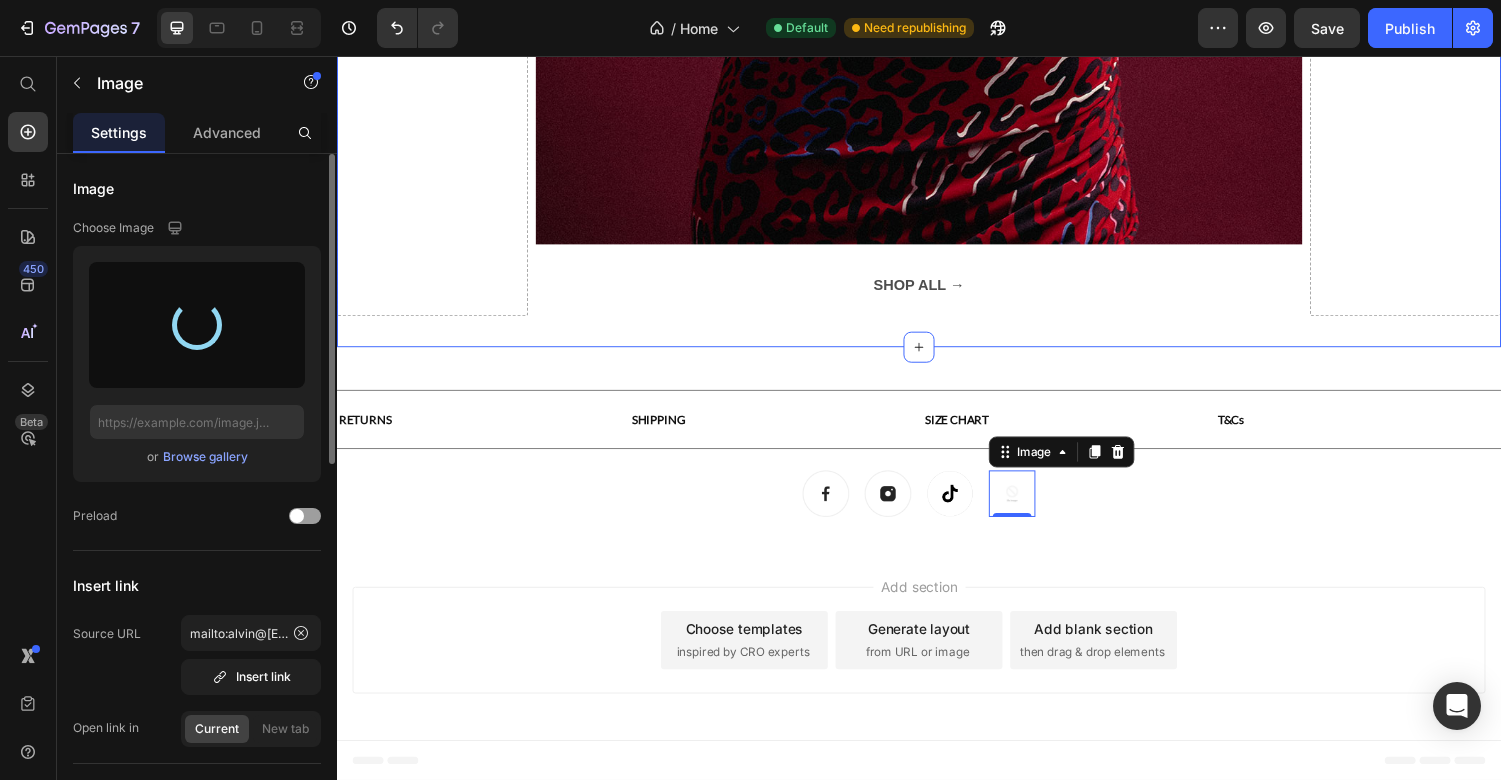 type on "https://cdn.shopify.com/s/files/1/0559/6472/9534/files/gempages_509858385777132346-930717b3-4967-4842-8148-12f47f27ed92.png" 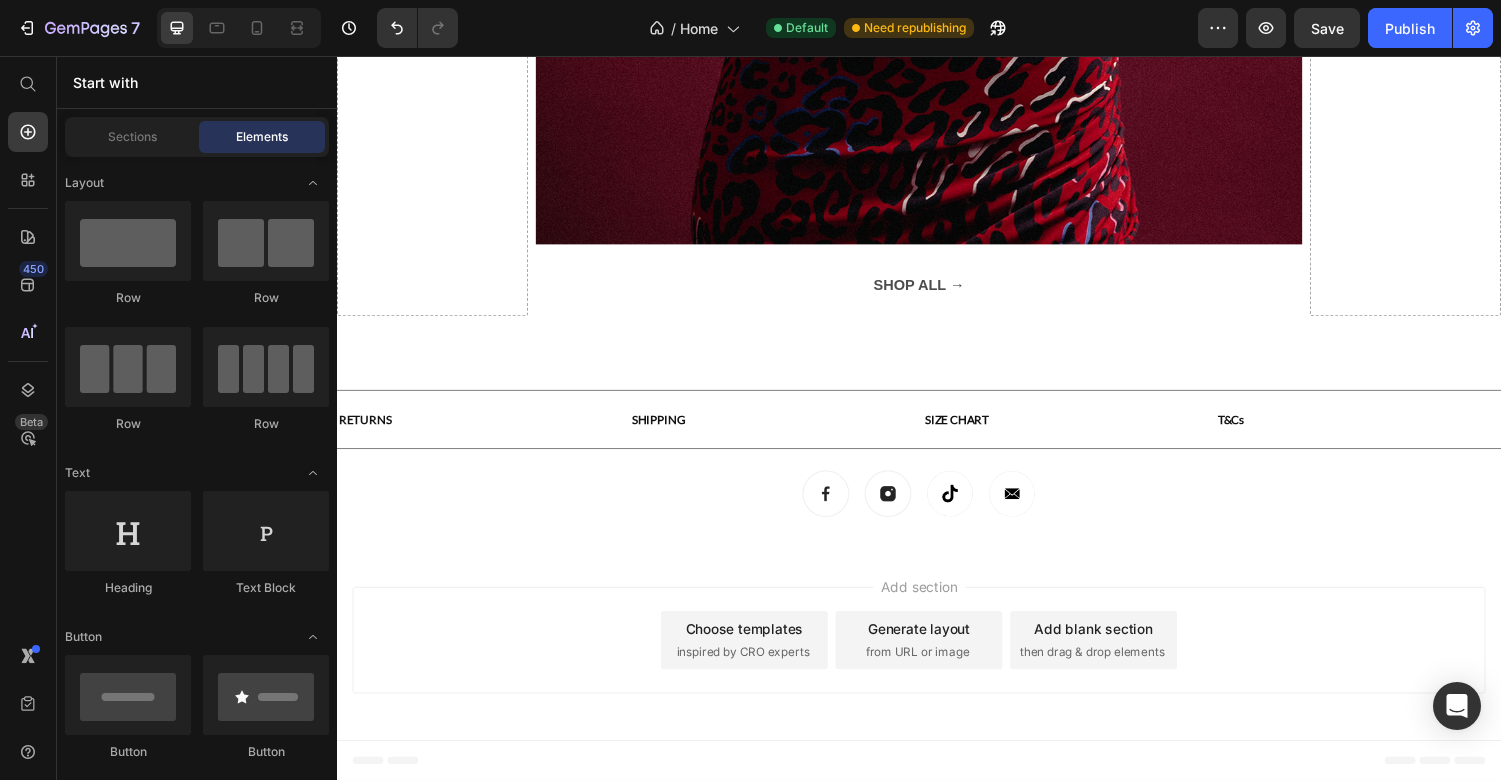 click on "Add section Choose templates inspired by CRO experts Generate layout from URL or image Add blank section then drag & drop elements" at bounding box center [937, 662] 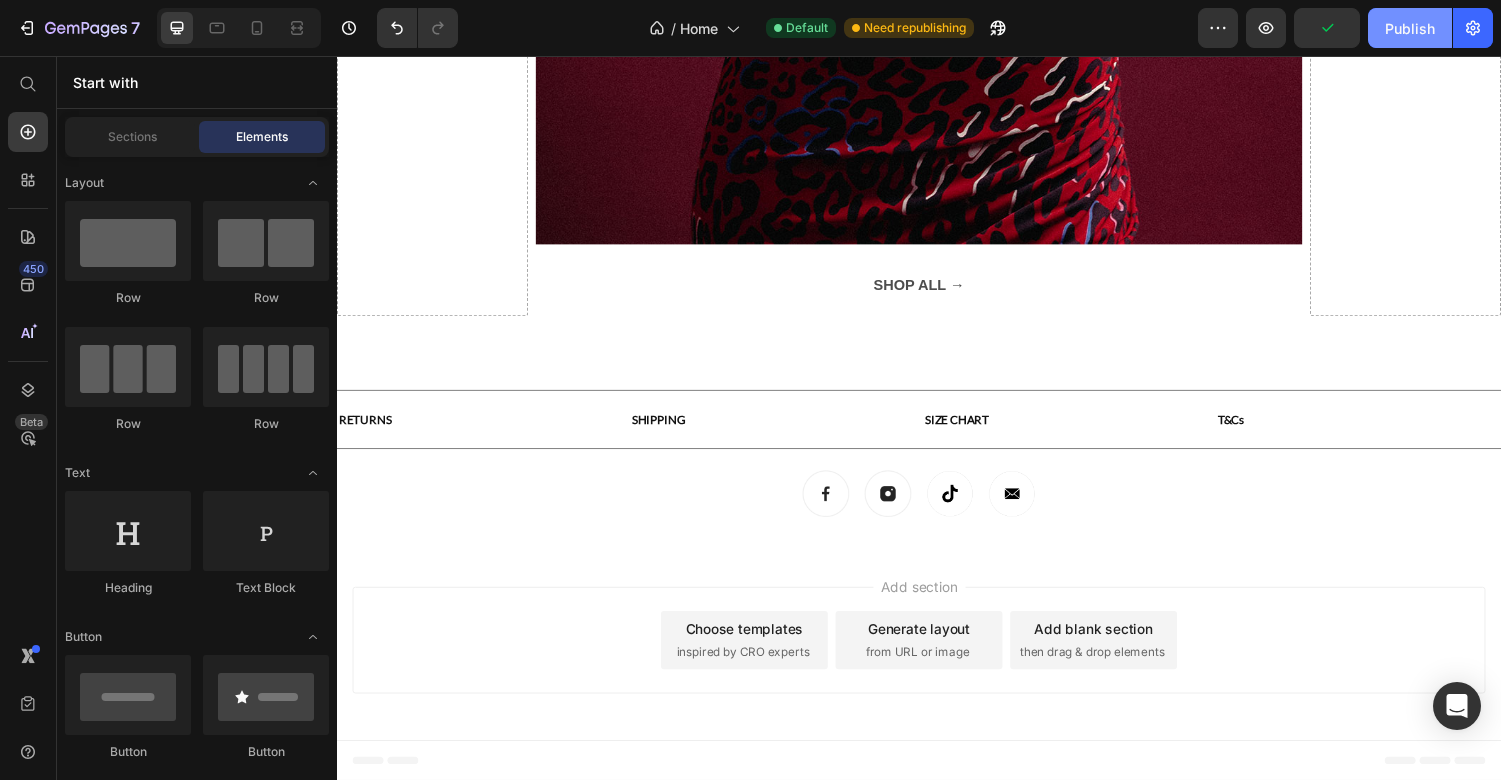 click on "Publish" at bounding box center (1410, 28) 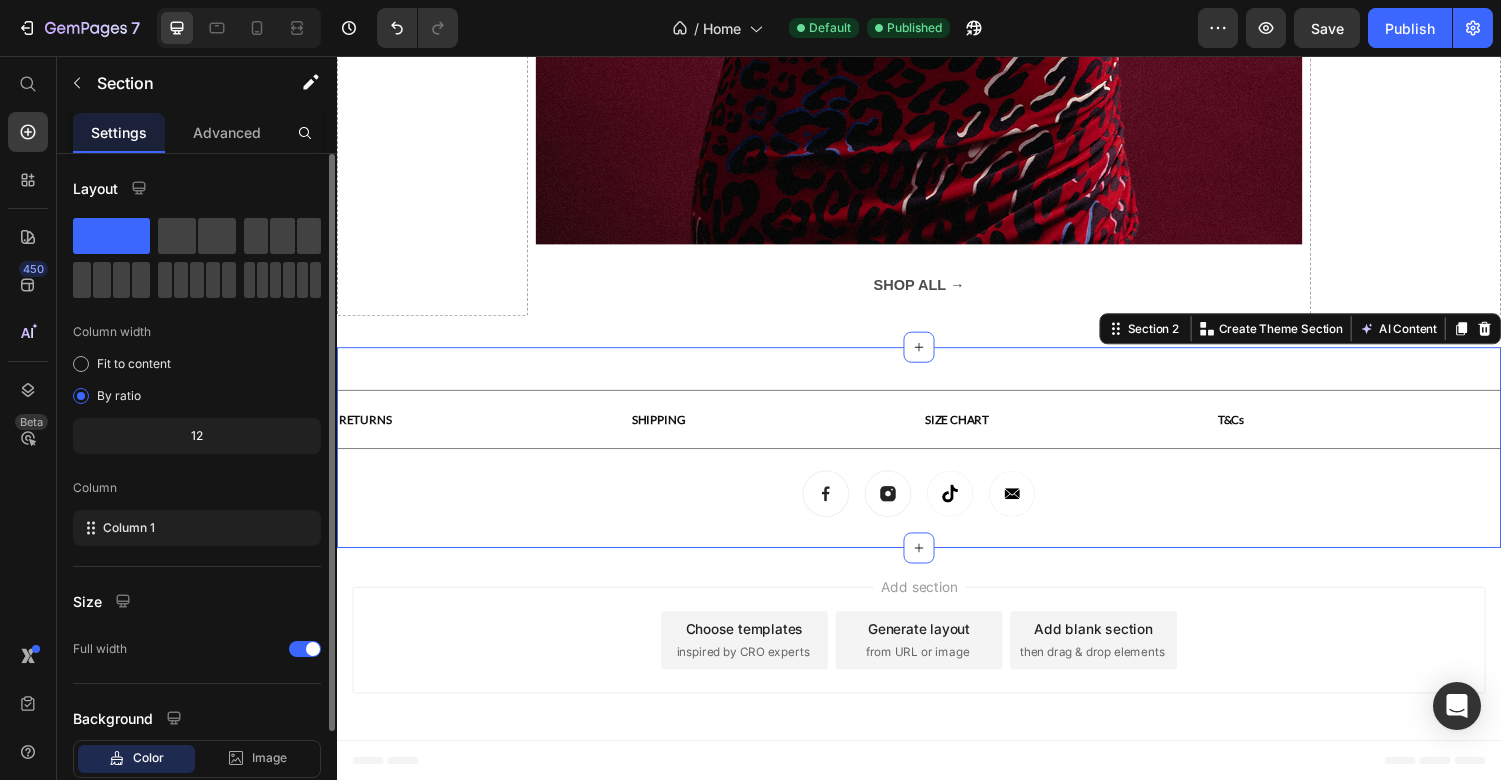 click on "Title Line RETURNS Text Block SHIPPING Text Block SIZE CHART Text Block T&Cs Text Block Row                Title Line Image Image Image Image Row Section 2   You can create reusable sections Create Theme Section AI Content Write with GemAI What would you like to describe here? Tone and Voice Persuasive Product Silver Sequin Icicles Dress Show more Generate" at bounding box center [937, 459] 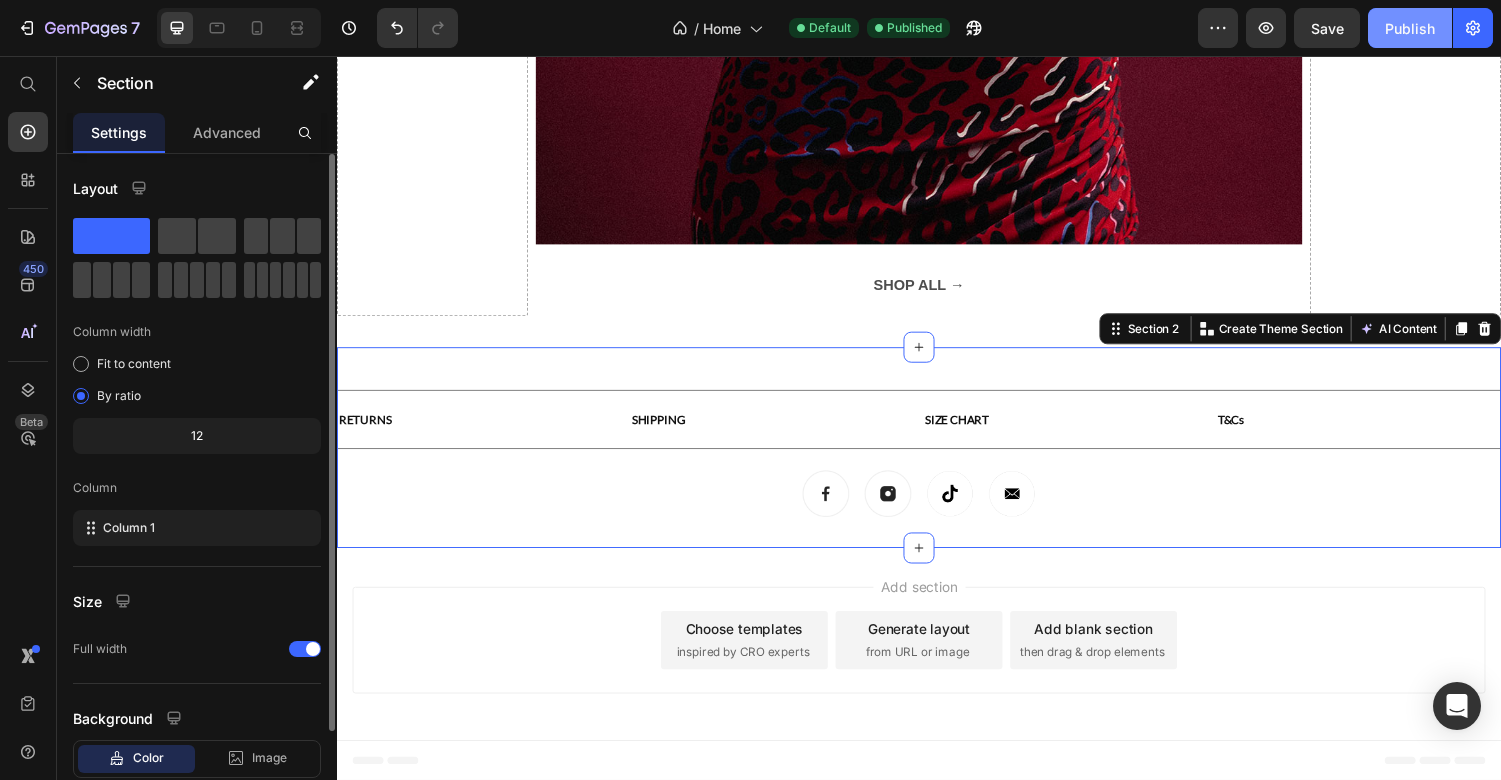 click on "Publish" at bounding box center (1410, 28) 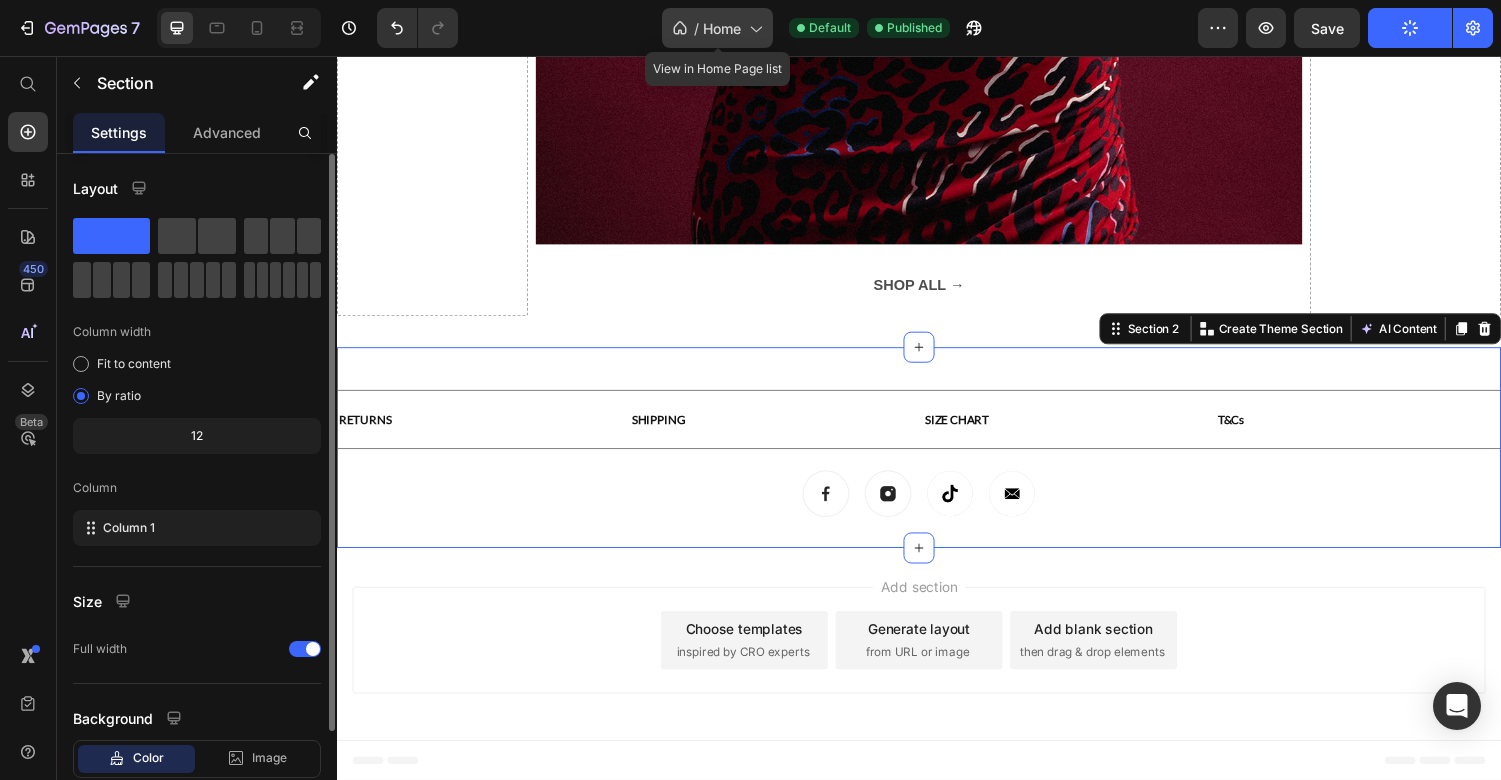 click on "/" at bounding box center (696, 28) 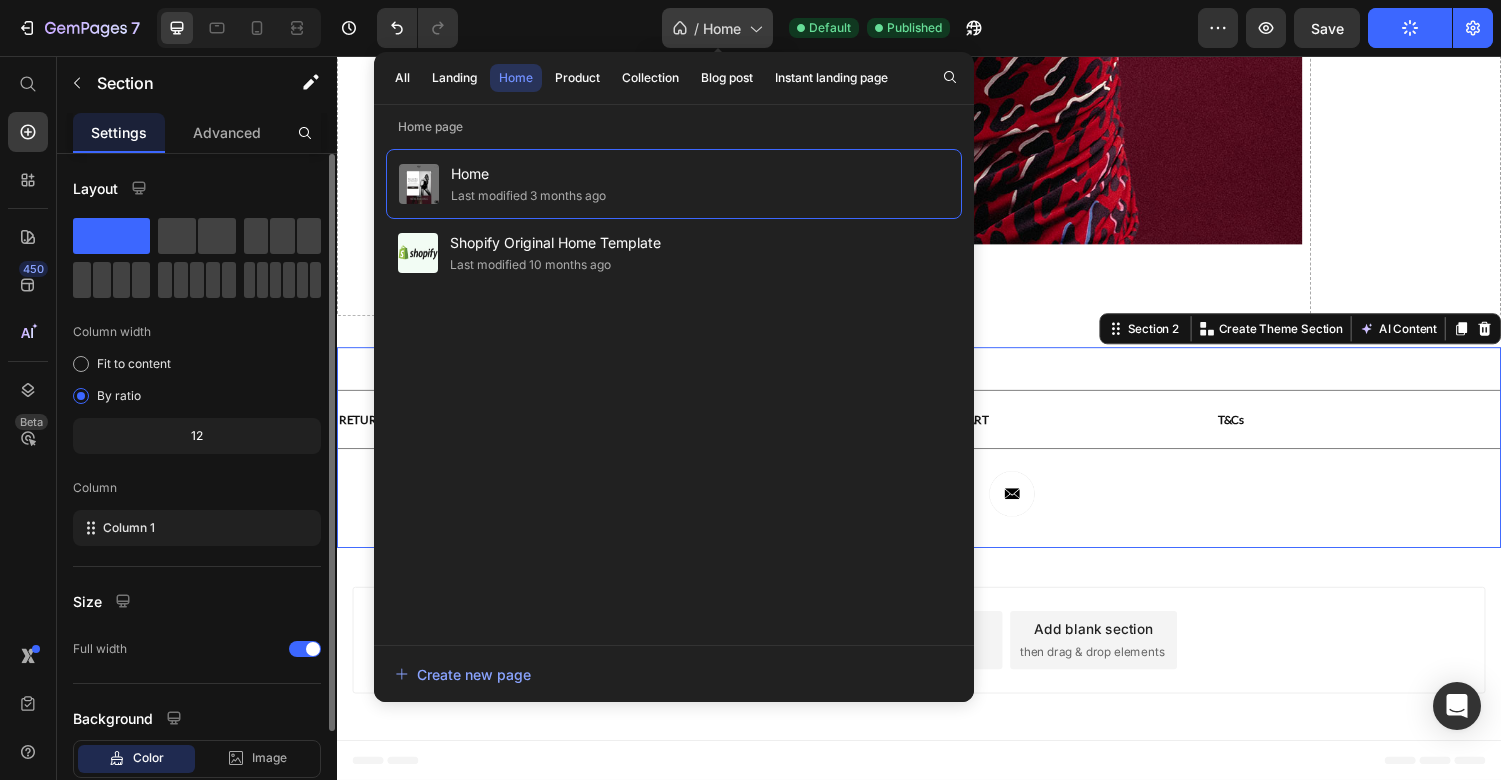 click on "/" at bounding box center (696, 28) 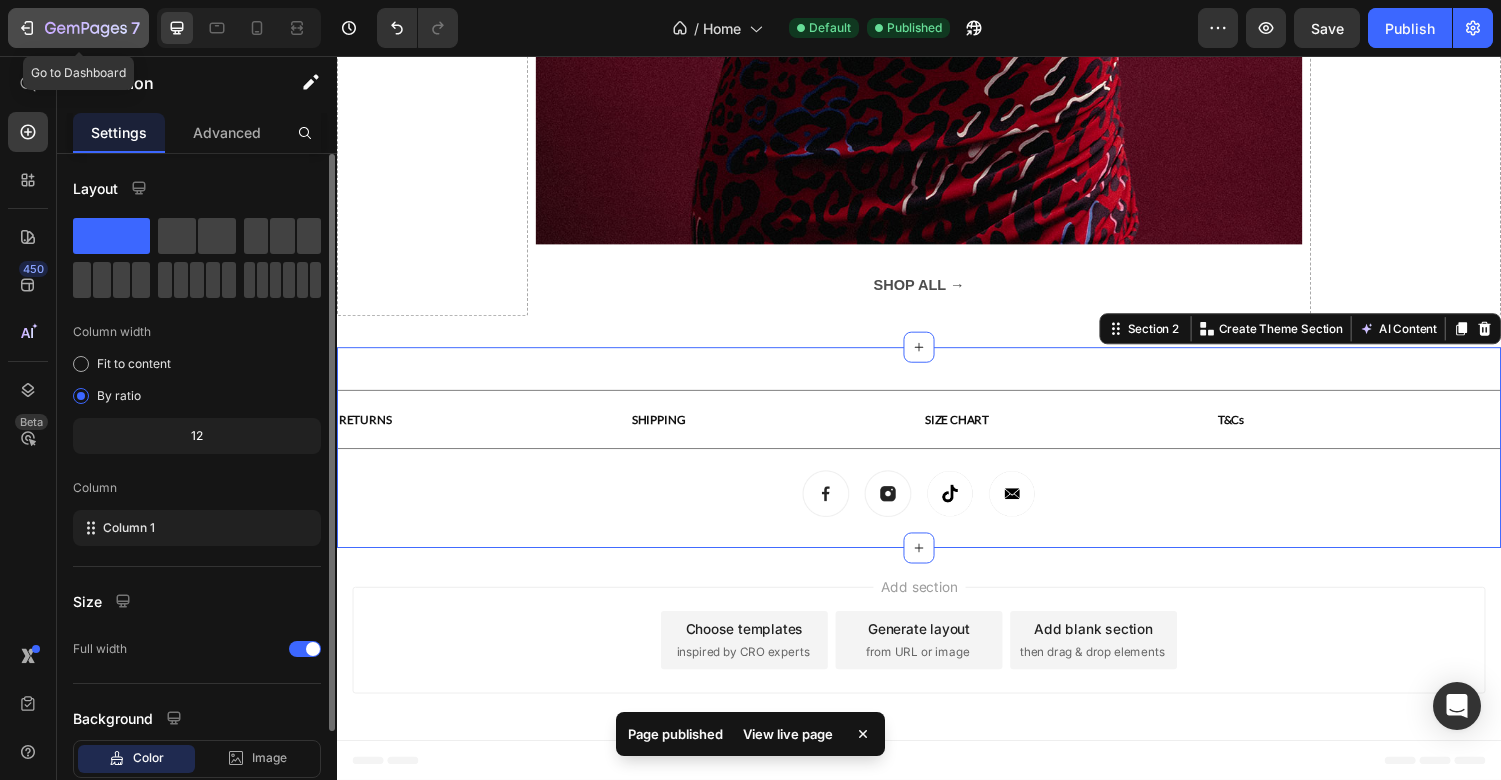click 